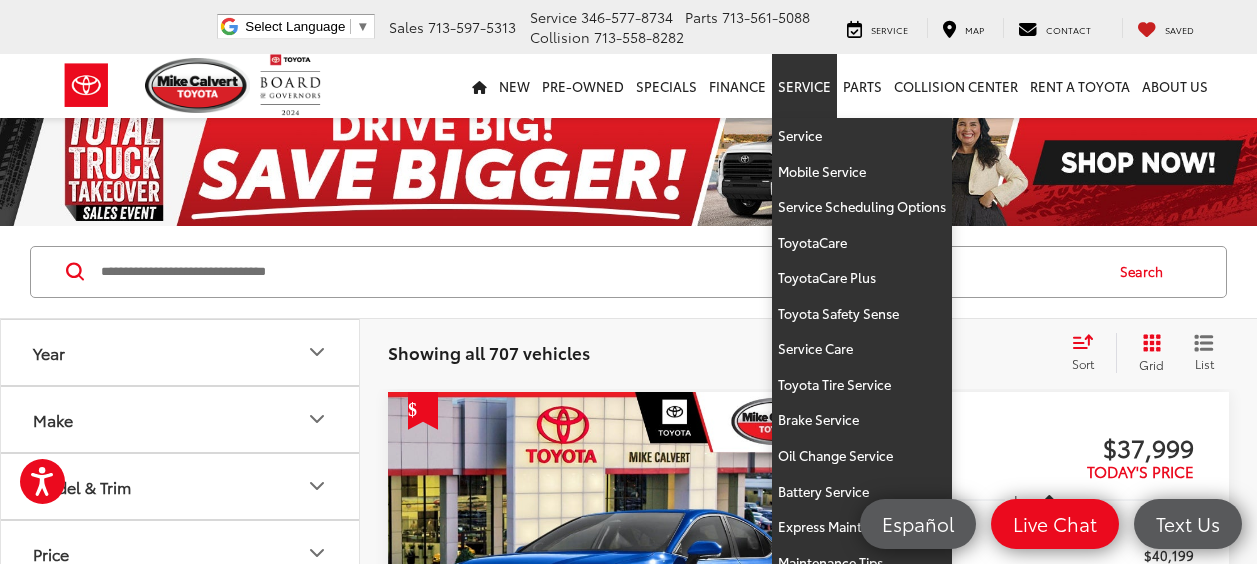 scroll, scrollTop: 108, scrollLeft: 0, axis: vertical 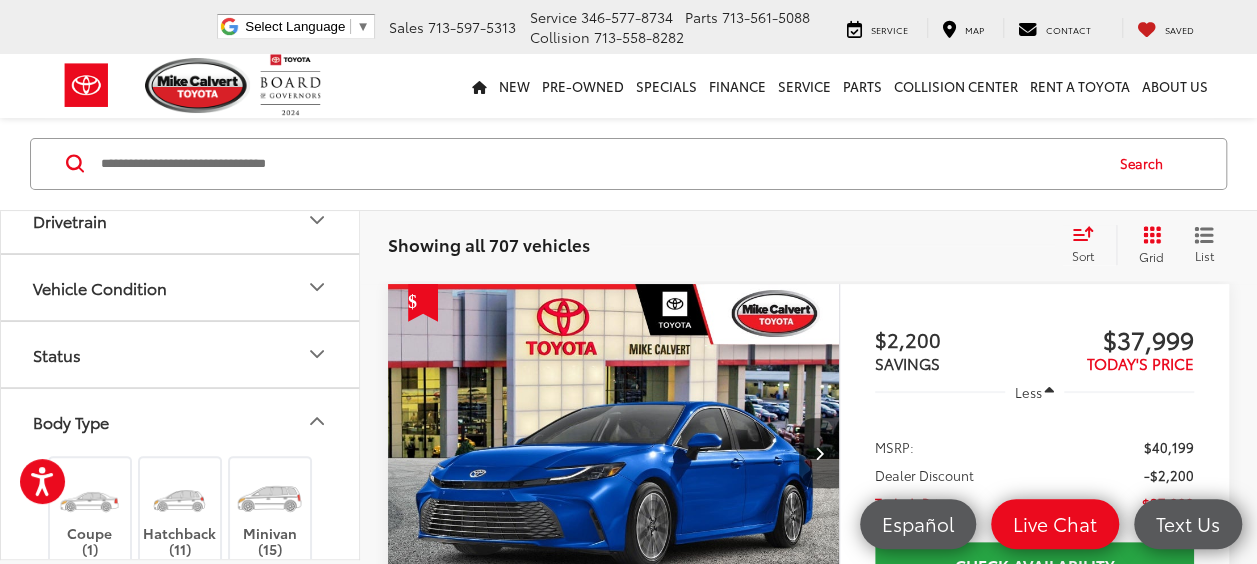 click on "Status" at bounding box center [181, 354] 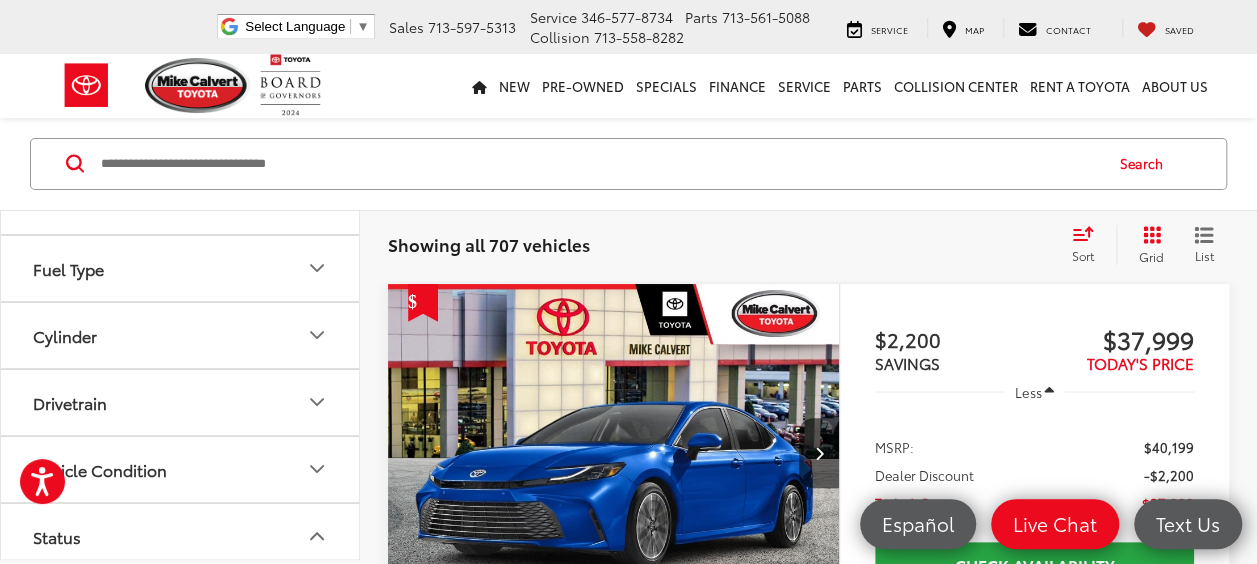 scroll, scrollTop: 514, scrollLeft: 0, axis: vertical 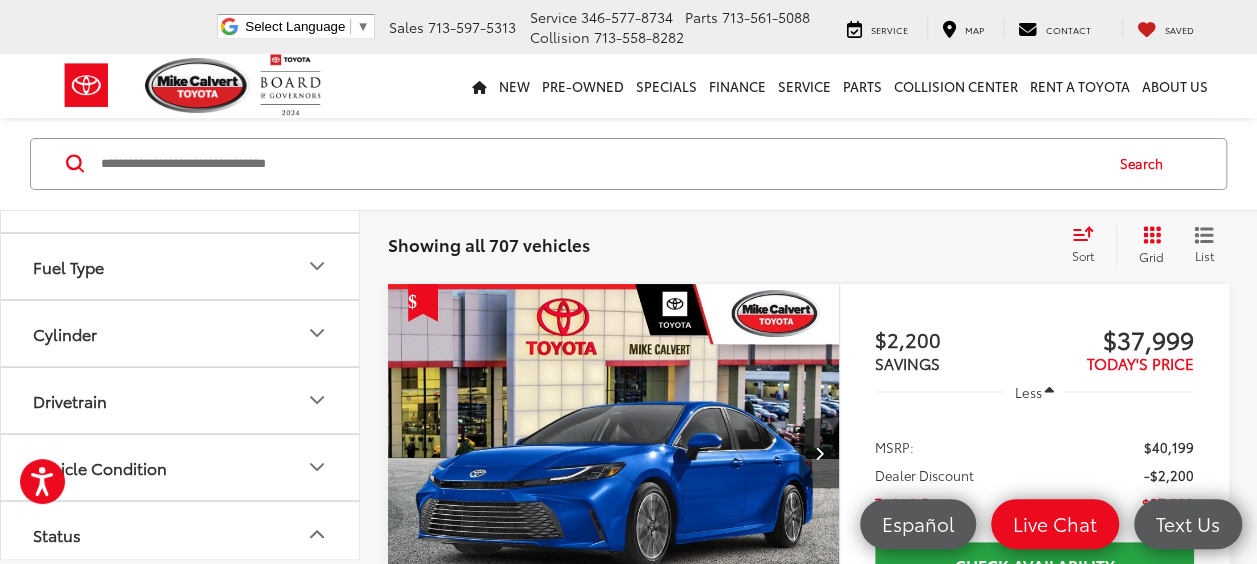click on "Cylinder" at bounding box center (181, 333) 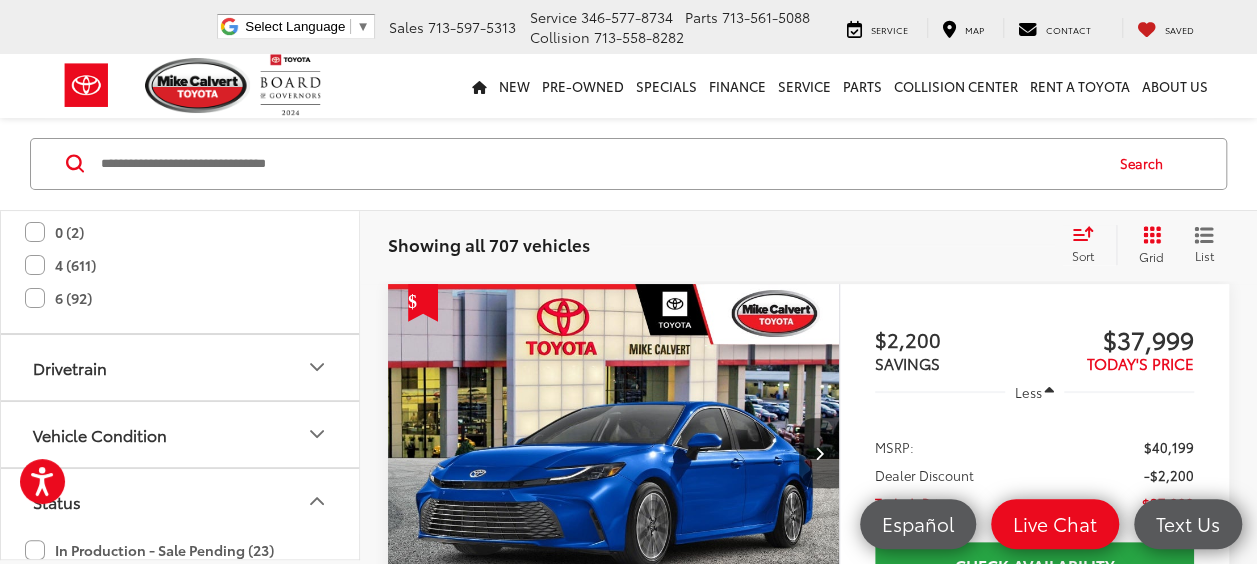 scroll, scrollTop: 668, scrollLeft: 0, axis: vertical 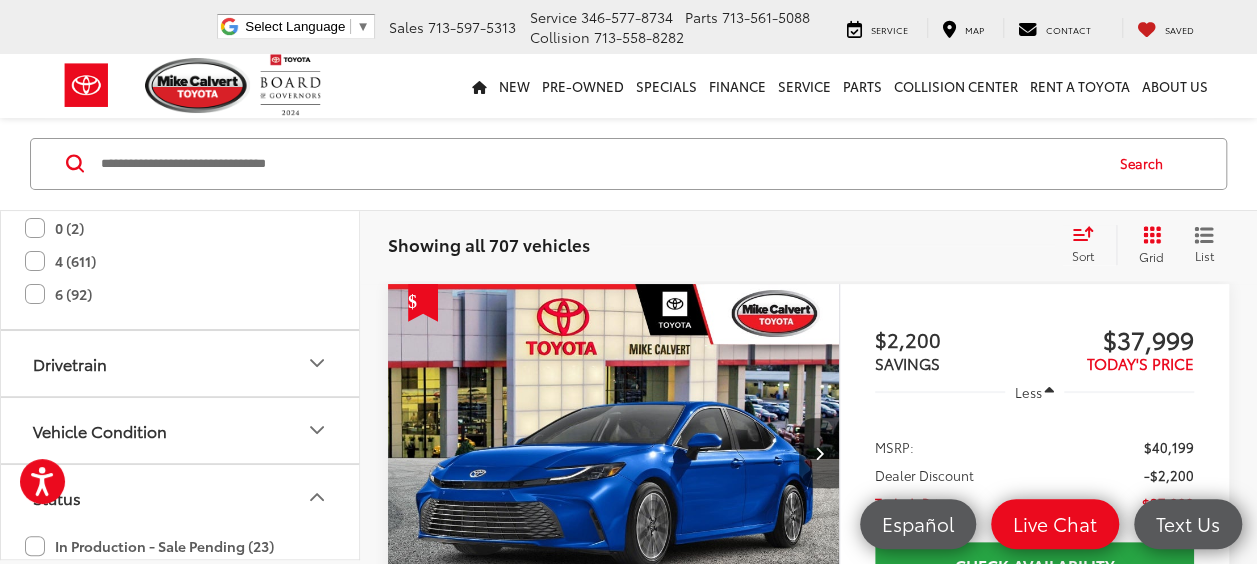 click on "4 (611)" 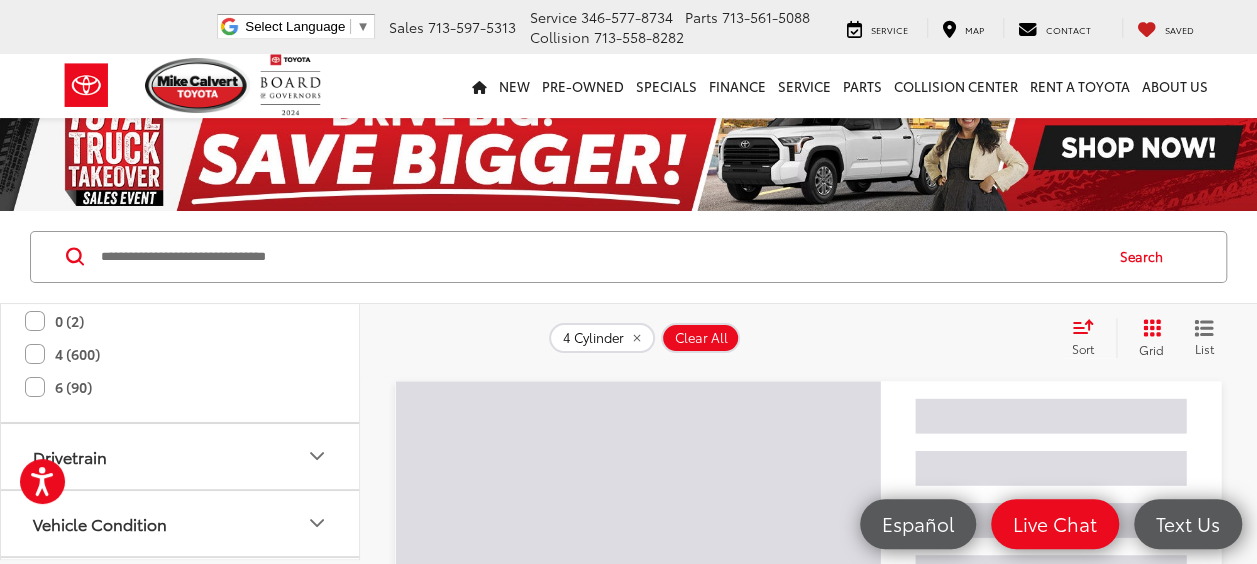 scroll, scrollTop: 11, scrollLeft: 0, axis: vertical 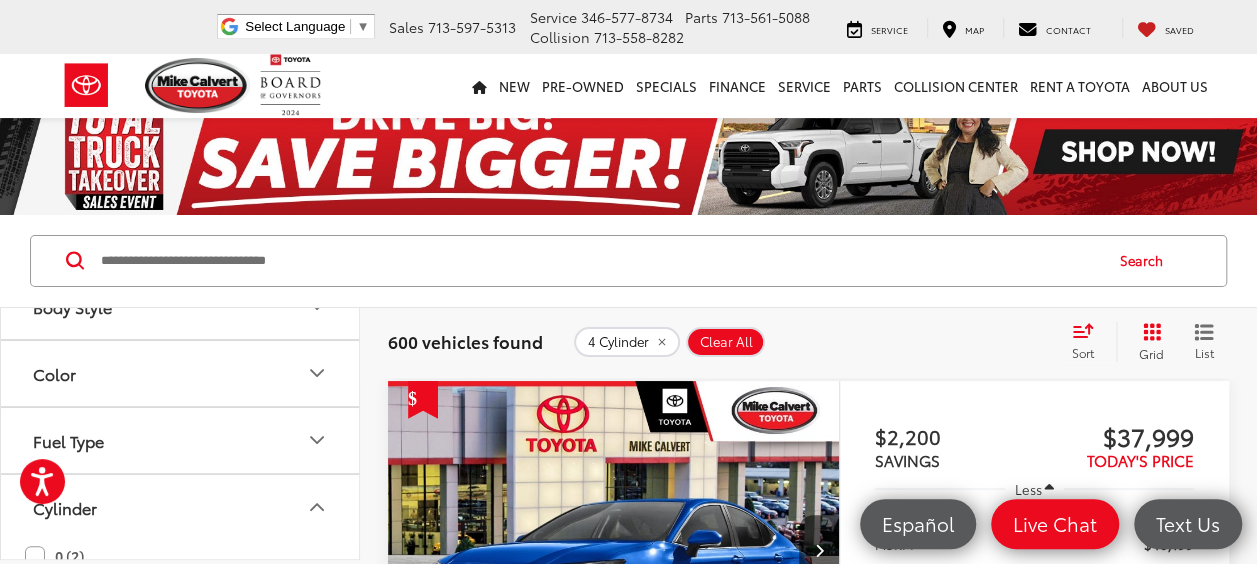 click on "Fuel Type" at bounding box center [181, 440] 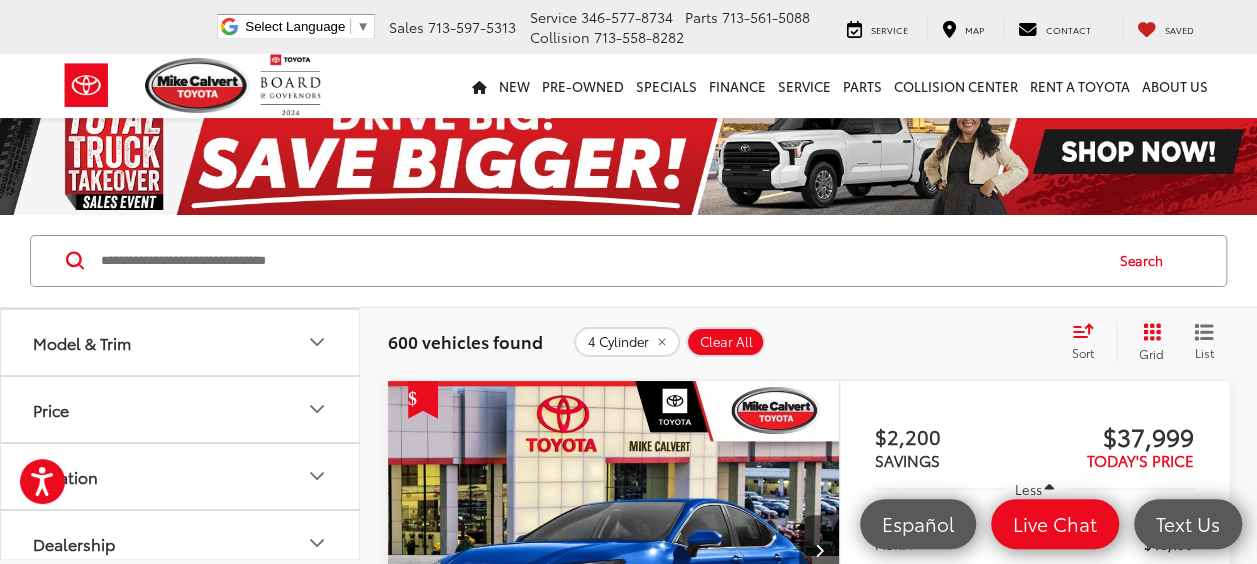 scroll, scrollTop: 37, scrollLeft: 0, axis: vertical 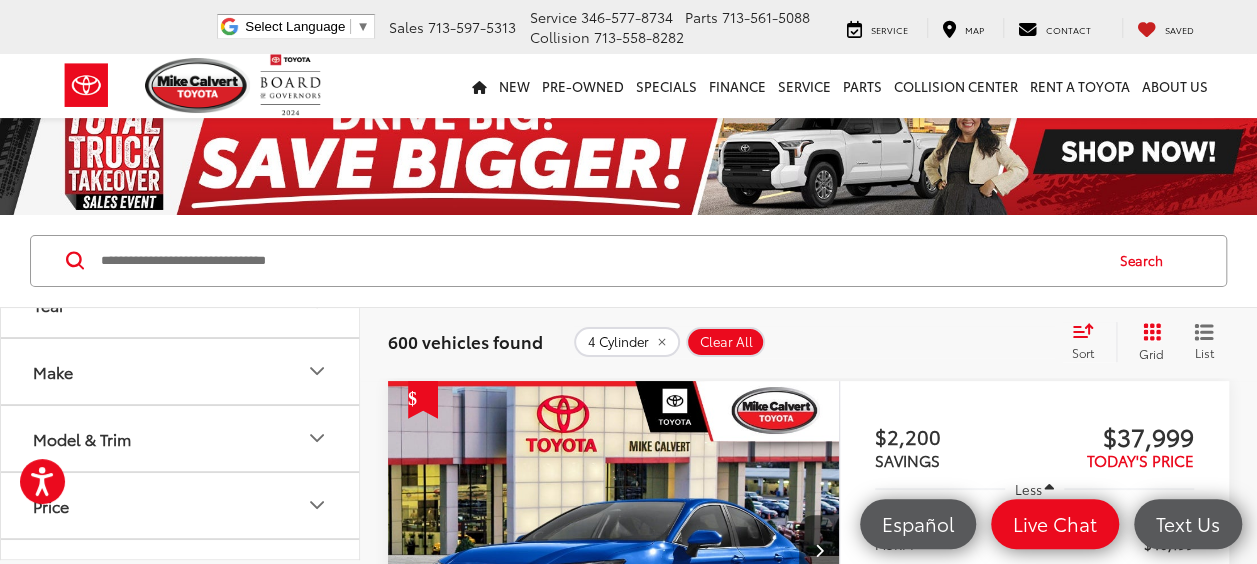 click on "Model & Trim" at bounding box center (181, 438) 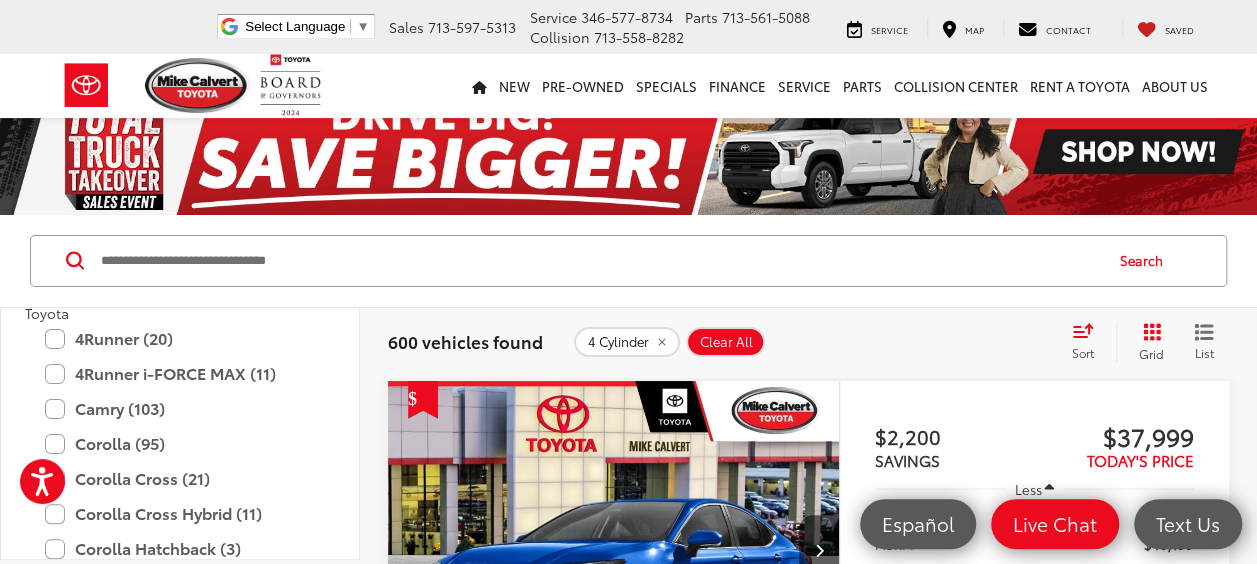 scroll, scrollTop: 200, scrollLeft: 0, axis: vertical 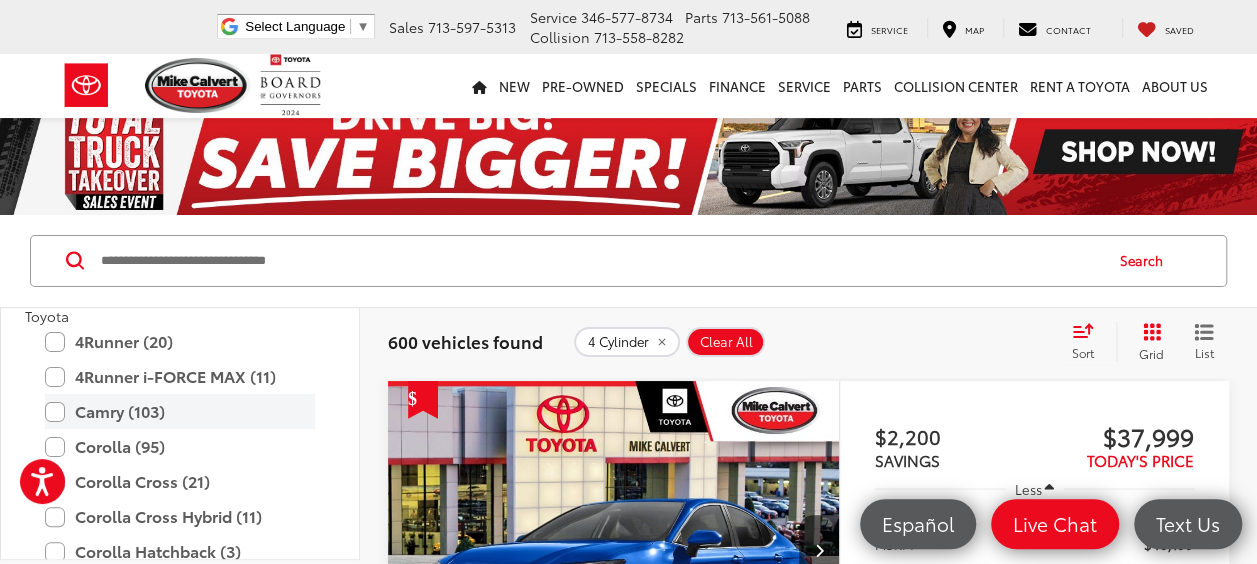 click on "Camry (103)" at bounding box center [180, 411] 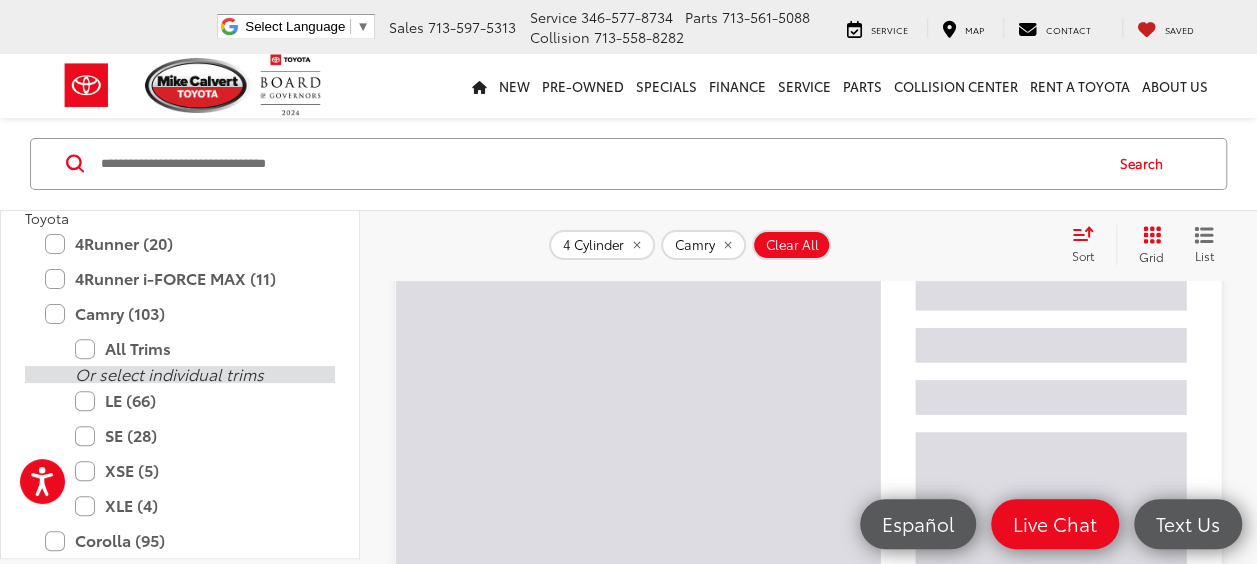 scroll, scrollTop: 139, scrollLeft: 0, axis: vertical 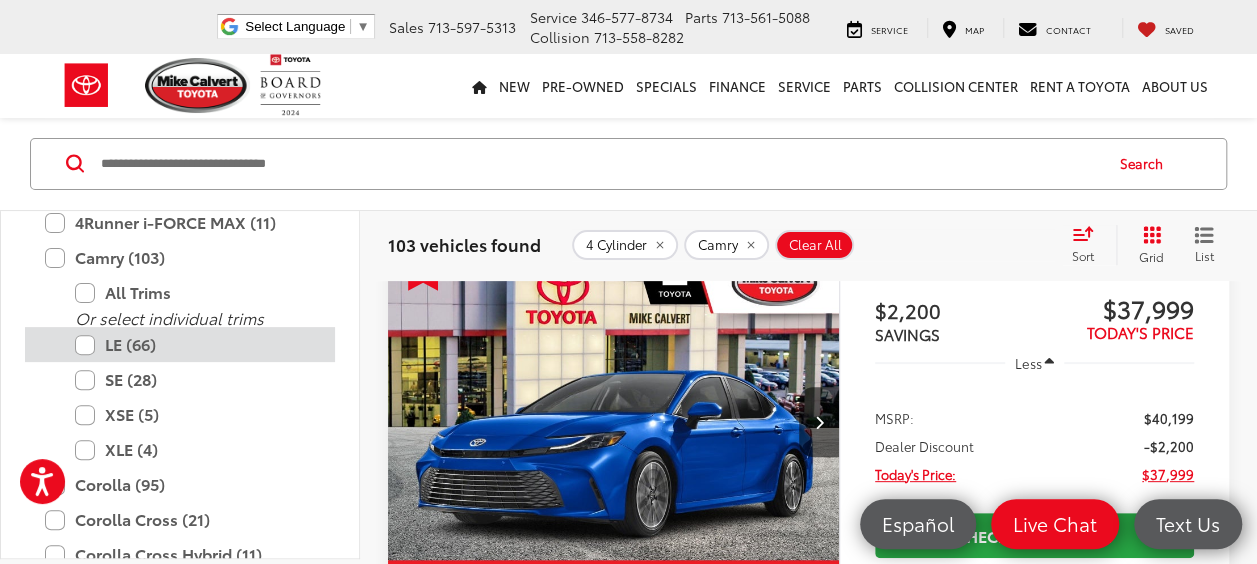 click on "LE (66)" at bounding box center (195, 345) 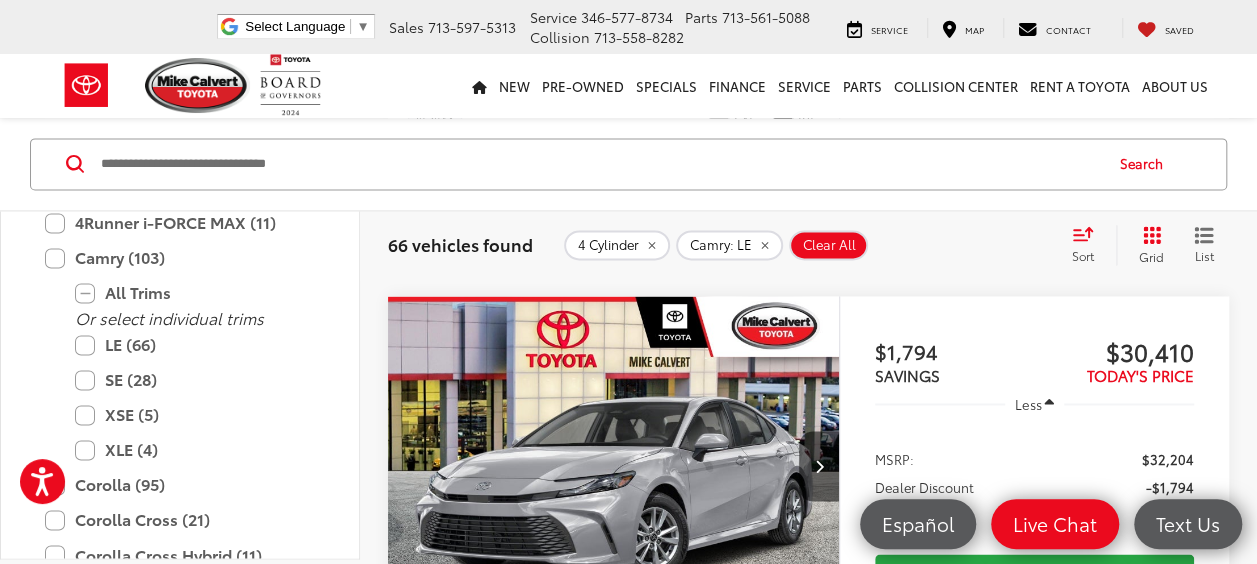 scroll, scrollTop: 1358, scrollLeft: 0, axis: vertical 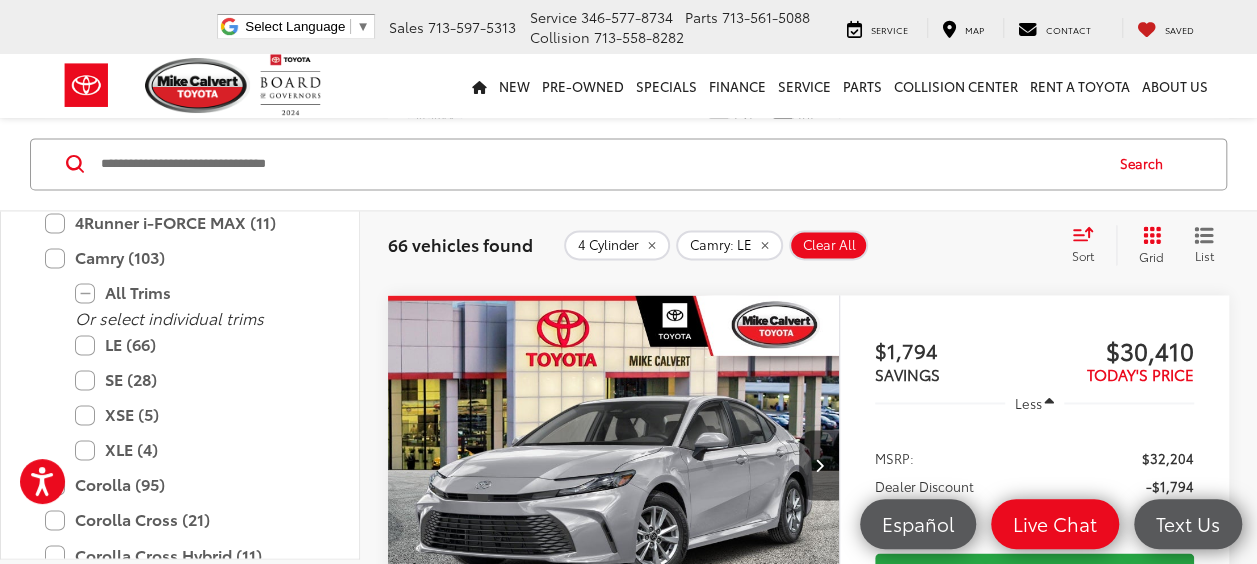 click on "Clear All" 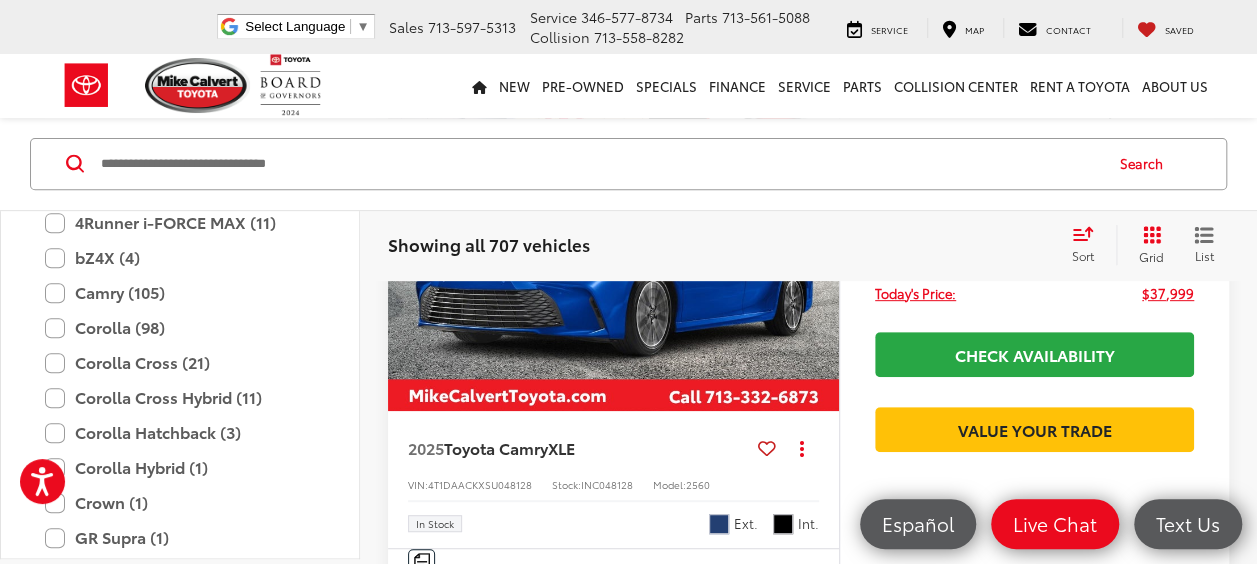 scroll, scrollTop: 108, scrollLeft: 0, axis: vertical 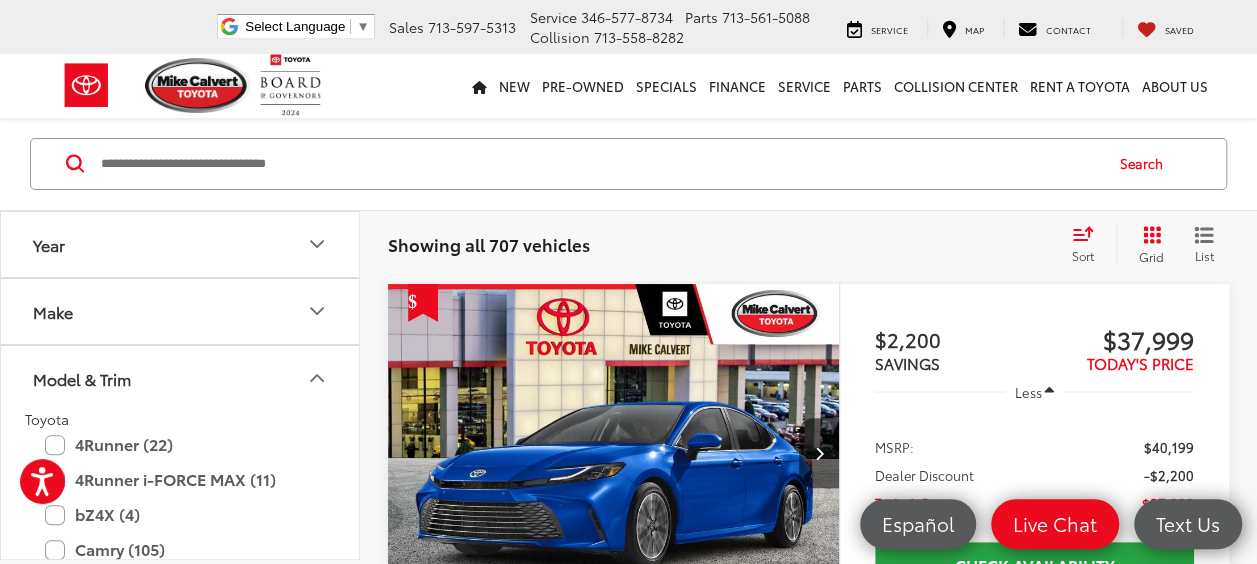click on "Model & Trim" at bounding box center (181, 378) 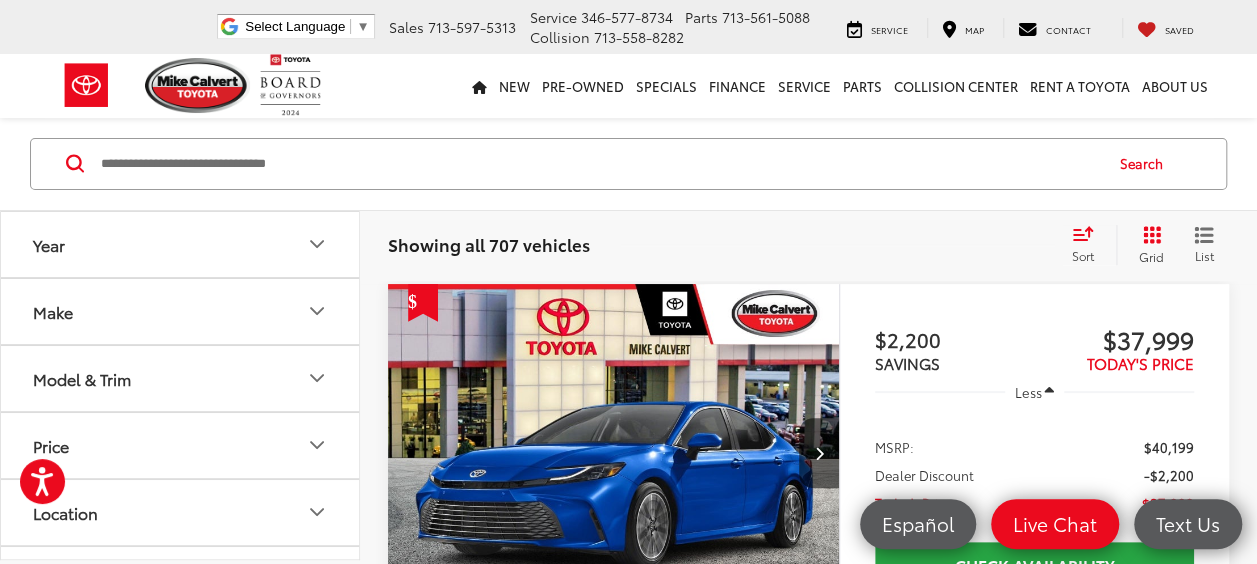 click on "Make" at bounding box center [181, 311] 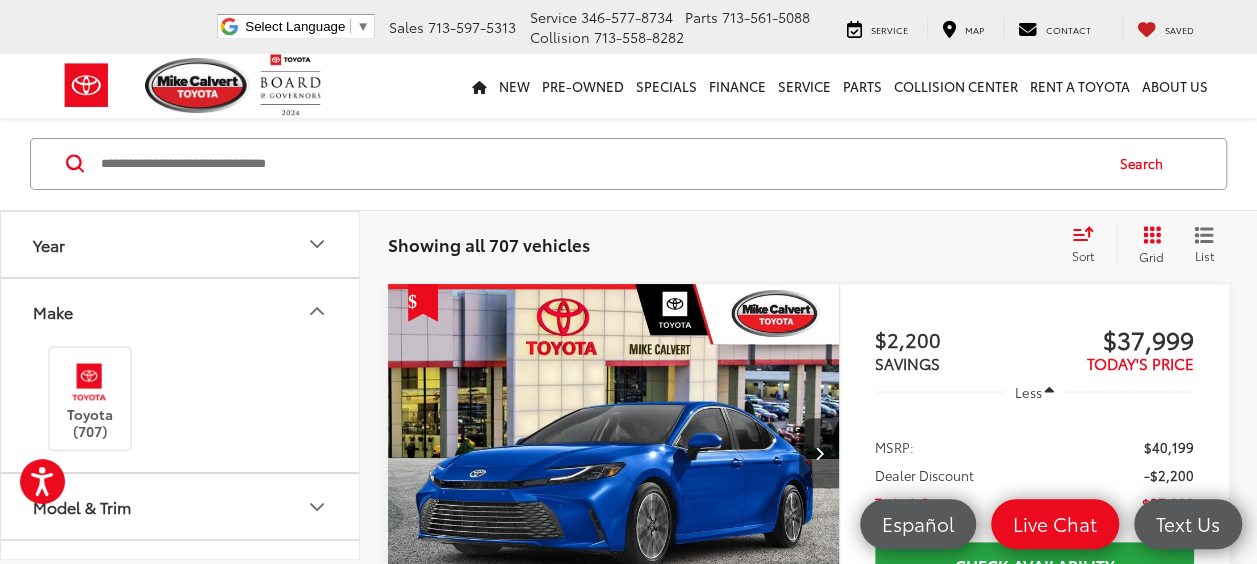 click on "Make" at bounding box center [181, 311] 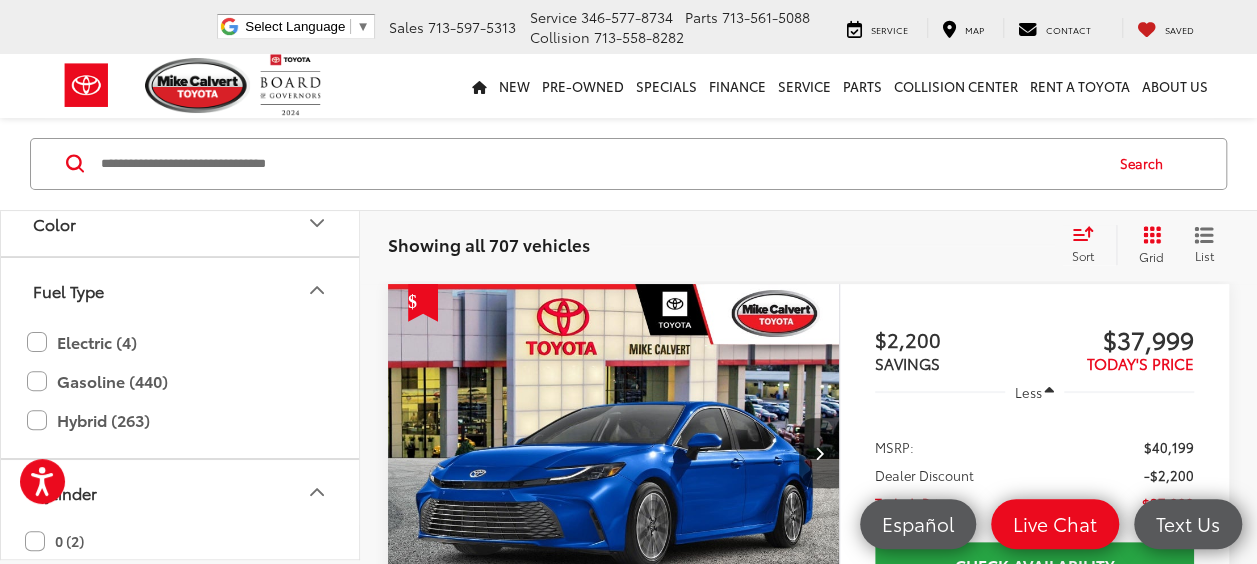 scroll, scrollTop: 506, scrollLeft: 0, axis: vertical 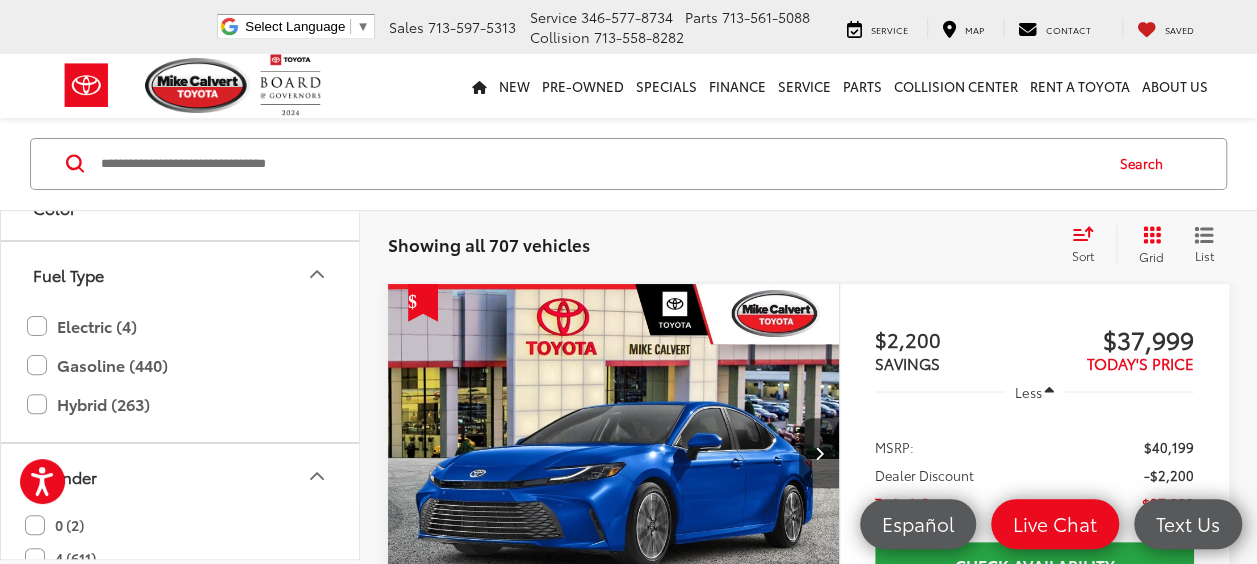 click on "Fuel Type" at bounding box center [181, 274] 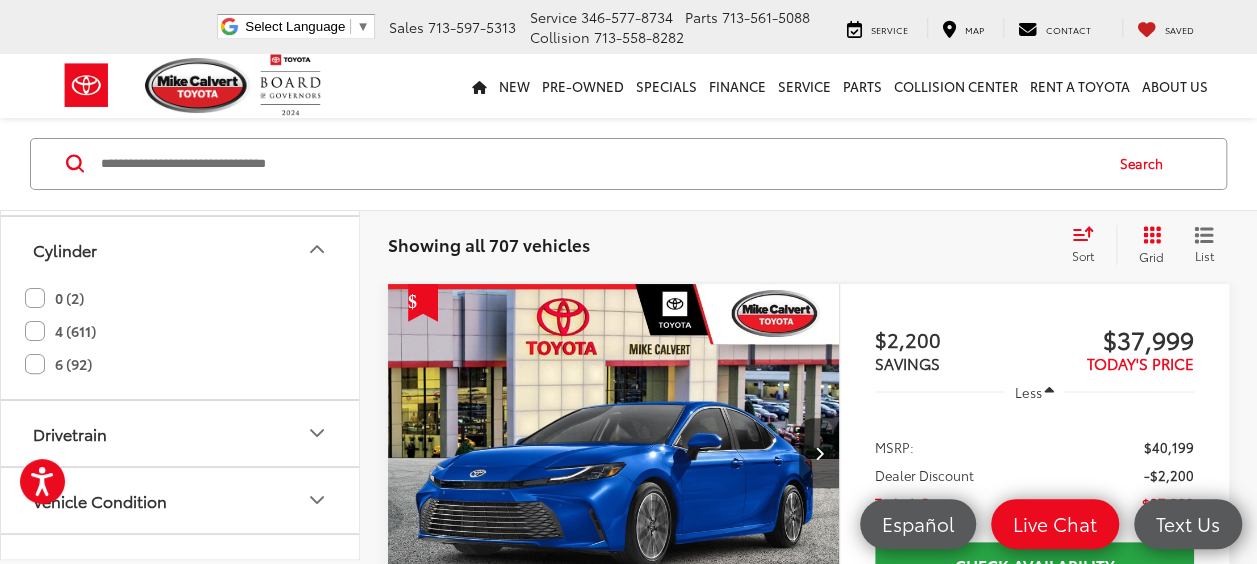 scroll, scrollTop: 597, scrollLeft: 0, axis: vertical 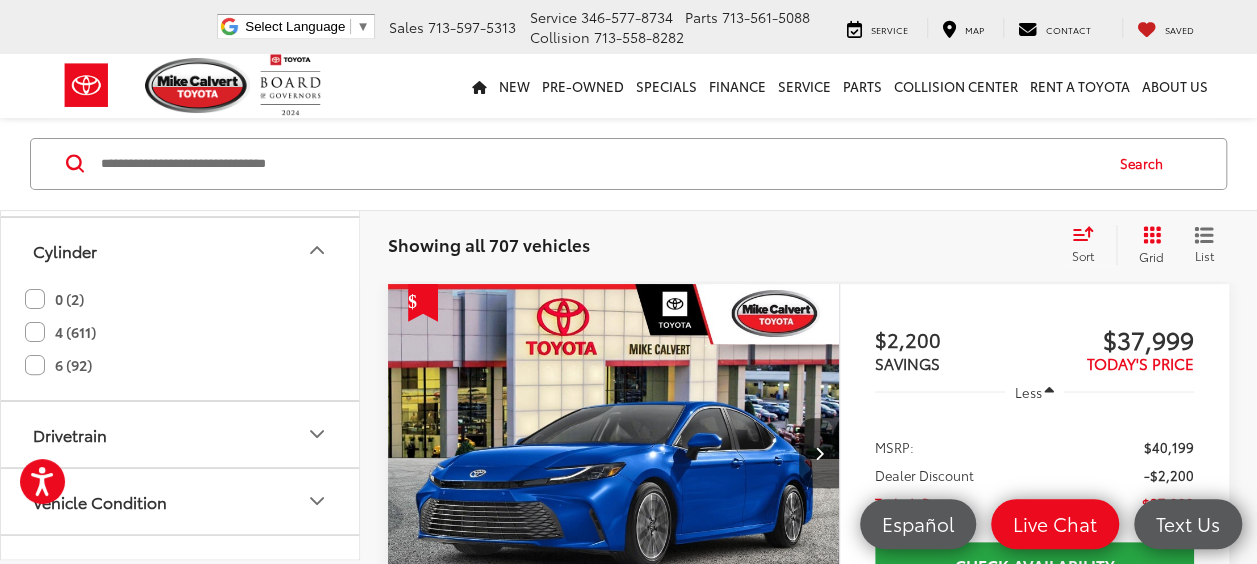 click on "Cylinder" at bounding box center [181, 250] 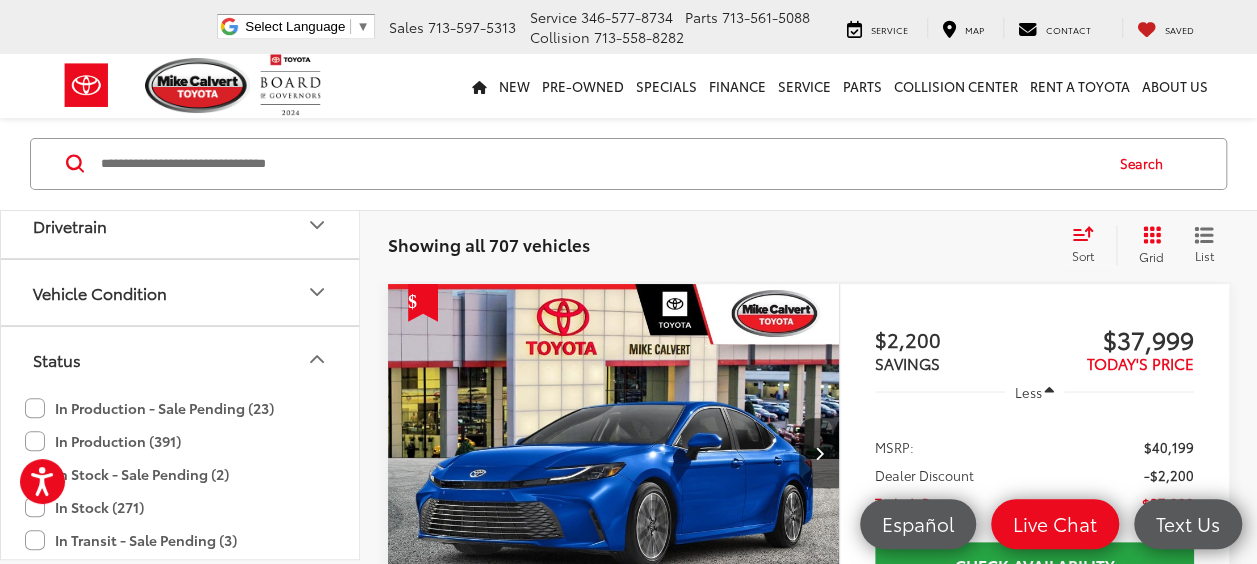 scroll, scrollTop: 691, scrollLeft: 0, axis: vertical 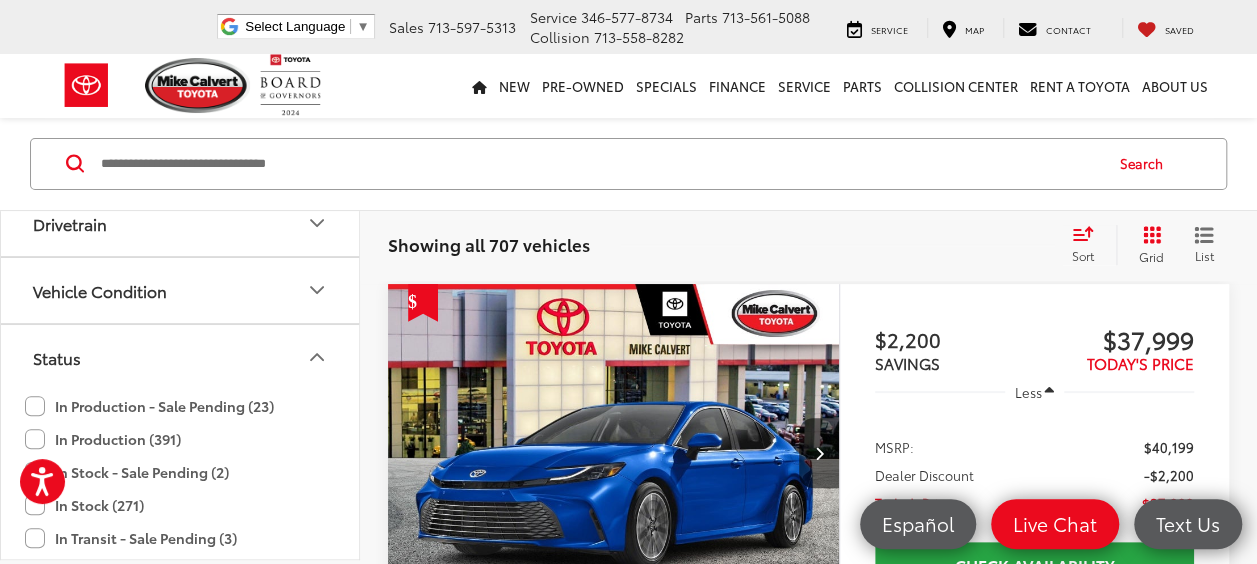 click on "Status" at bounding box center (181, 357) 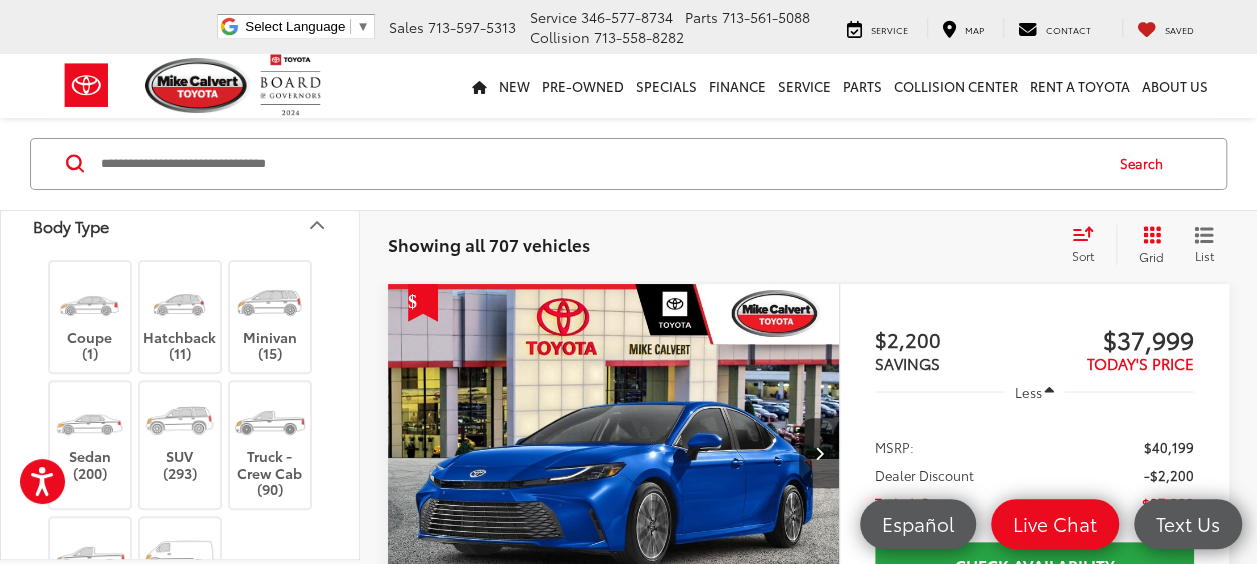 scroll, scrollTop: 894, scrollLeft: 0, axis: vertical 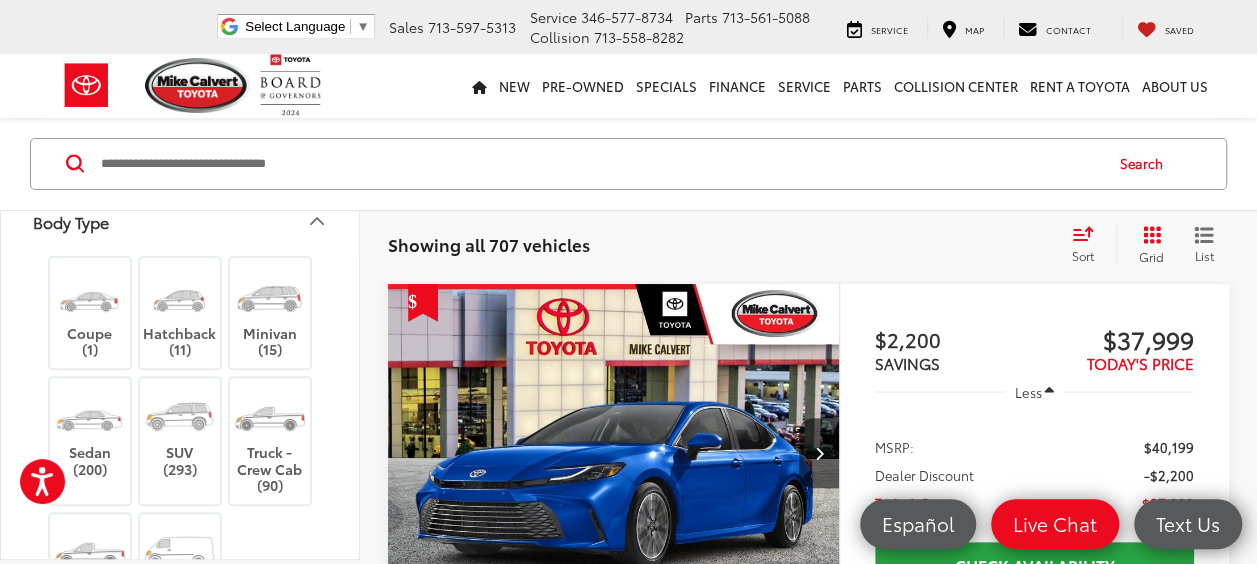 click on "Search" at bounding box center [628, 164] 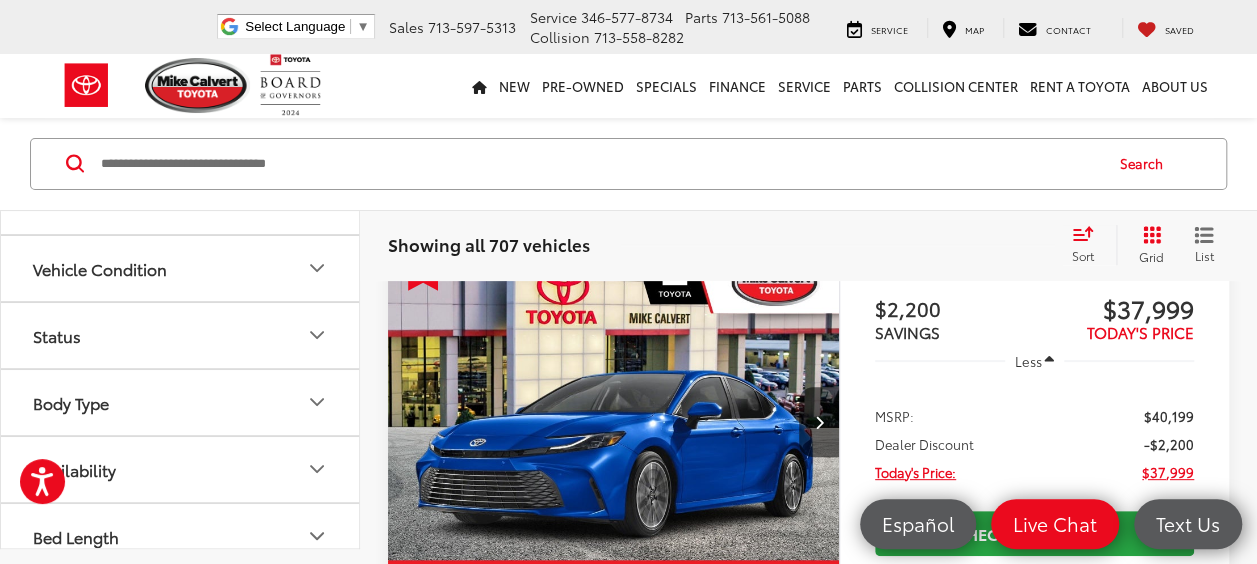 scroll, scrollTop: 97, scrollLeft: 0, axis: vertical 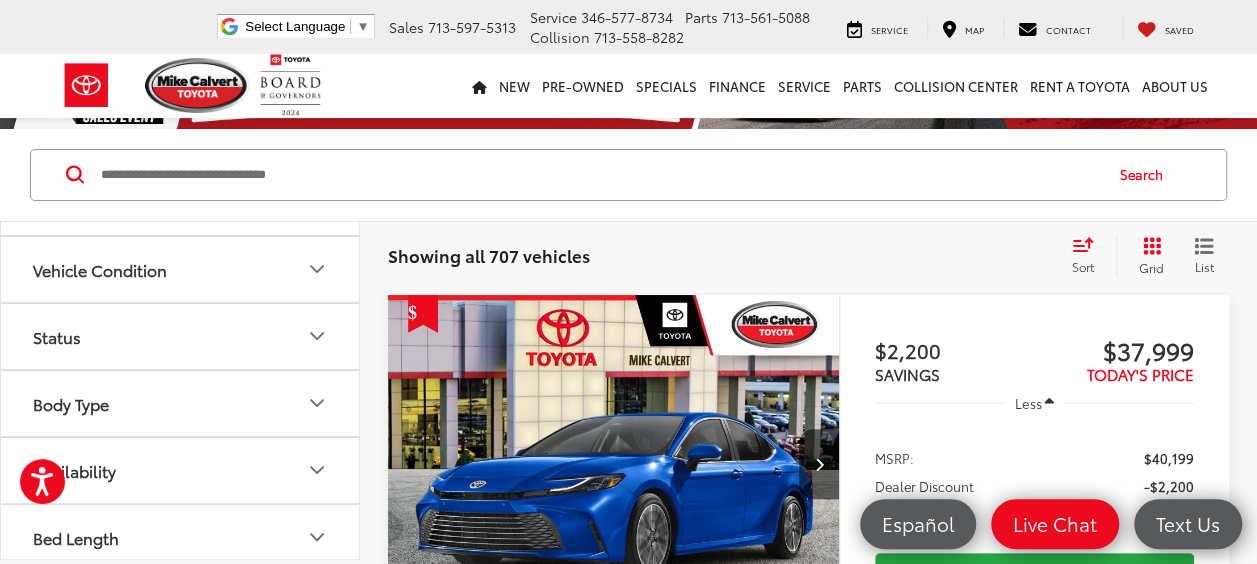 click on "Bed Length" at bounding box center [181, 537] 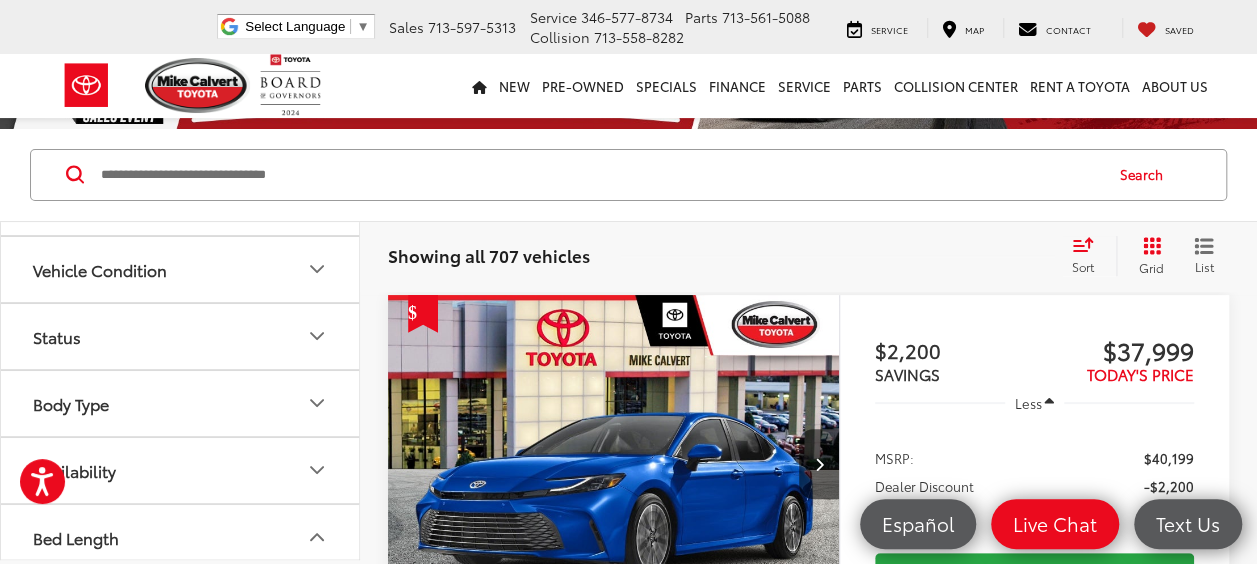 click on "Bed Length" at bounding box center [181, 537] 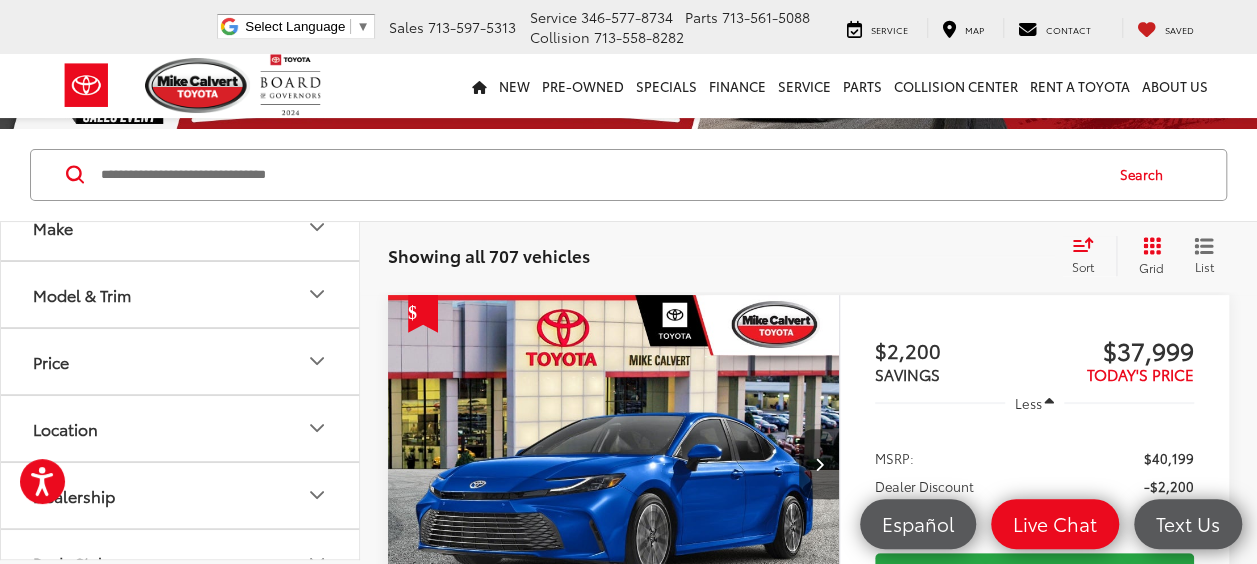 scroll, scrollTop: 0, scrollLeft: 0, axis: both 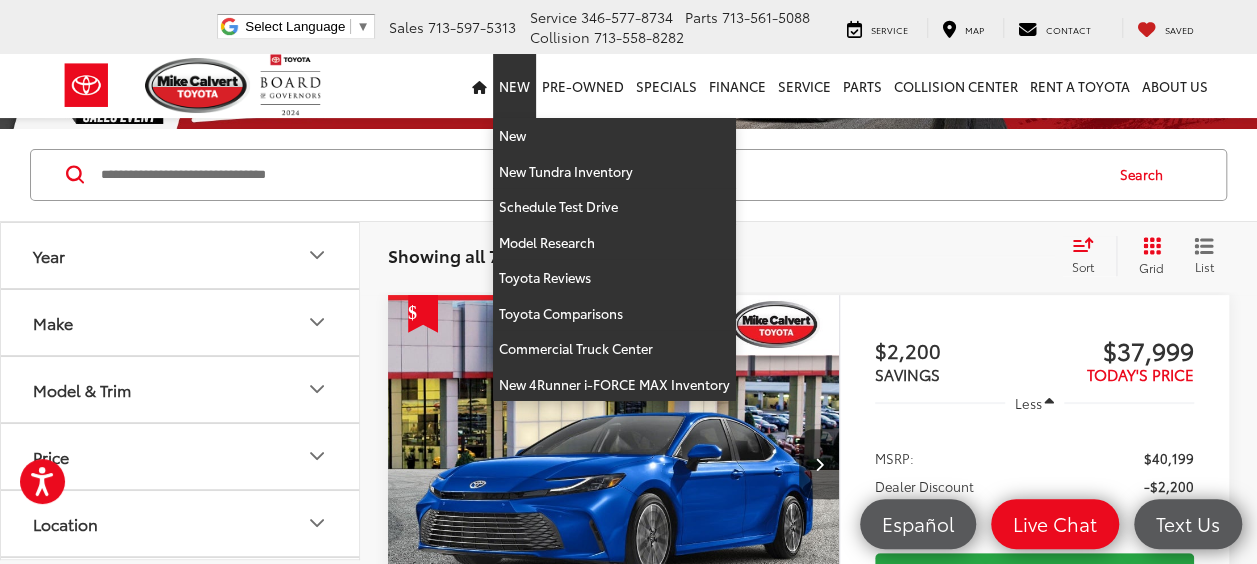 click on "New" at bounding box center (514, 86) 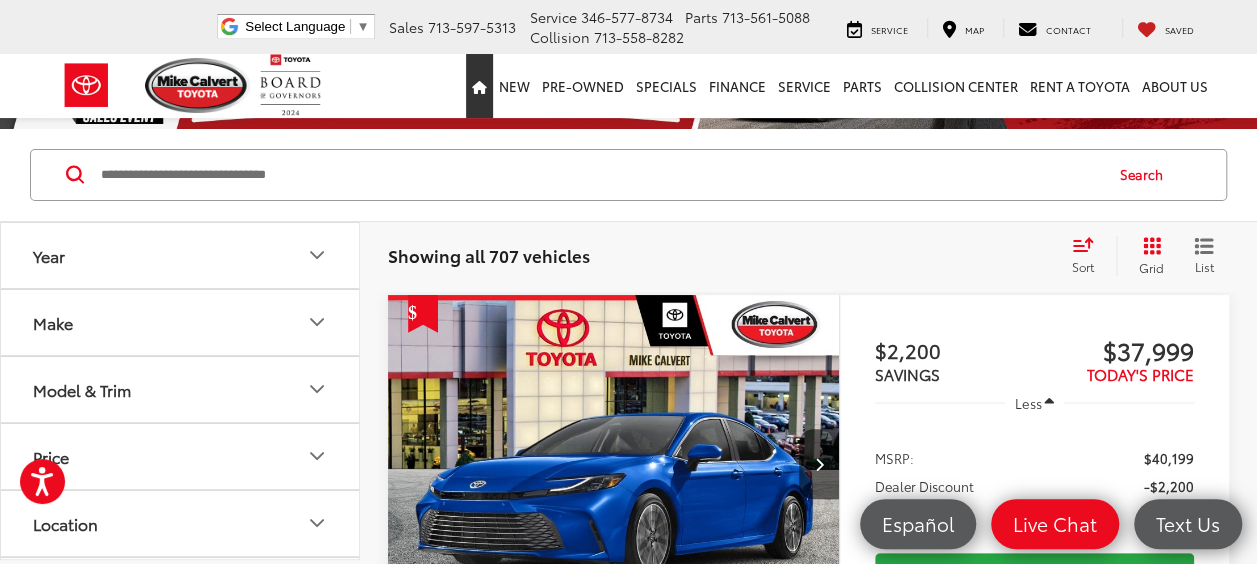 click at bounding box center [479, 87] 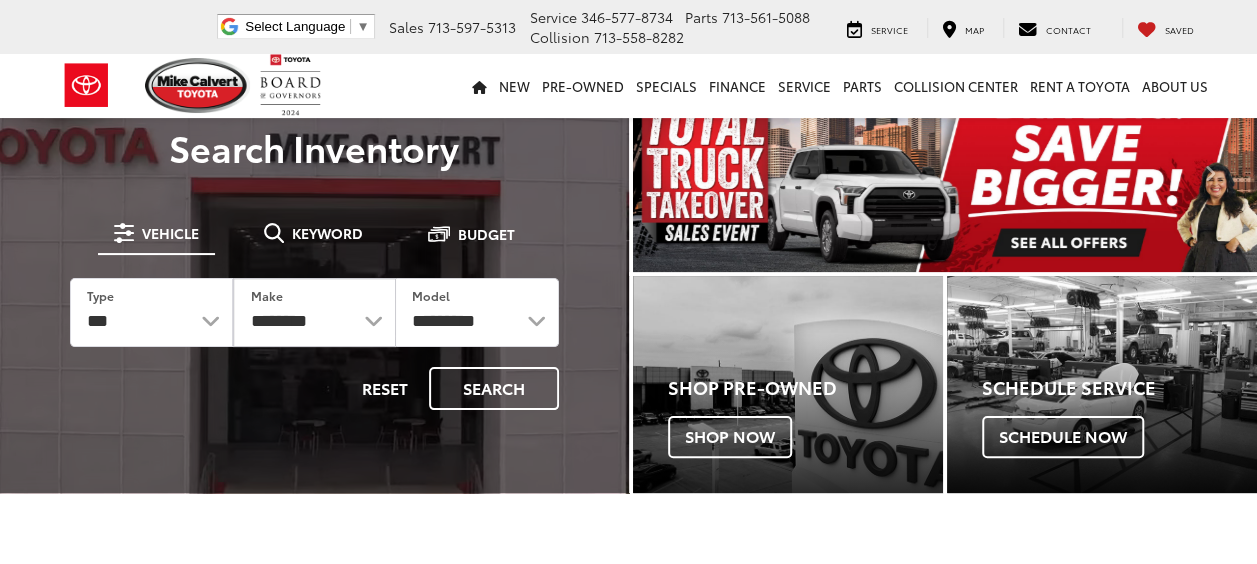 scroll, scrollTop: 48, scrollLeft: 0, axis: vertical 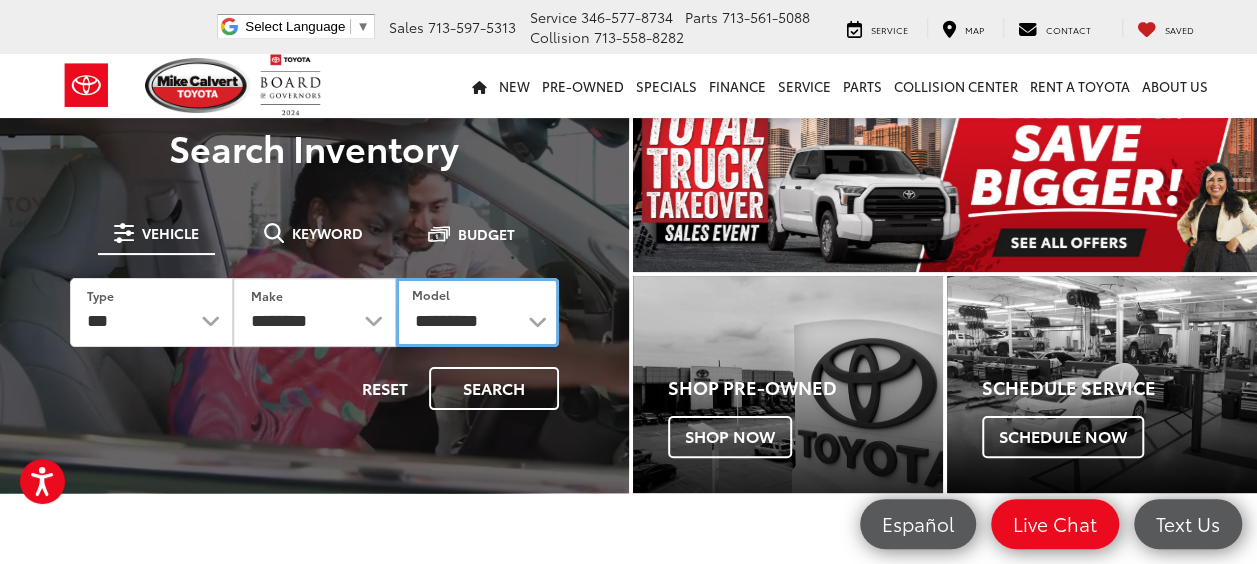 click on "**********" at bounding box center [477, 312] 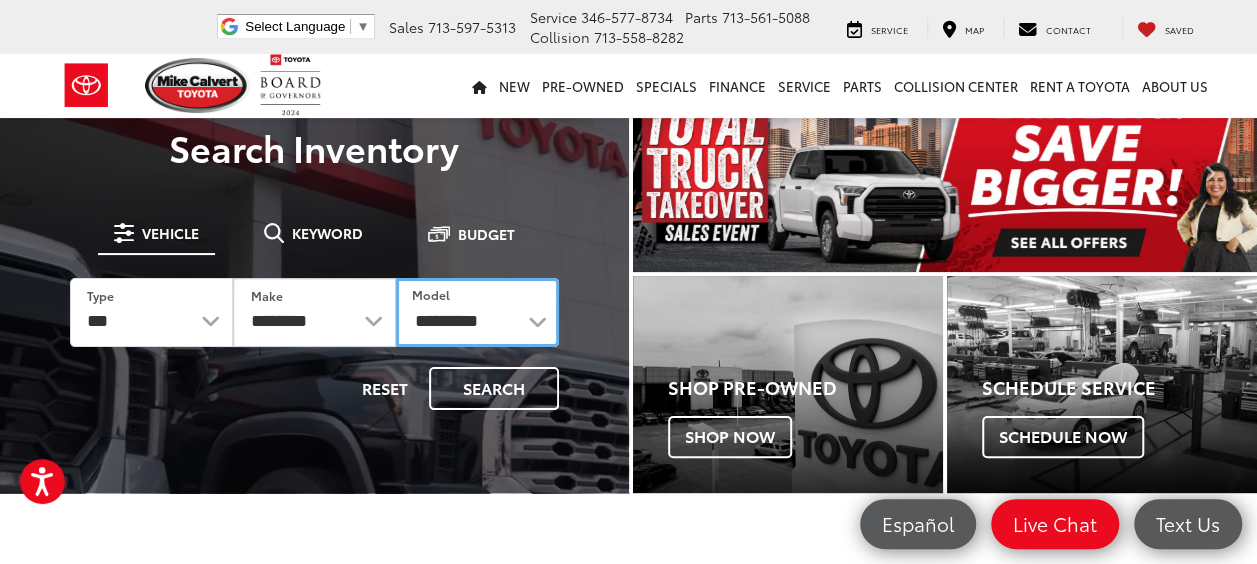 scroll, scrollTop: 0, scrollLeft: 0, axis: both 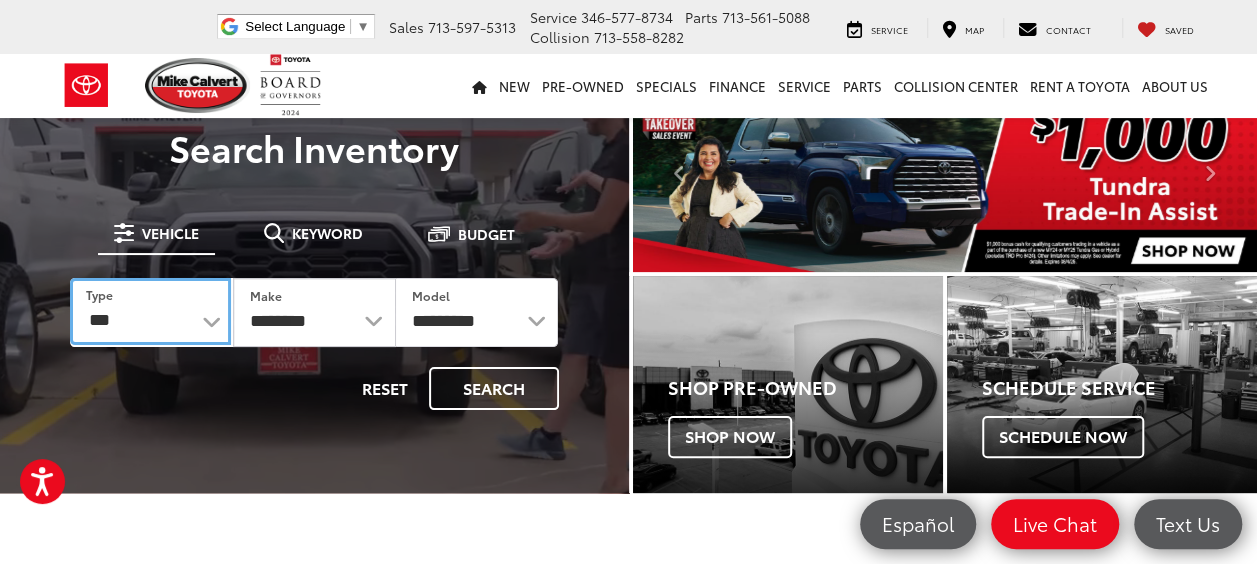 click on "***
***
****
*********" at bounding box center [150, 312] 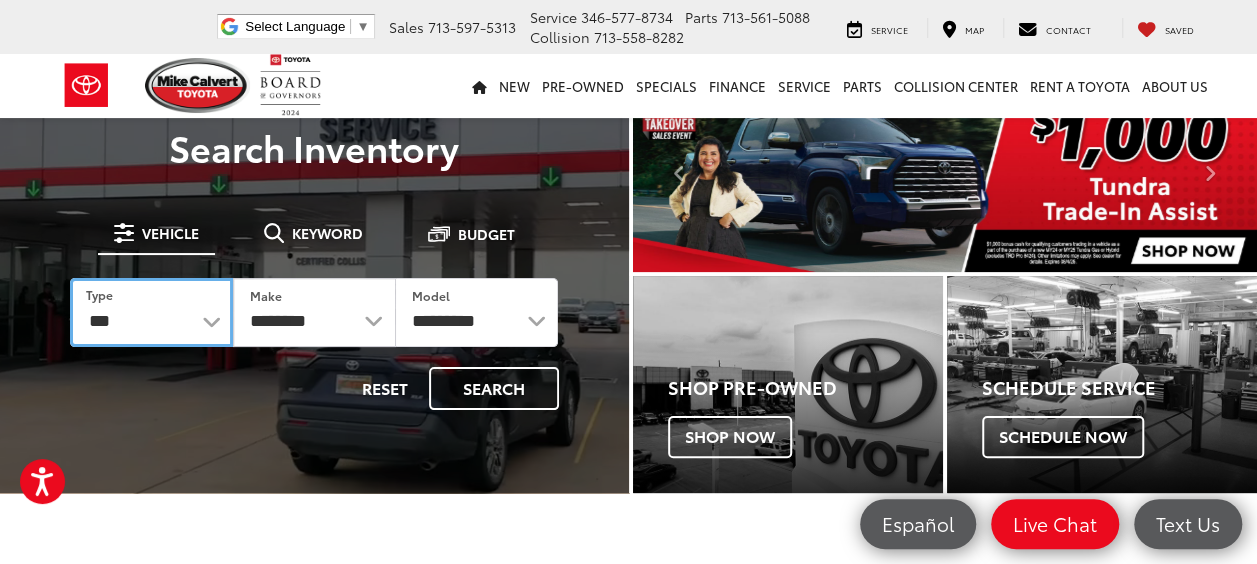 select on "******" 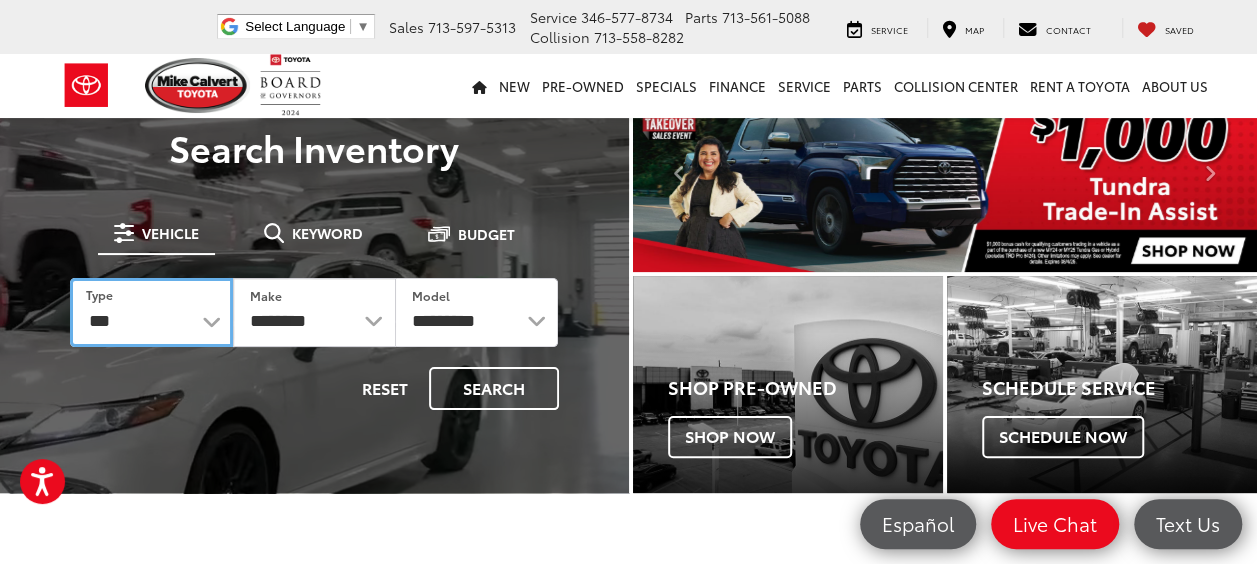 click on "***
***
****
*********" at bounding box center [151, 312] 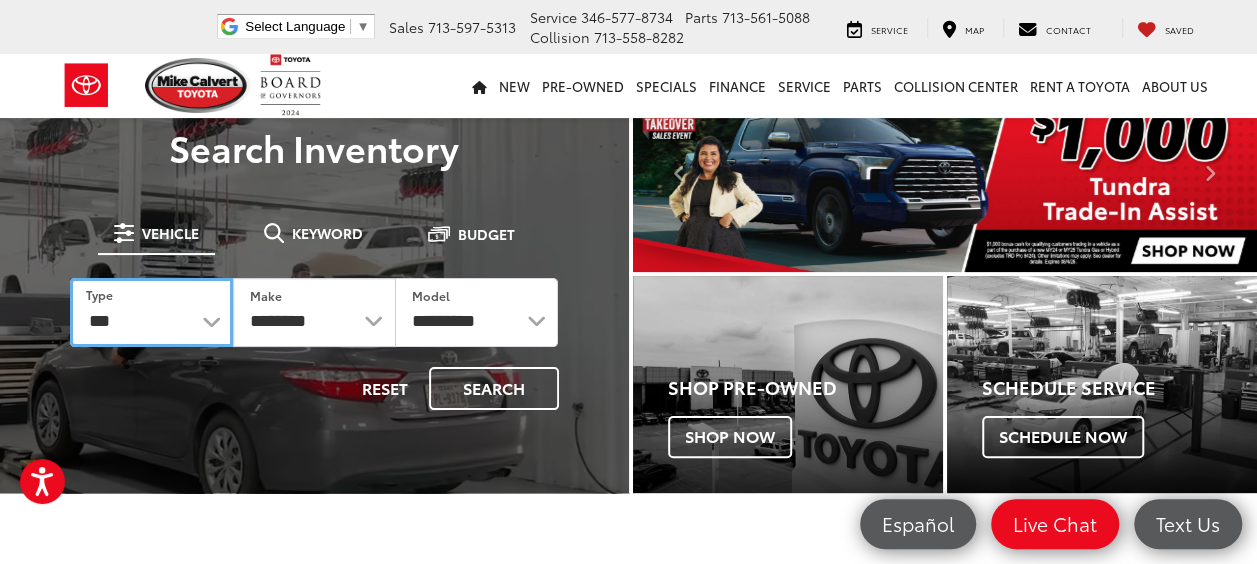 select 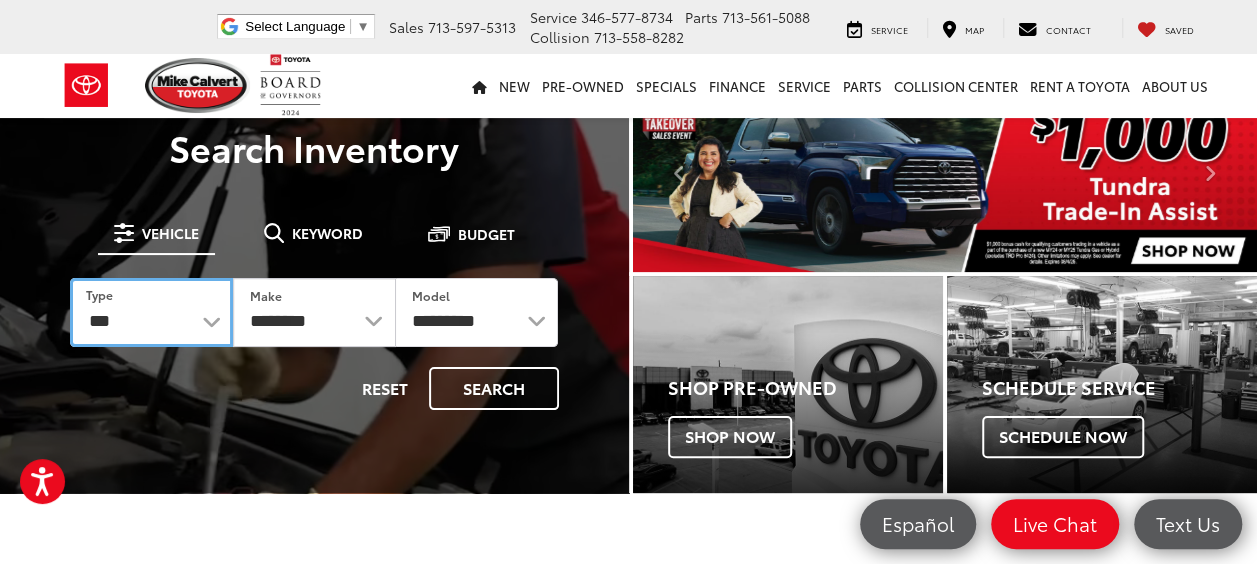 select 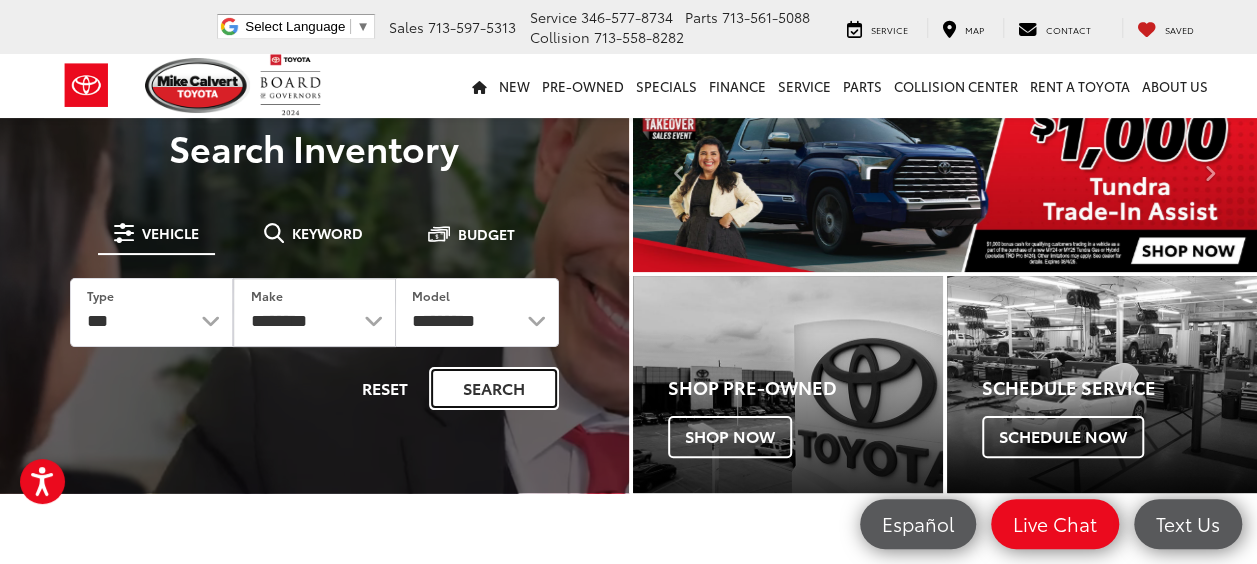 click on "Search" at bounding box center [494, 388] 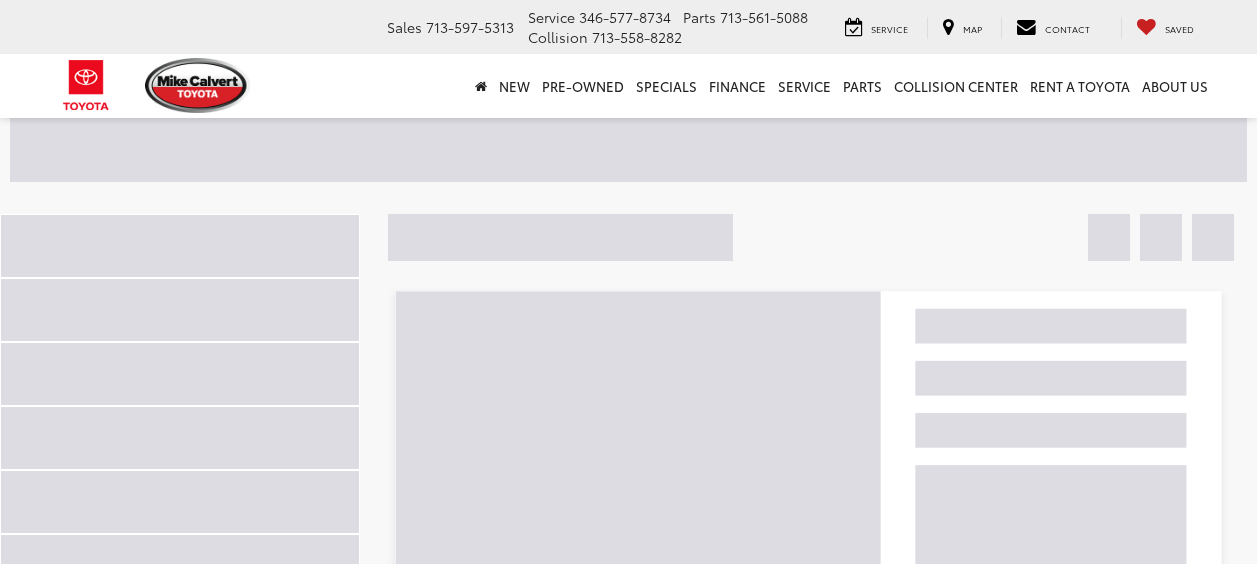 scroll, scrollTop: 0, scrollLeft: 0, axis: both 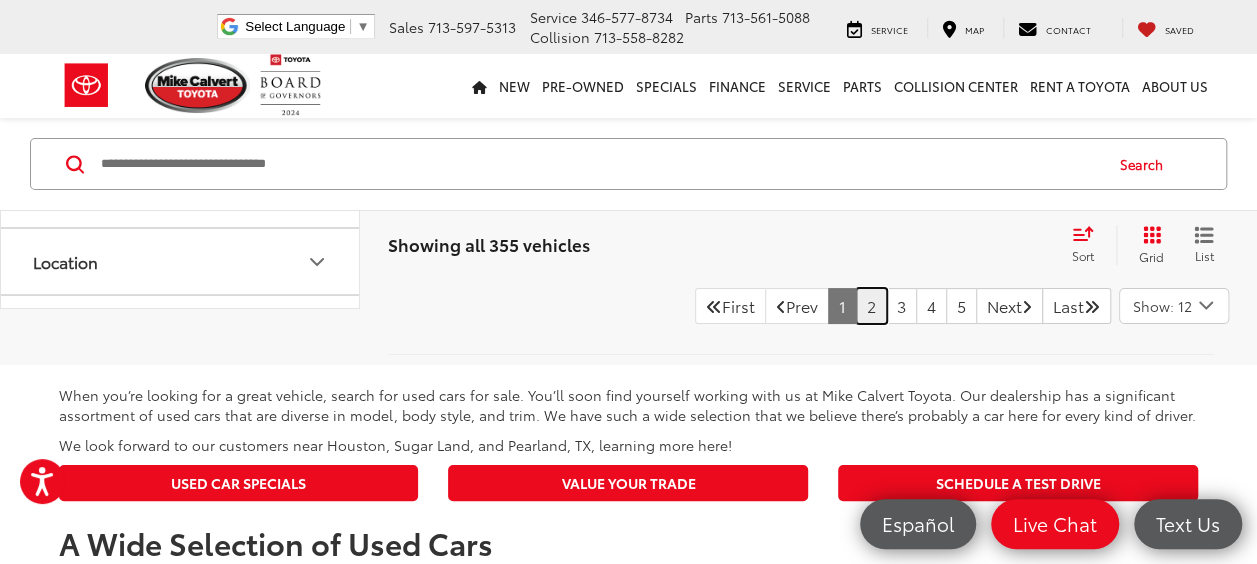 click on "2" at bounding box center [871, 306] 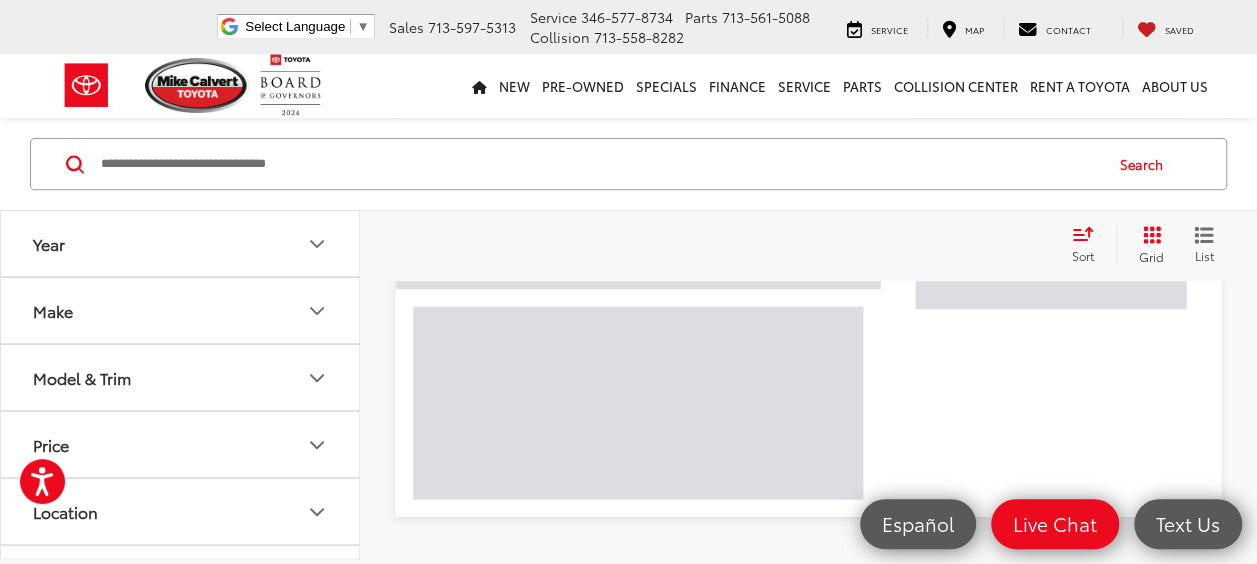 scroll, scrollTop: 0, scrollLeft: 0, axis: both 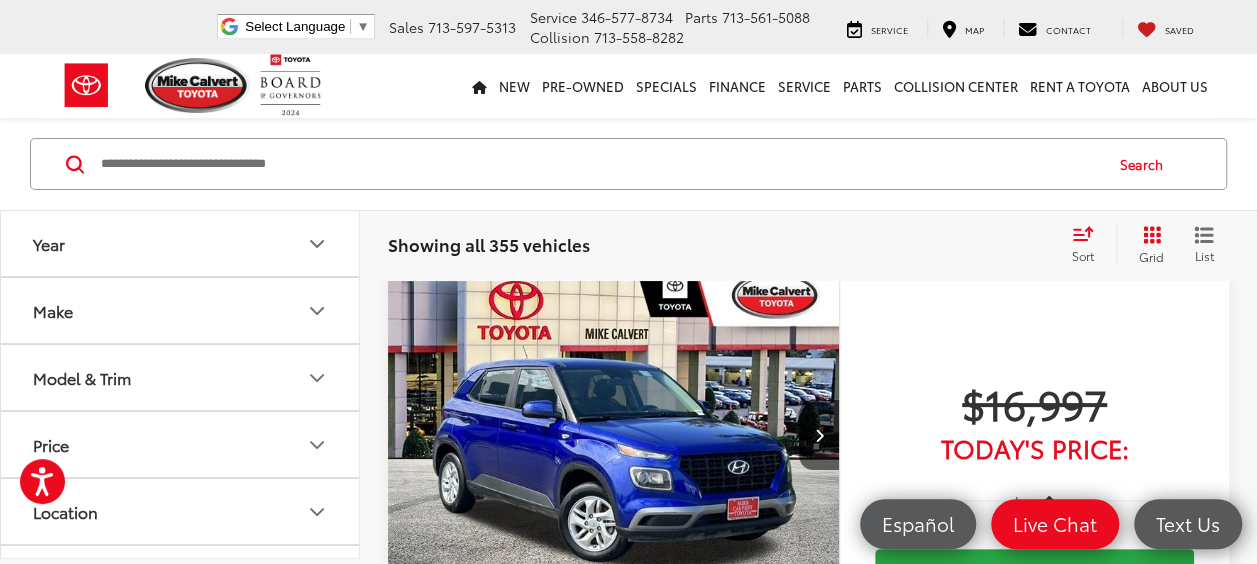 click on "Make" at bounding box center (181, 310) 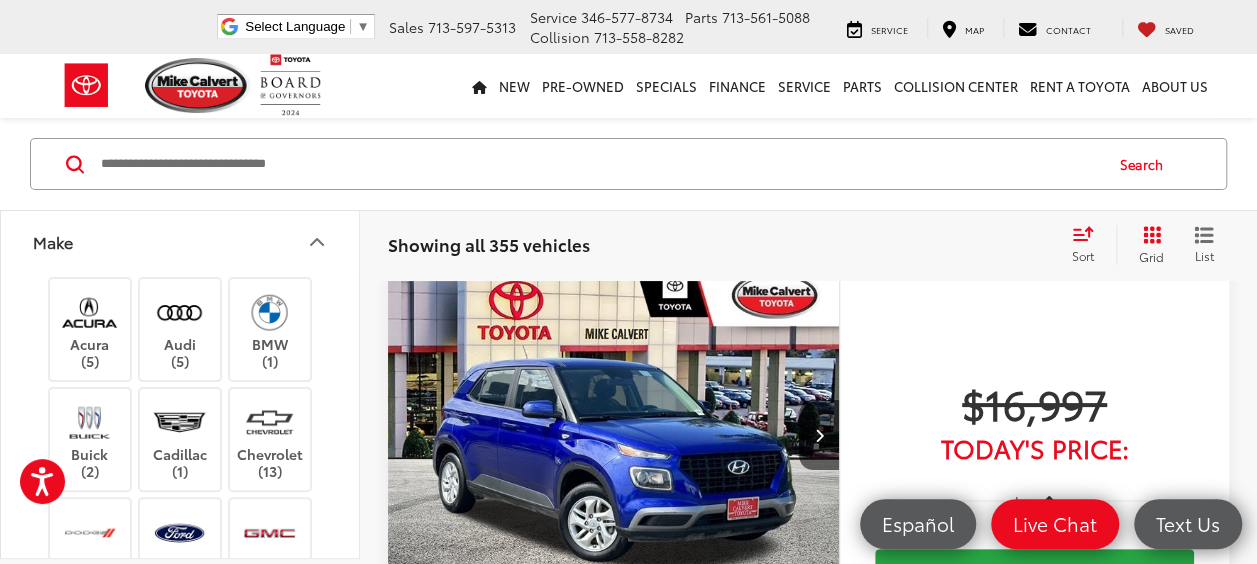scroll, scrollTop: 68, scrollLeft: 0, axis: vertical 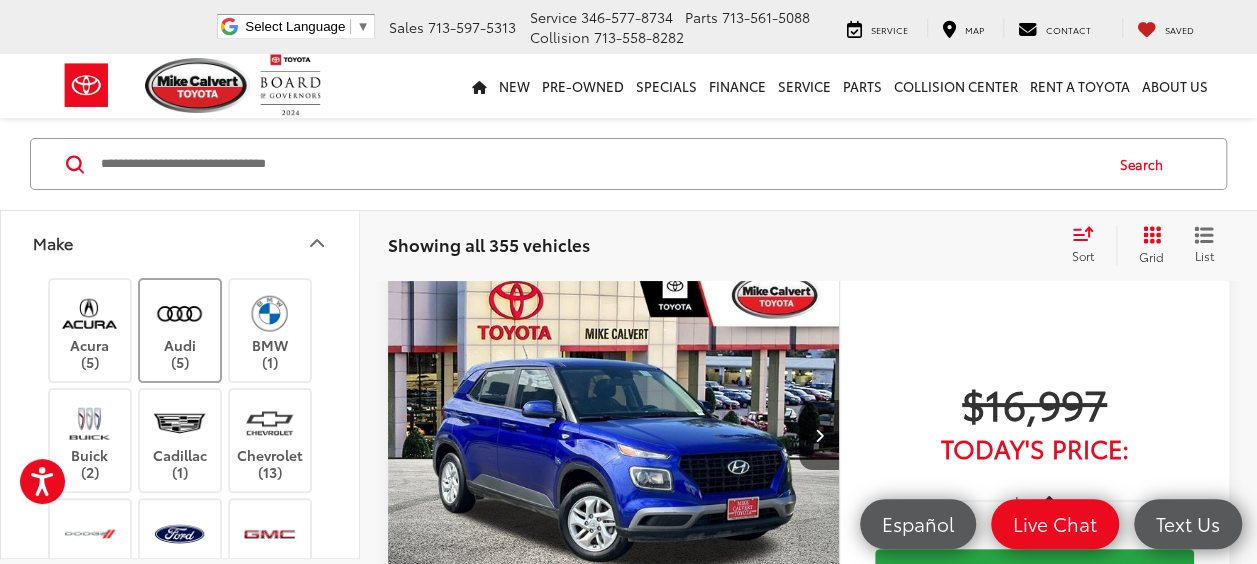click on "Audi   (5)" at bounding box center (180, 330) 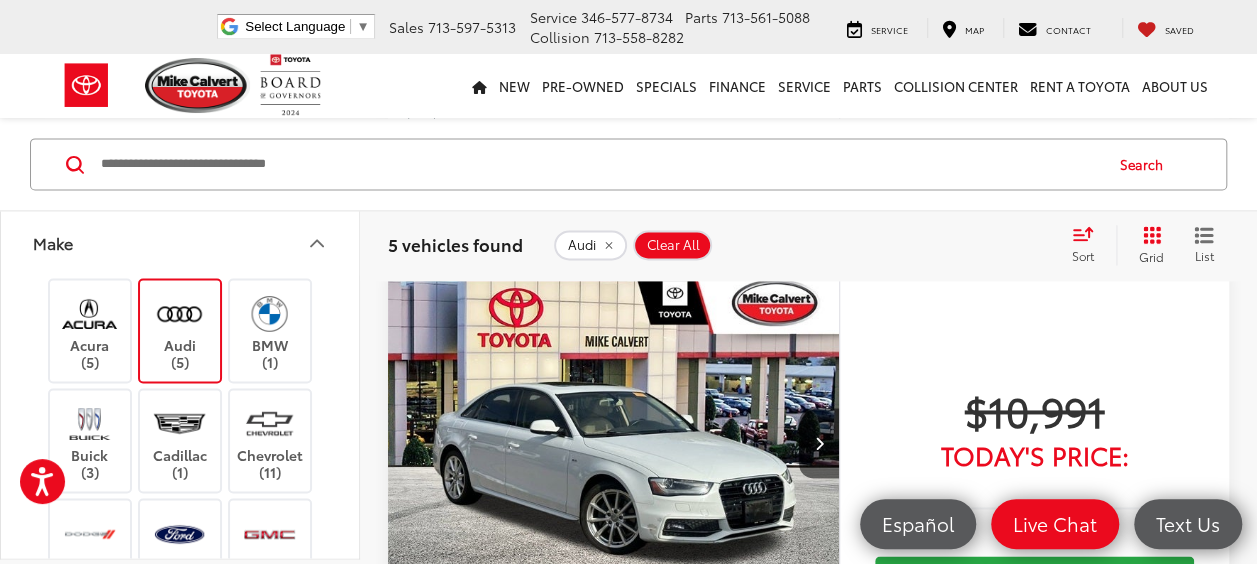 scroll, scrollTop: 1277, scrollLeft: 0, axis: vertical 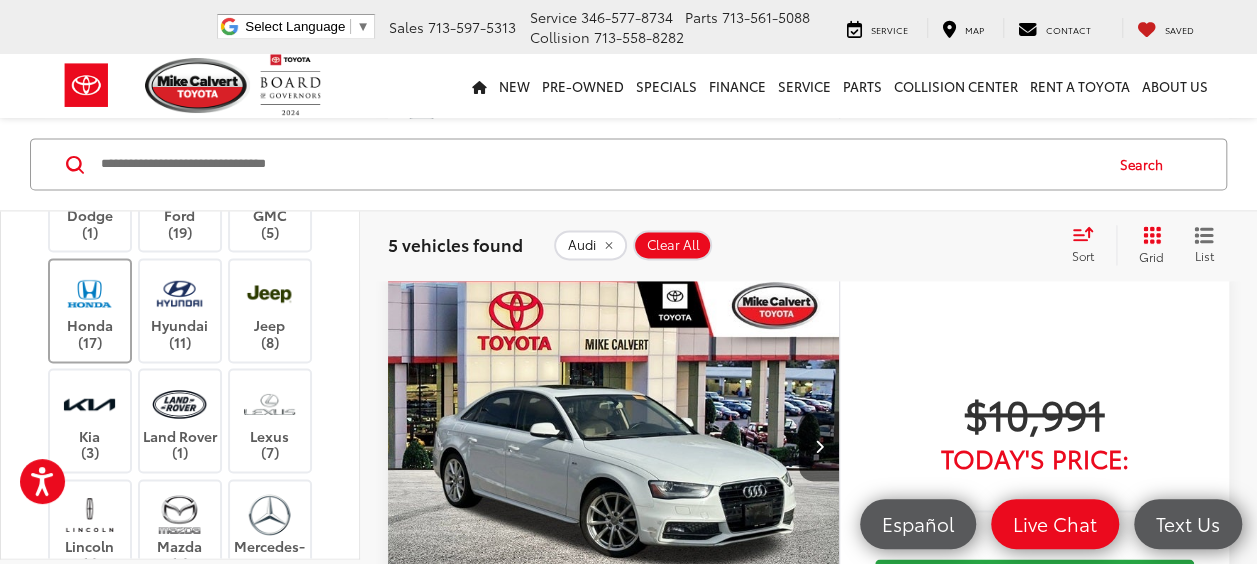 click at bounding box center (89, 293) 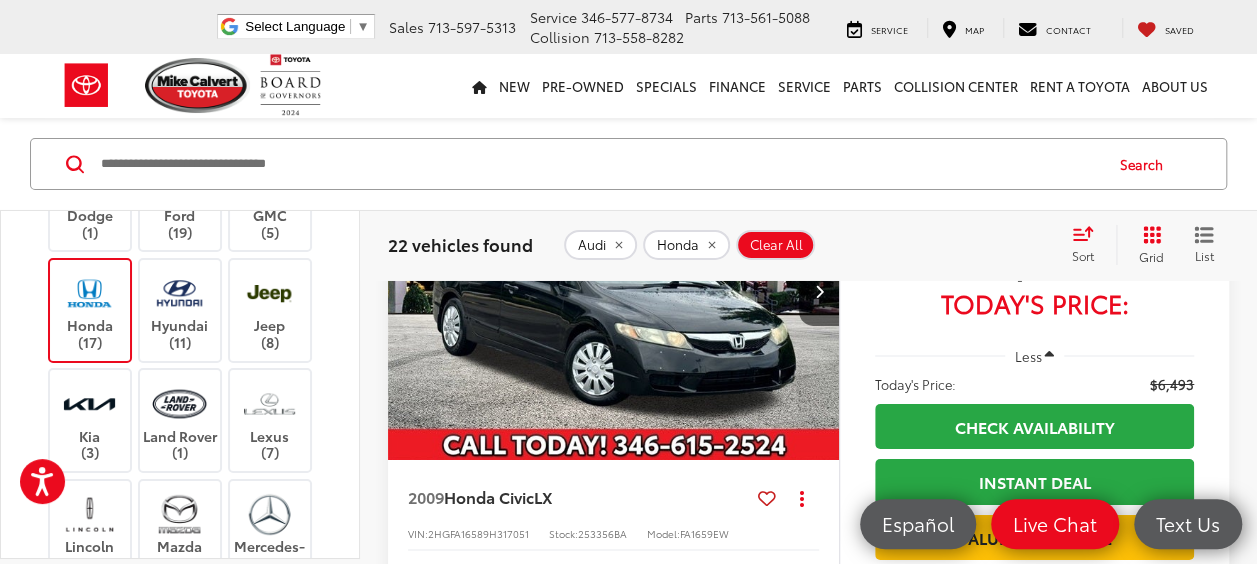 scroll, scrollTop: 3392, scrollLeft: 0, axis: vertical 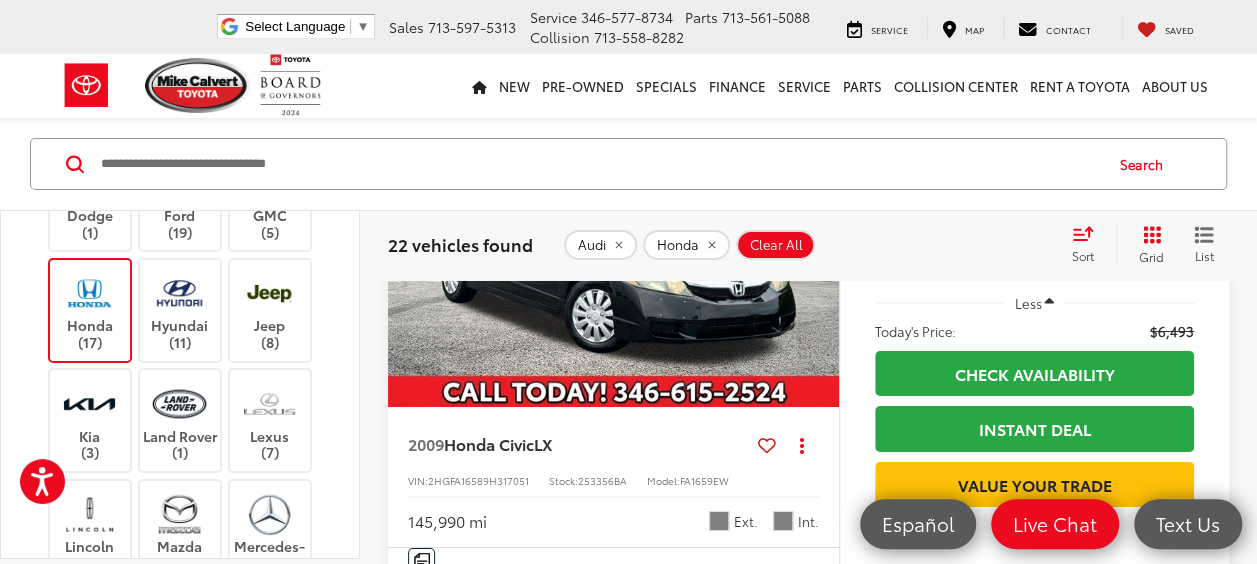click at bounding box center (614, 238) 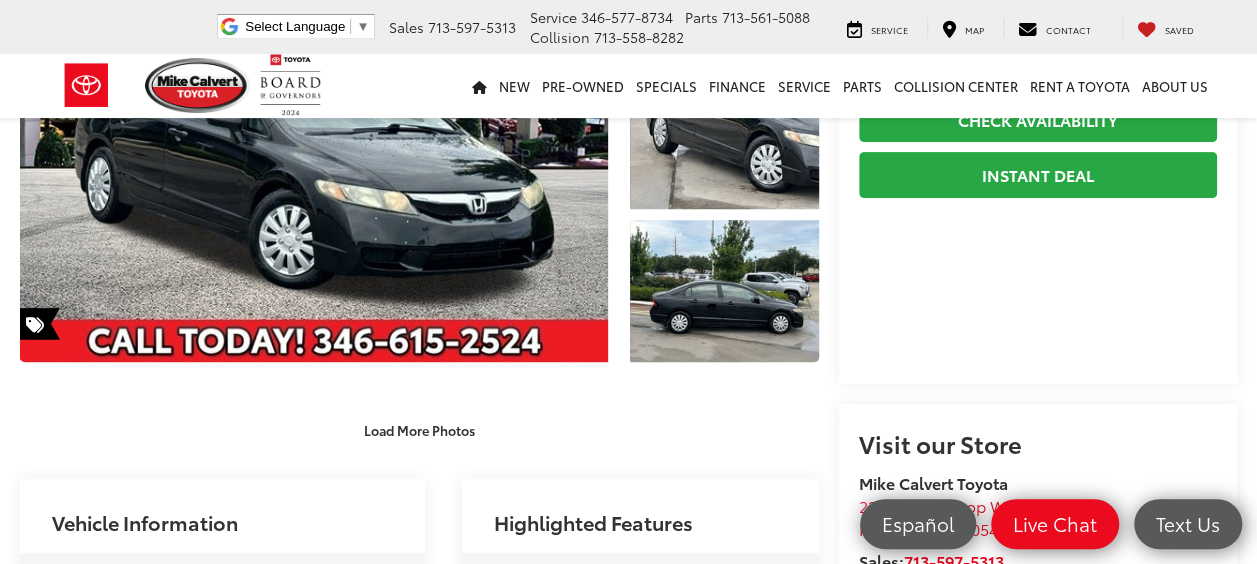 scroll, scrollTop: 296, scrollLeft: 0, axis: vertical 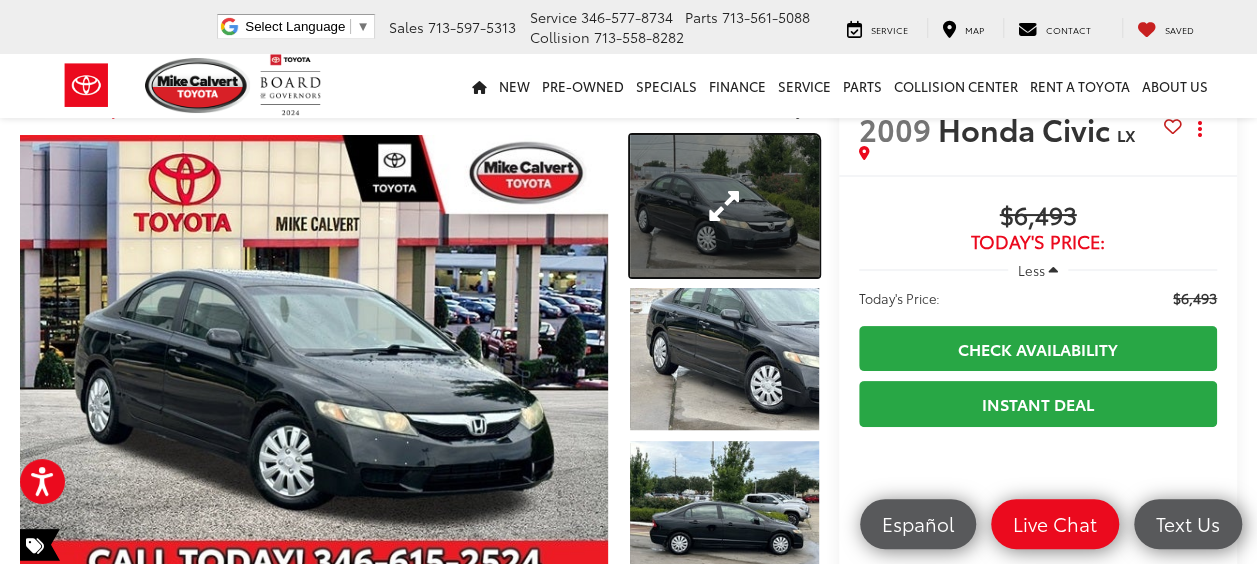 click at bounding box center [724, 206] 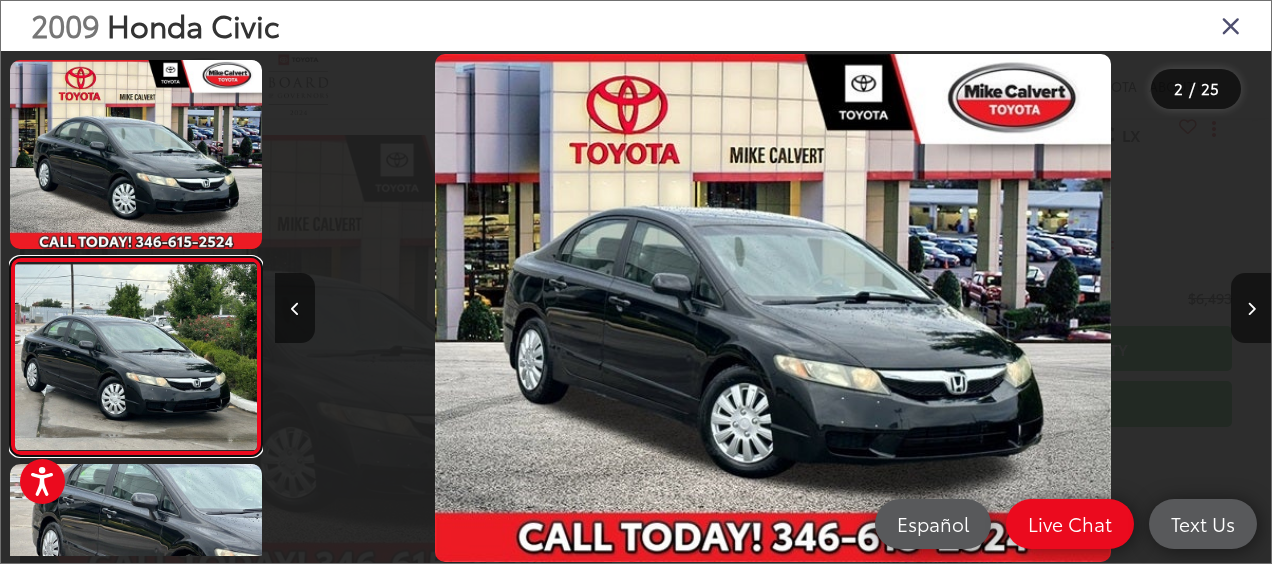 scroll, scrollTop: 0, scrollLeft: 312, axis: horizontal 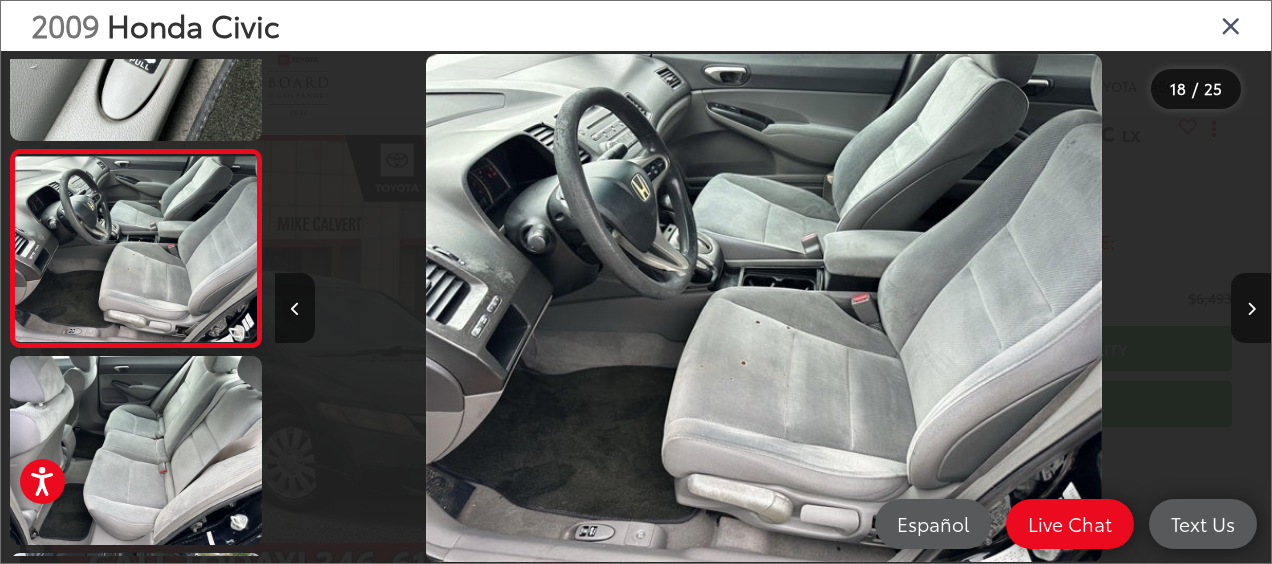 click at bounding box center [1231, 25] 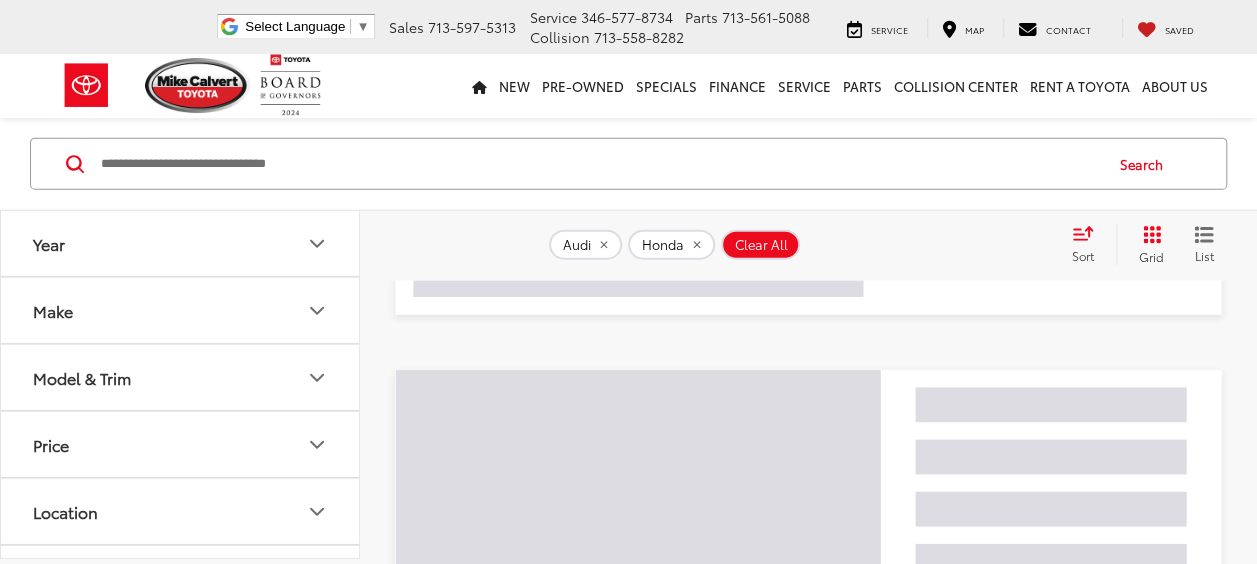 scroll, scrollTop: 2420, scrollLeft: 0, axis: vertical 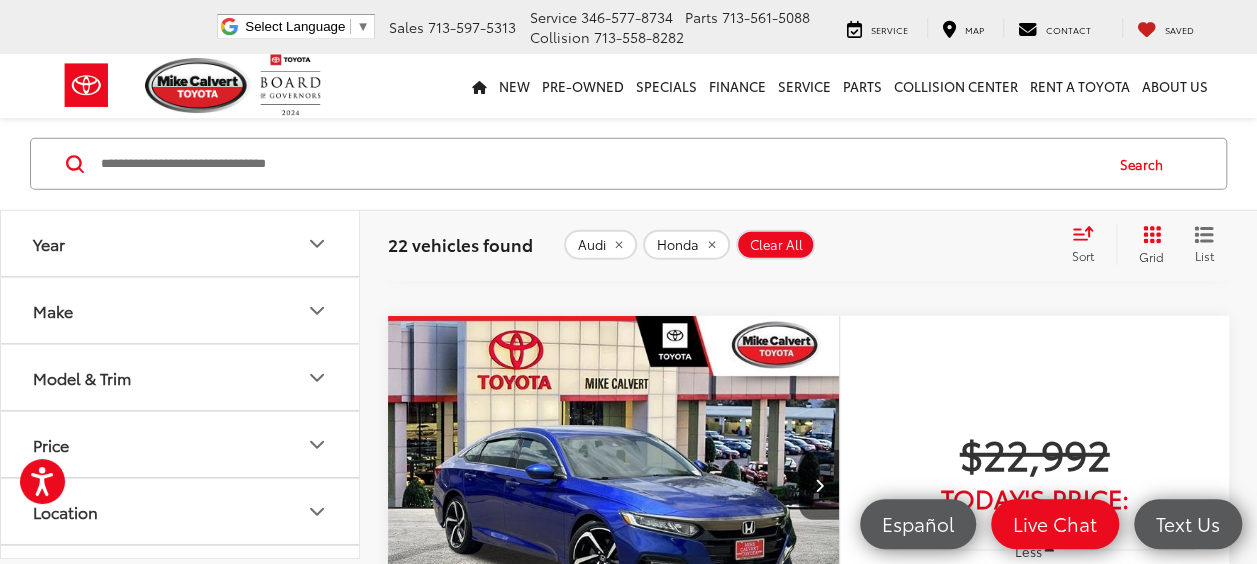 click 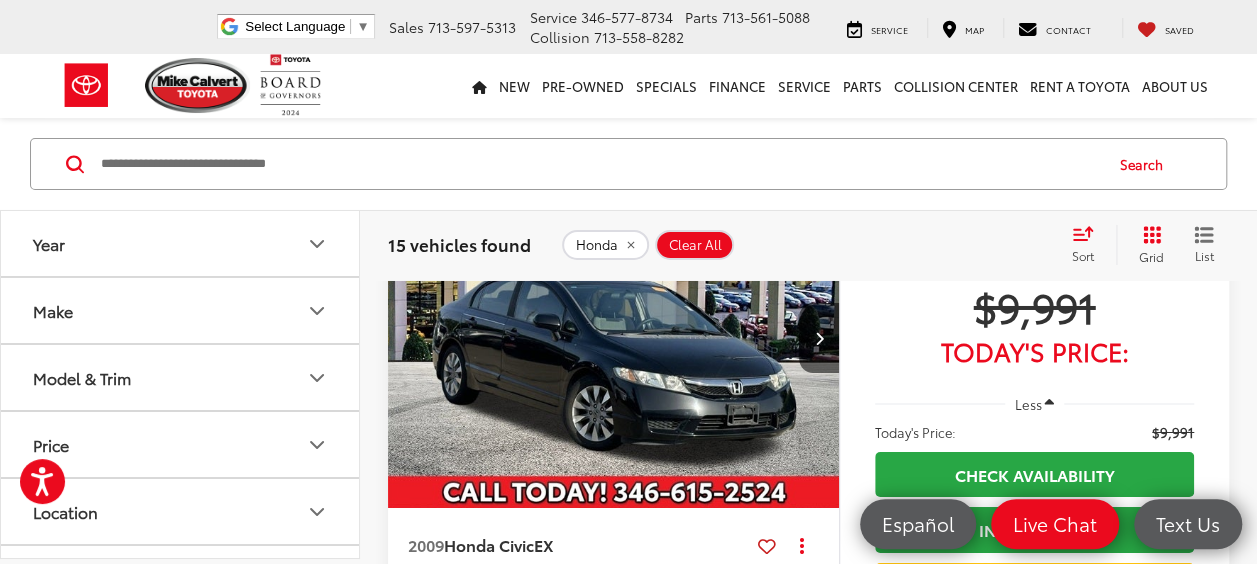 scroll, scrollTop: 7132, scrollLeft: 0, axis: vertical 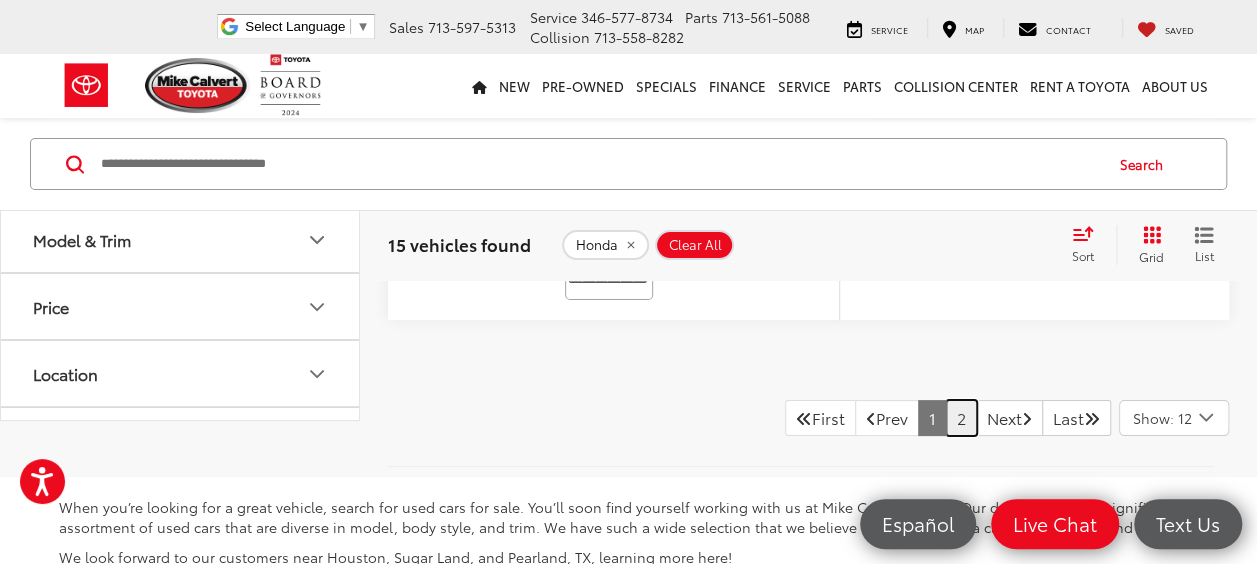 click on "2" at bounding box center [961, 418] 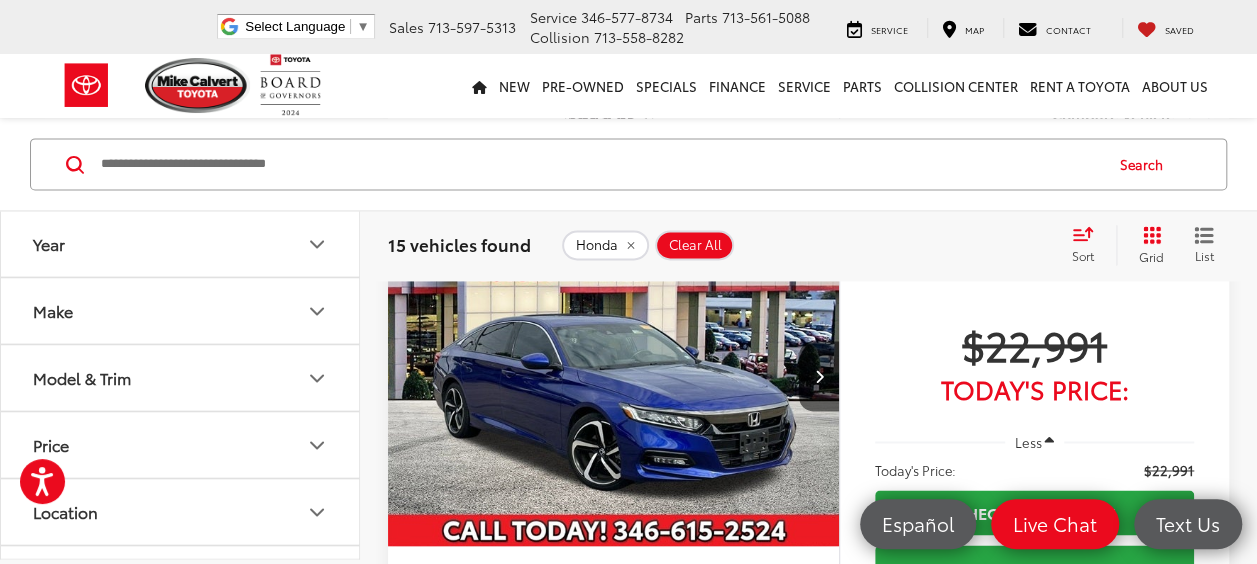 scroll, scrollTop: 1338, scrollLeft: 0, axis: vertical 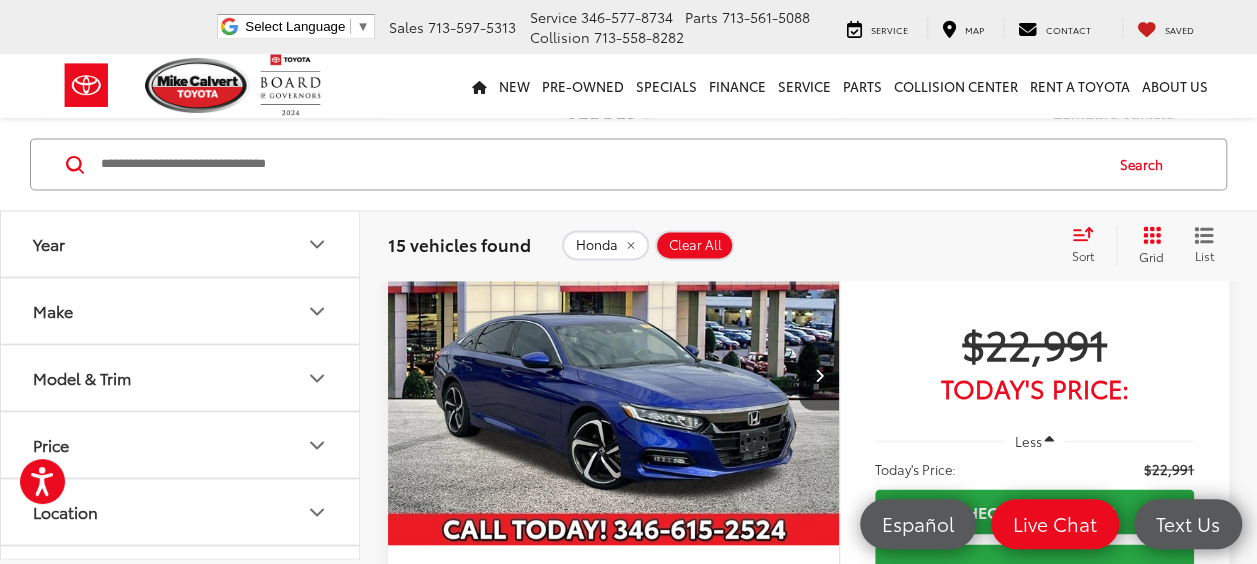 click at bounding box center (614, 376) 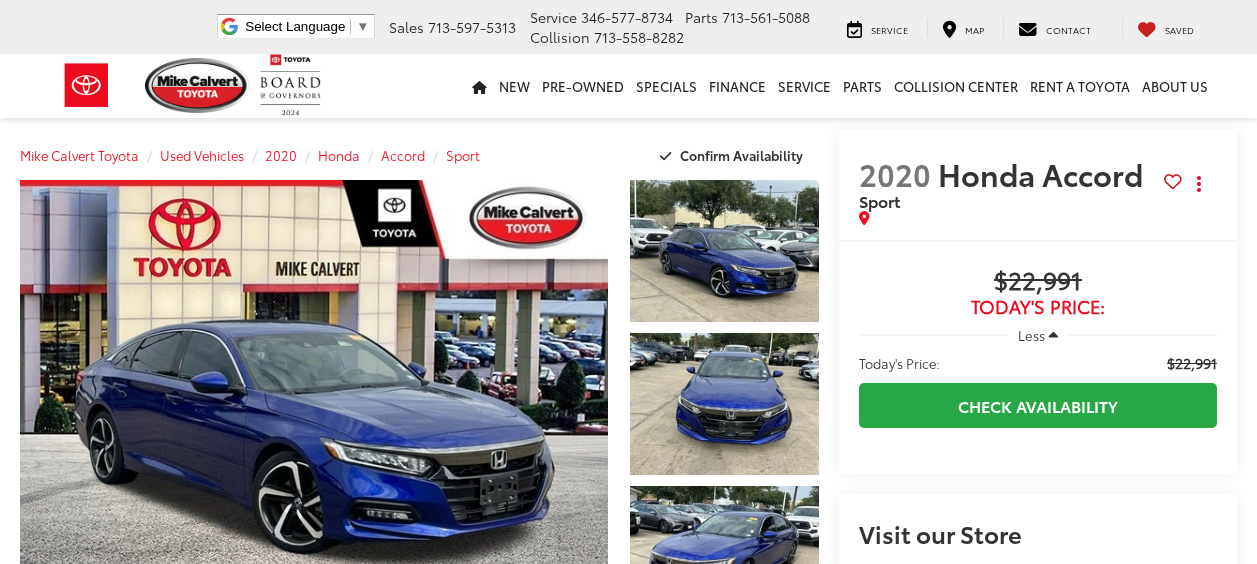 scroll, scrollTop: 0, scrollLeft: 0, axis: both 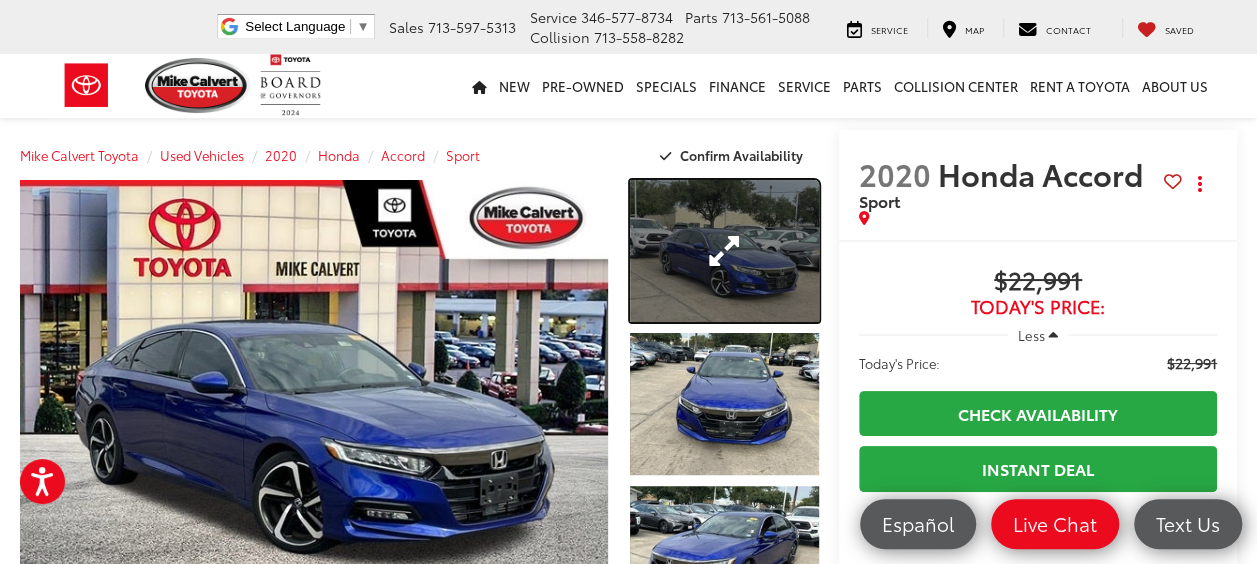 click at bounding box center [724, 251] 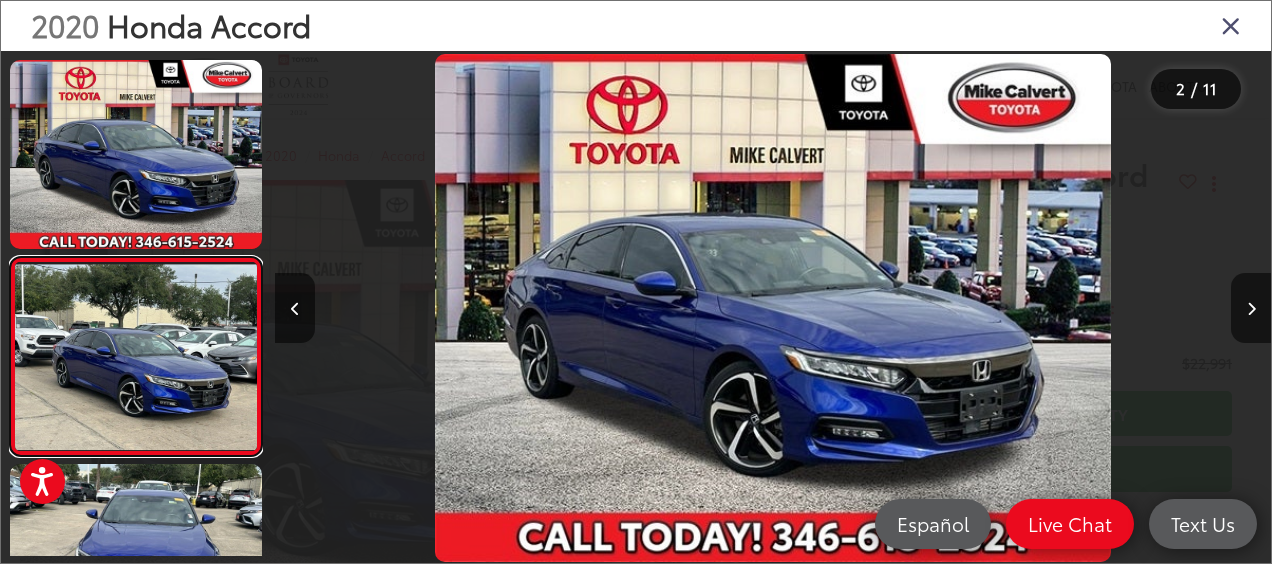 scroll, scrollTop: 63, scrollLeft: 0, axis: vertical 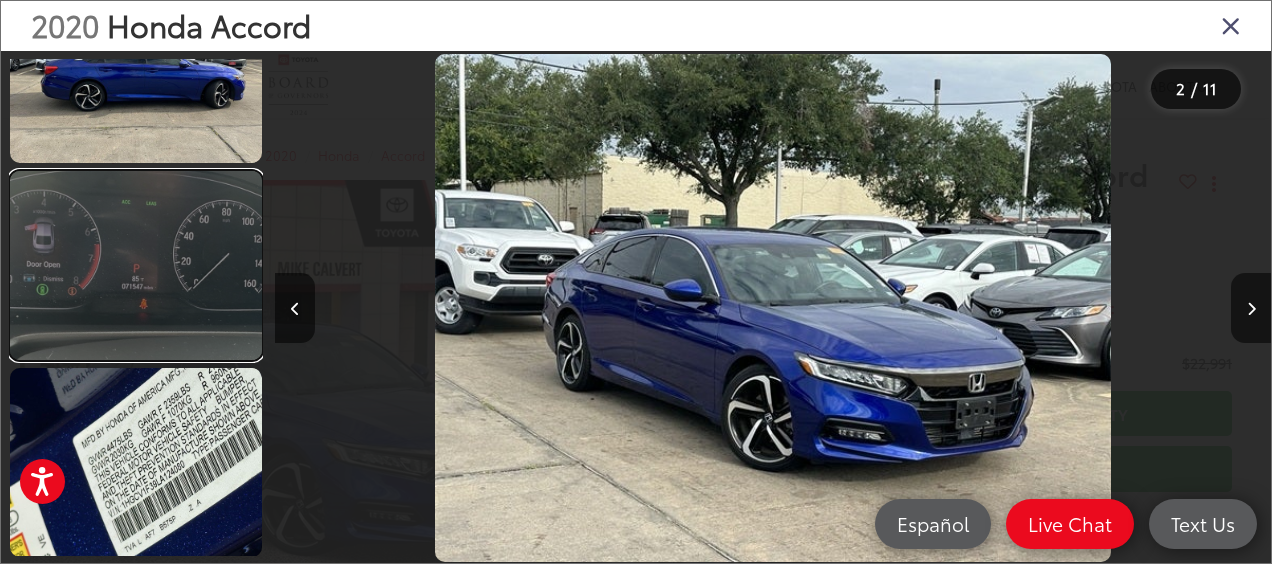 click at bounding box center [136, 265] 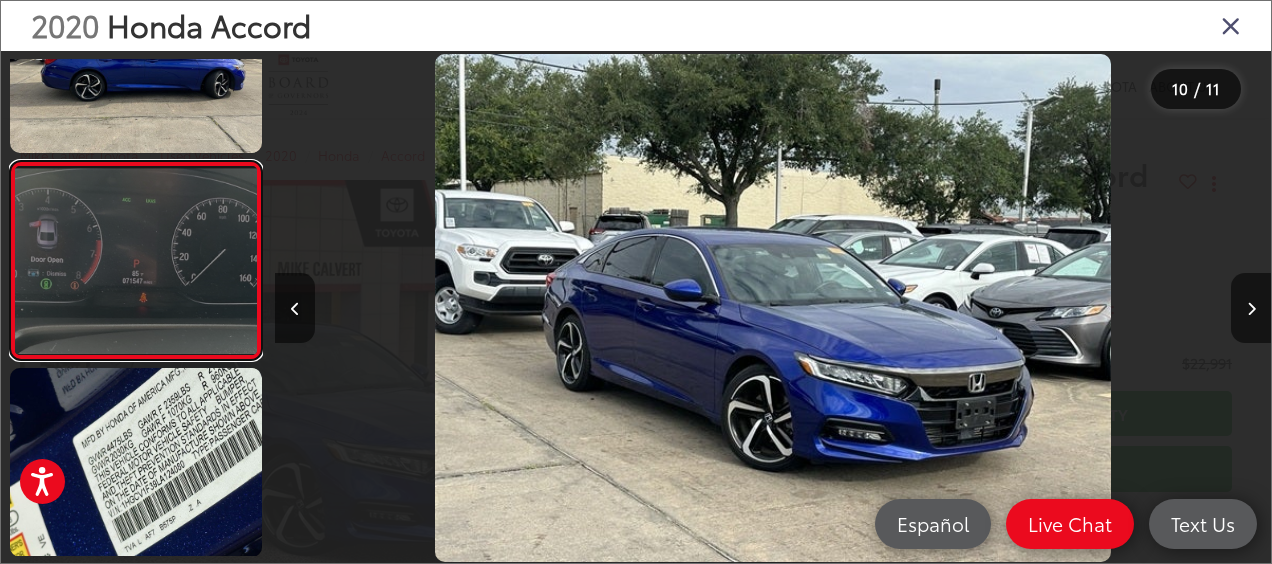 scroll, scrollTop: 1672, scrollLeft: 0, axis: vertical 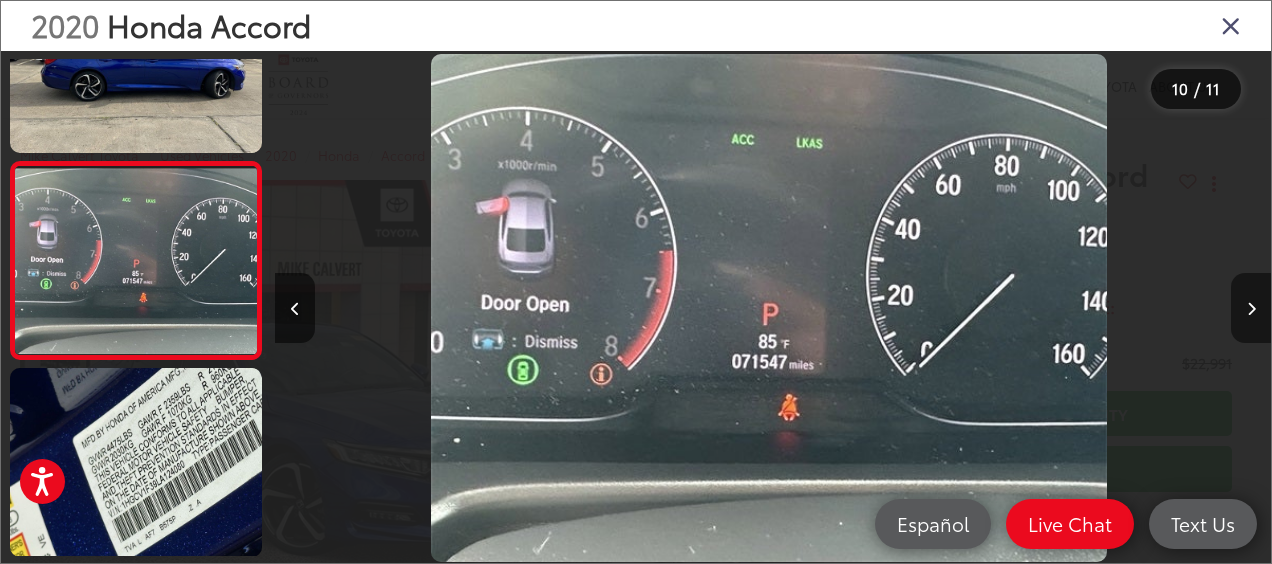 click at bounding box center [1251, 309] 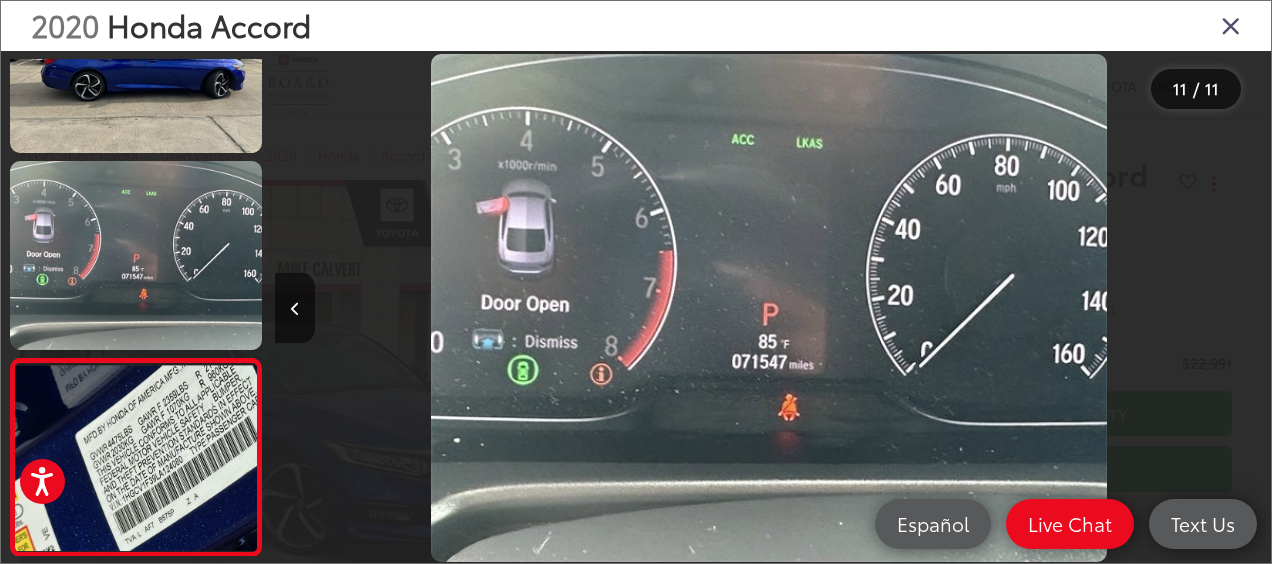 scroll, scrollTop: 1672, scrollLeft: 0, axis: vertical 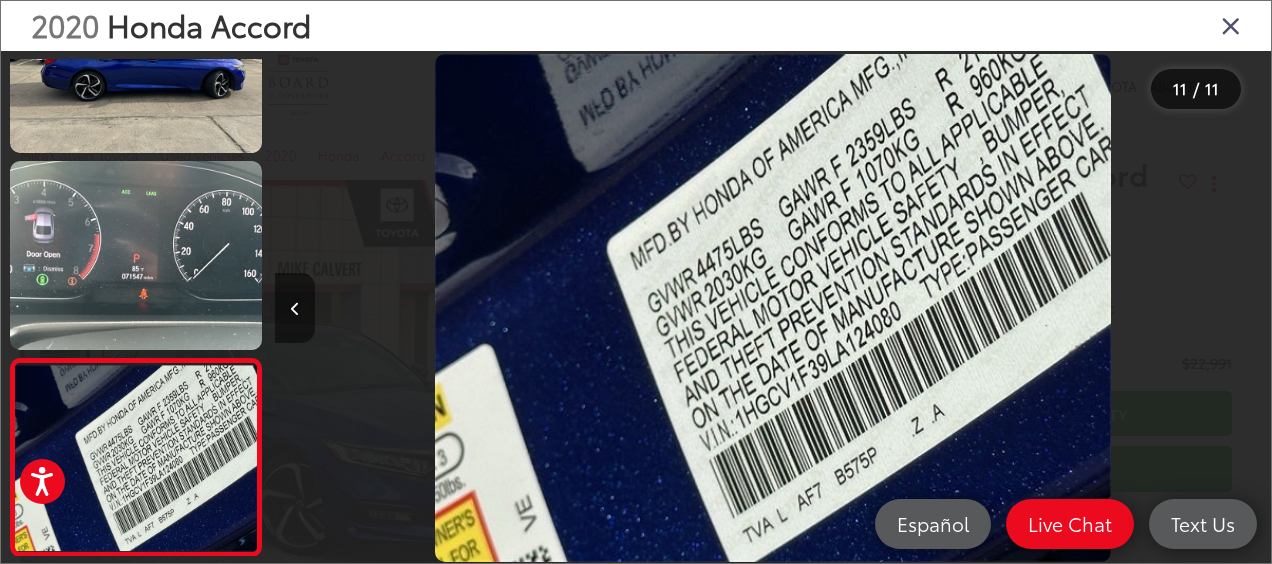 click at bounding box center (295, 308) 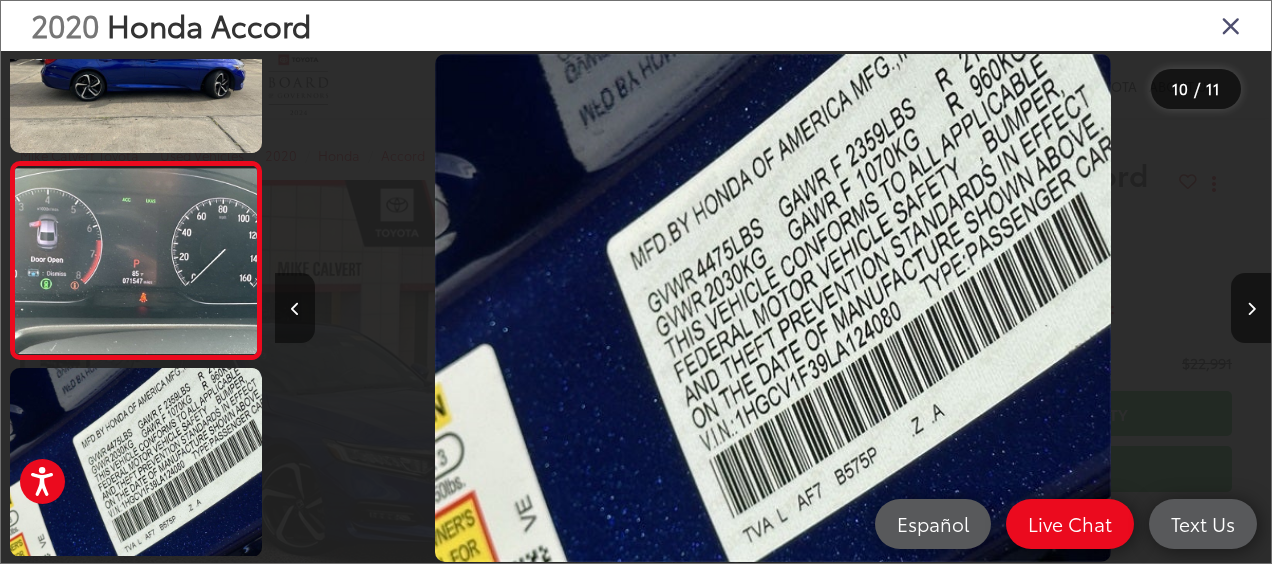 scroll, scrollTop: 1672, scrollLeft: 0, axis: vertical 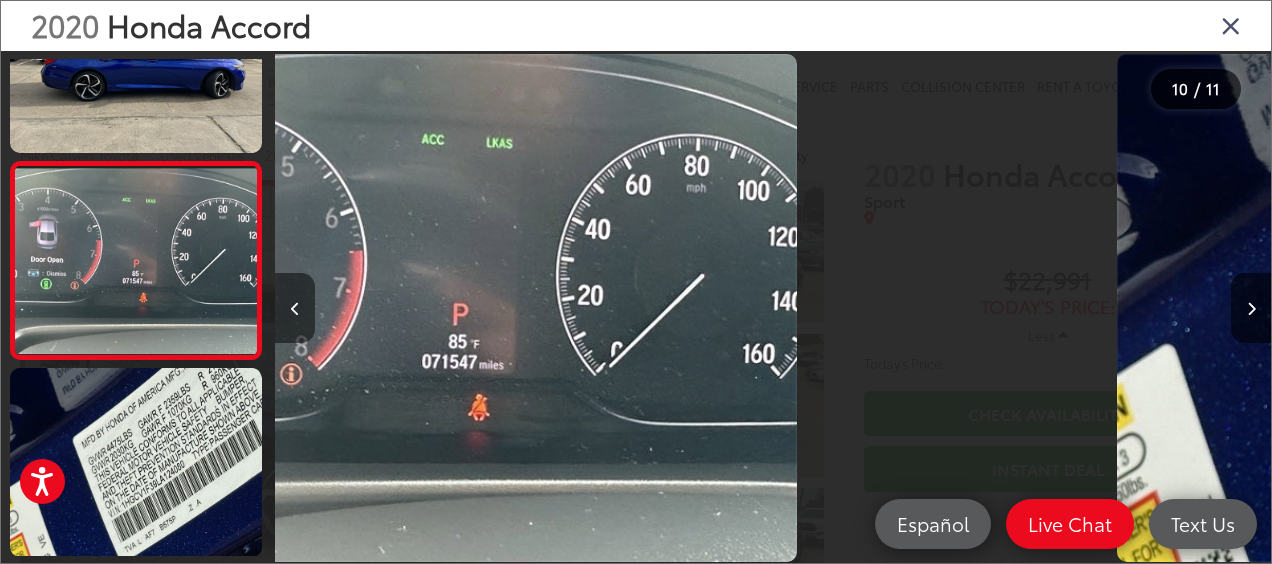 click at bounding box center [295, 308] 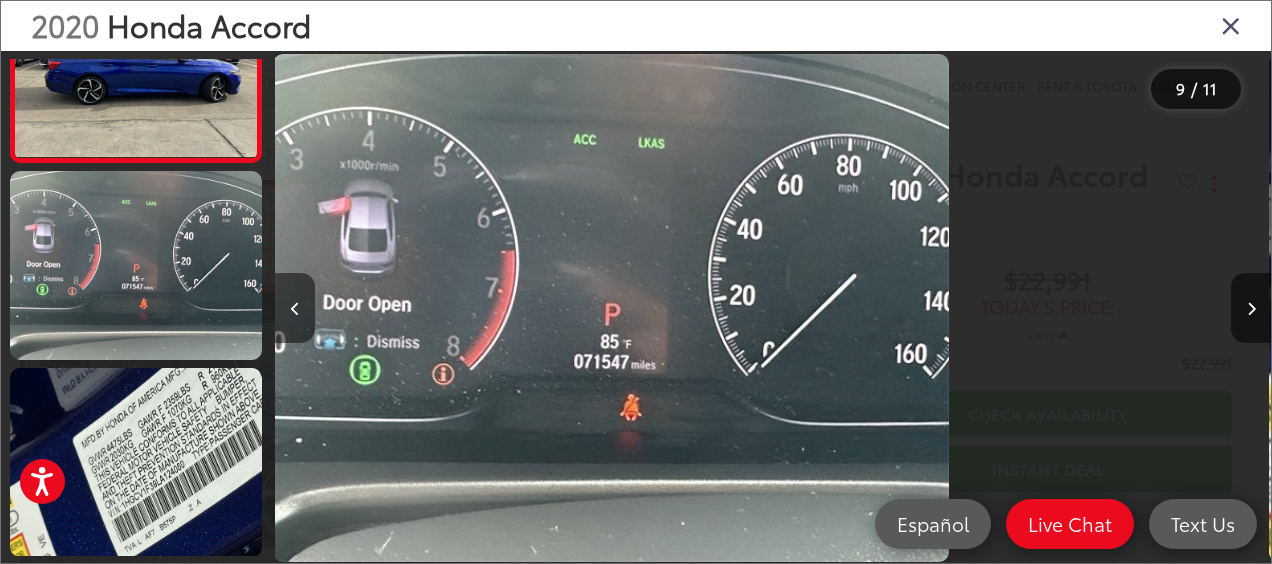 scroll, scrollTop: 1667, scrollLeft: 0, axis: vertical 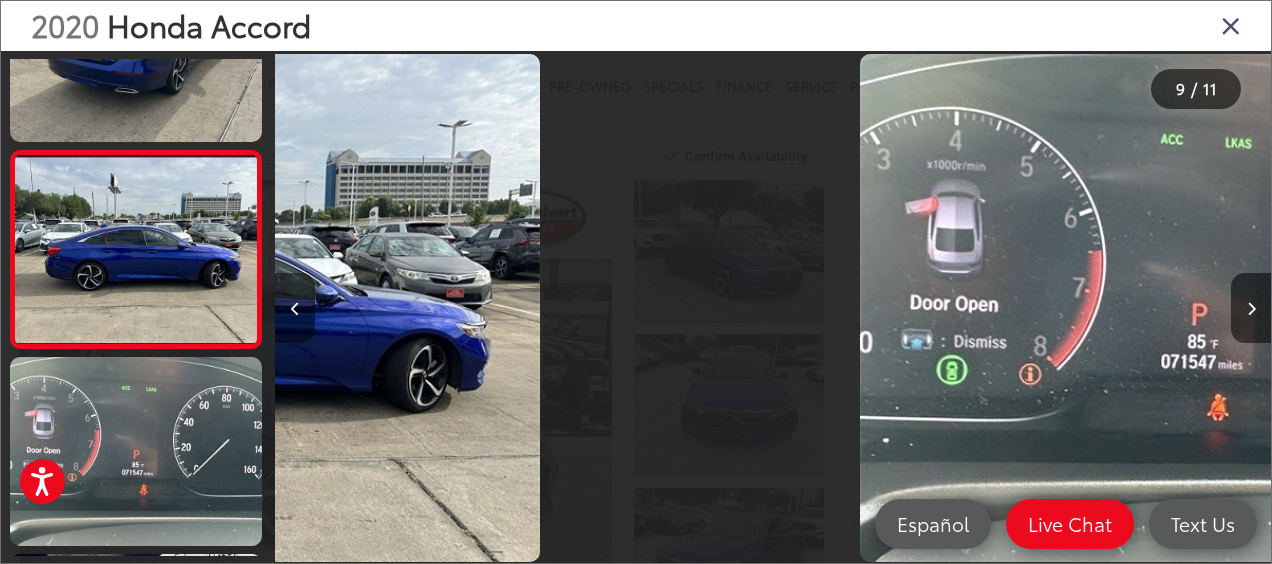 click at bounding box center (295, 308) 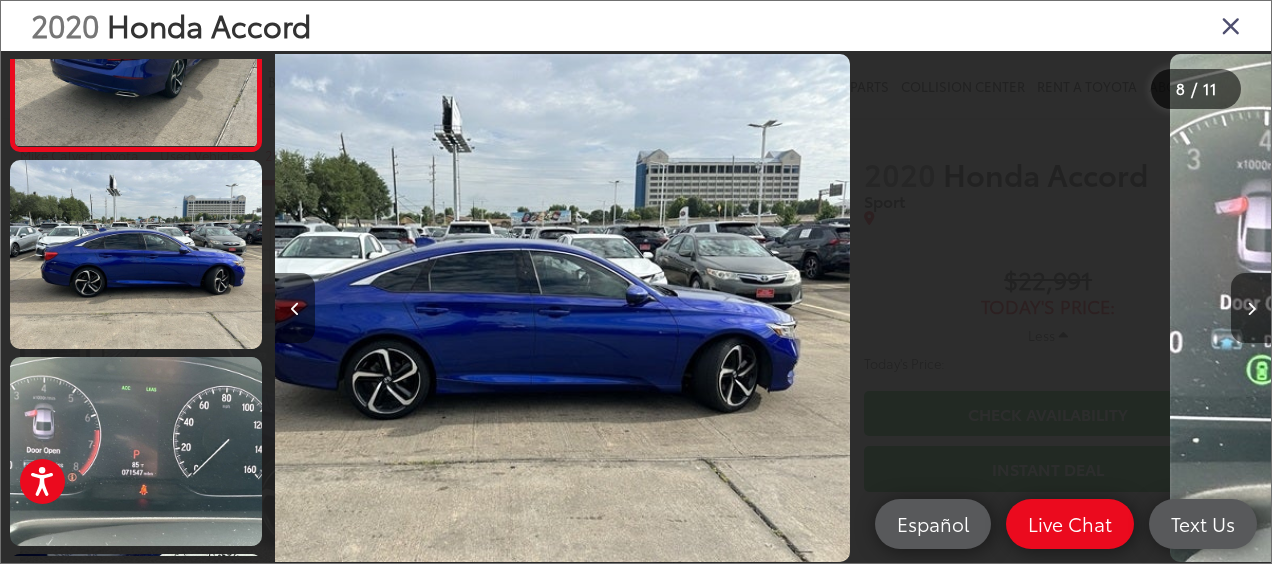 scroll, scrollTop: 1330, scrollLeft: 0, axis: vertical 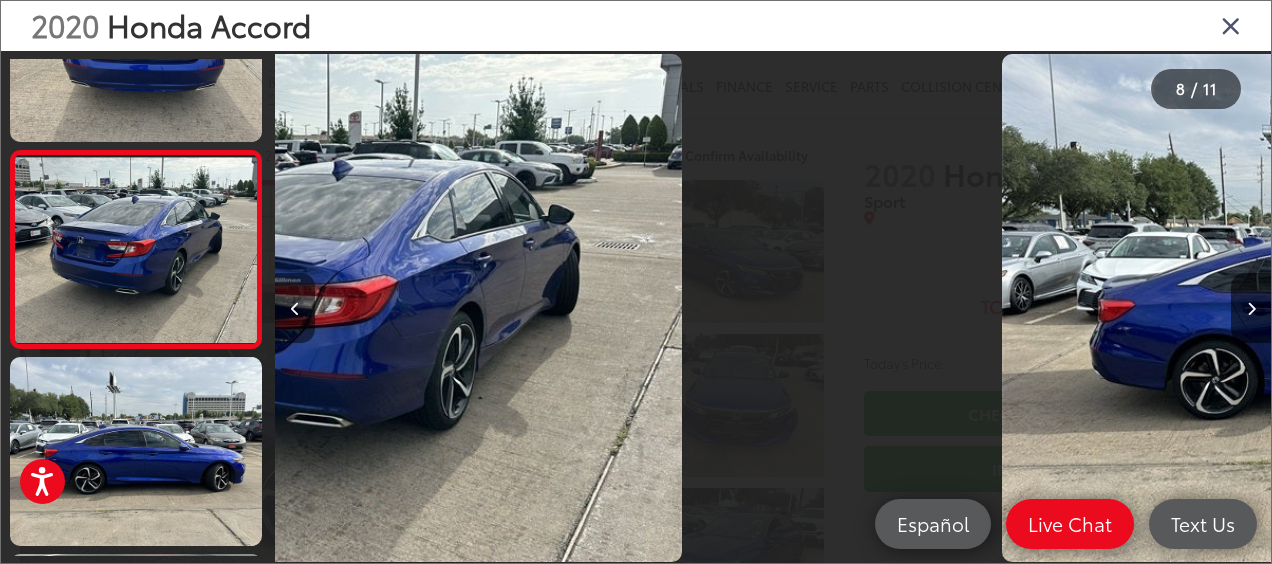 click at bounding box center (295, 308) 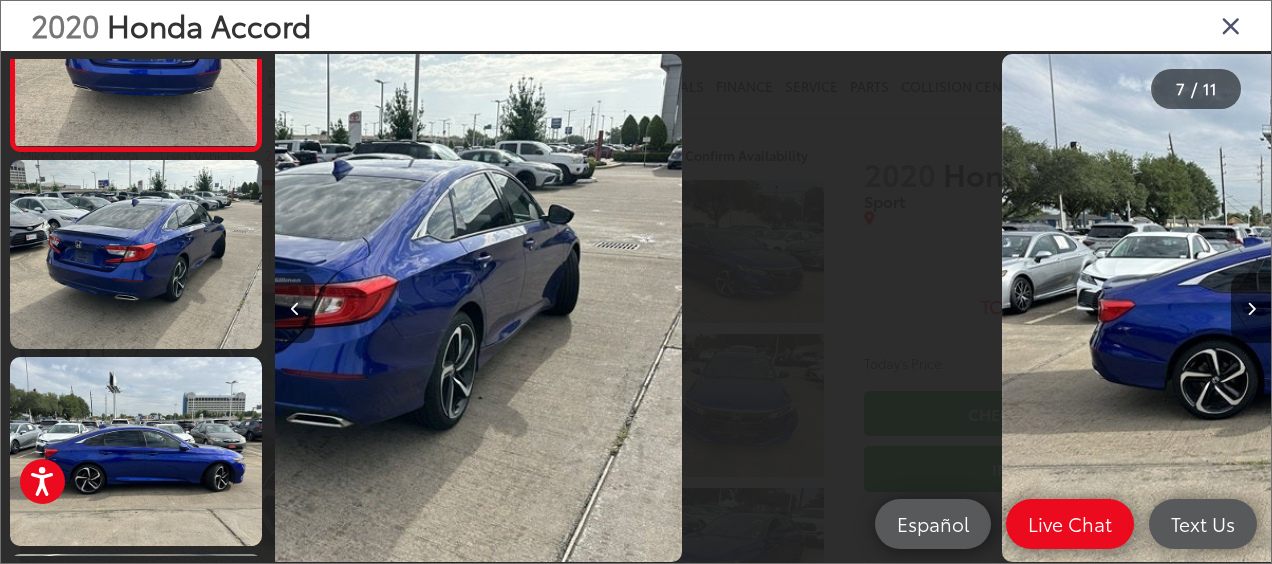 scroll, scrollTop: 0, scrollLeft: 7175, axis: horizontal 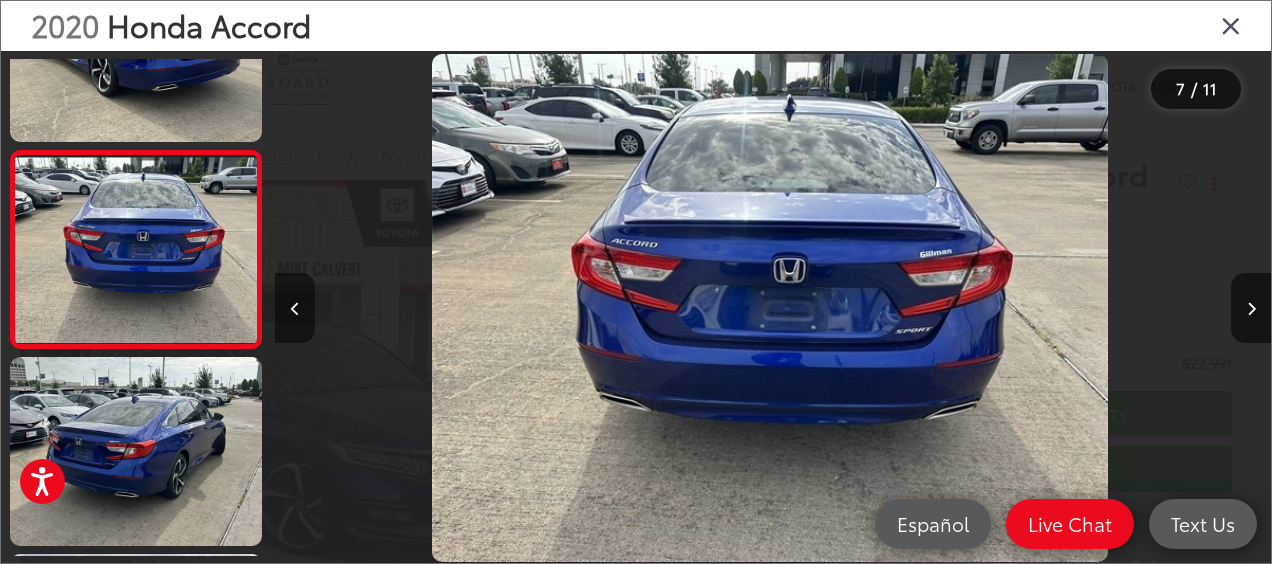 click at bounding box center [295, 308] 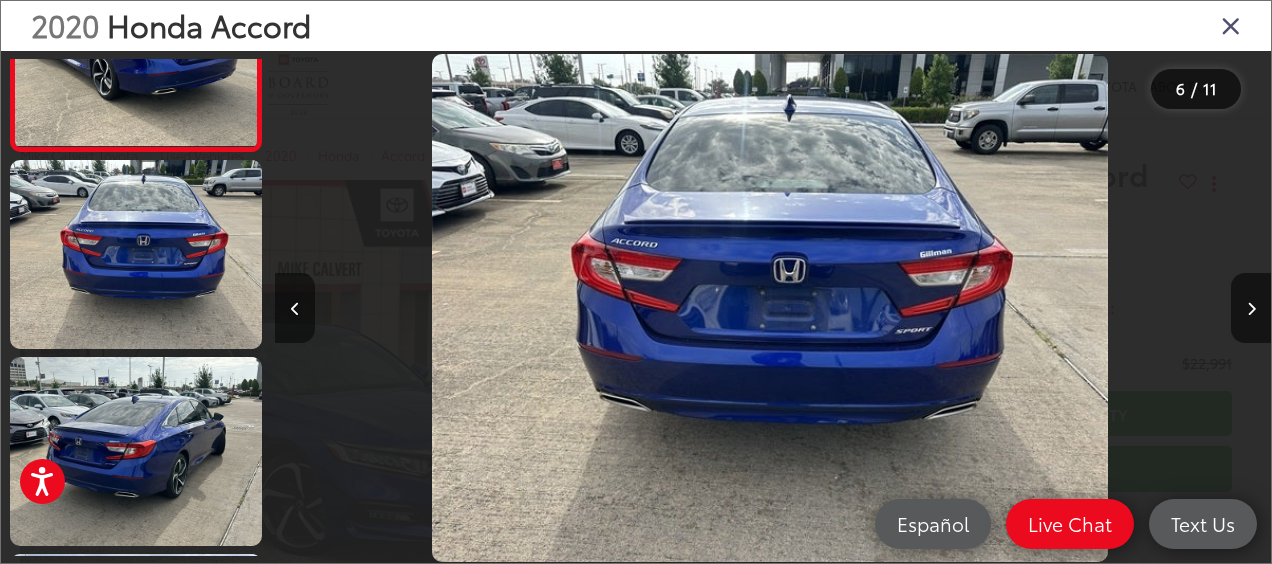 scroll, scrollTop: 952, scrollLeft: 0, axis: vertical 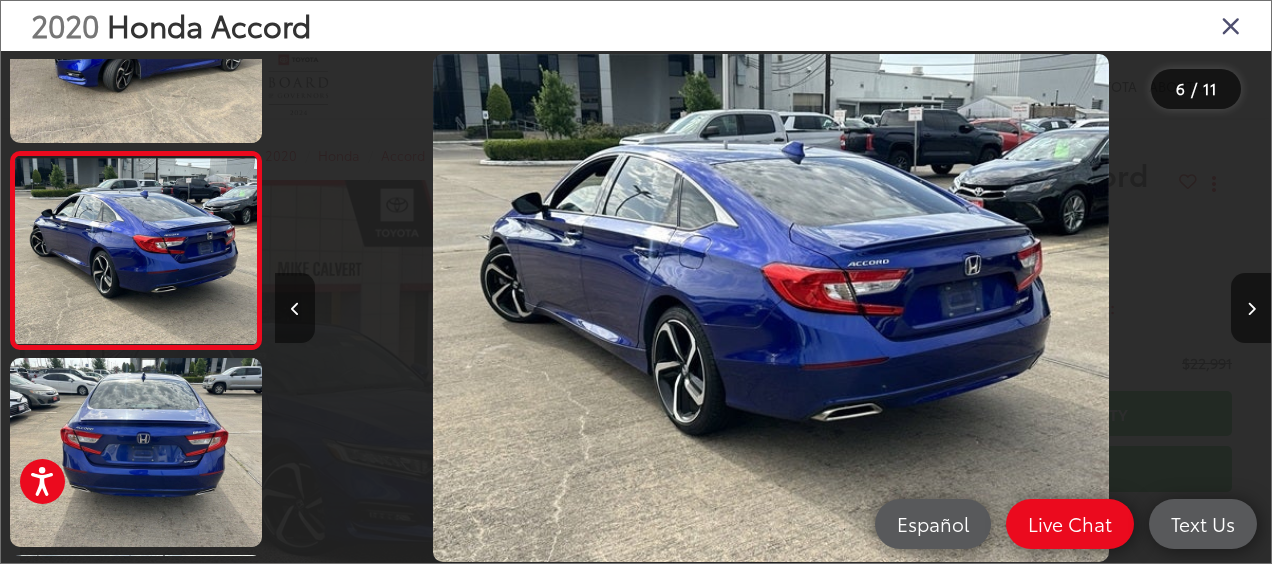 click at bounding box center (295, 308) 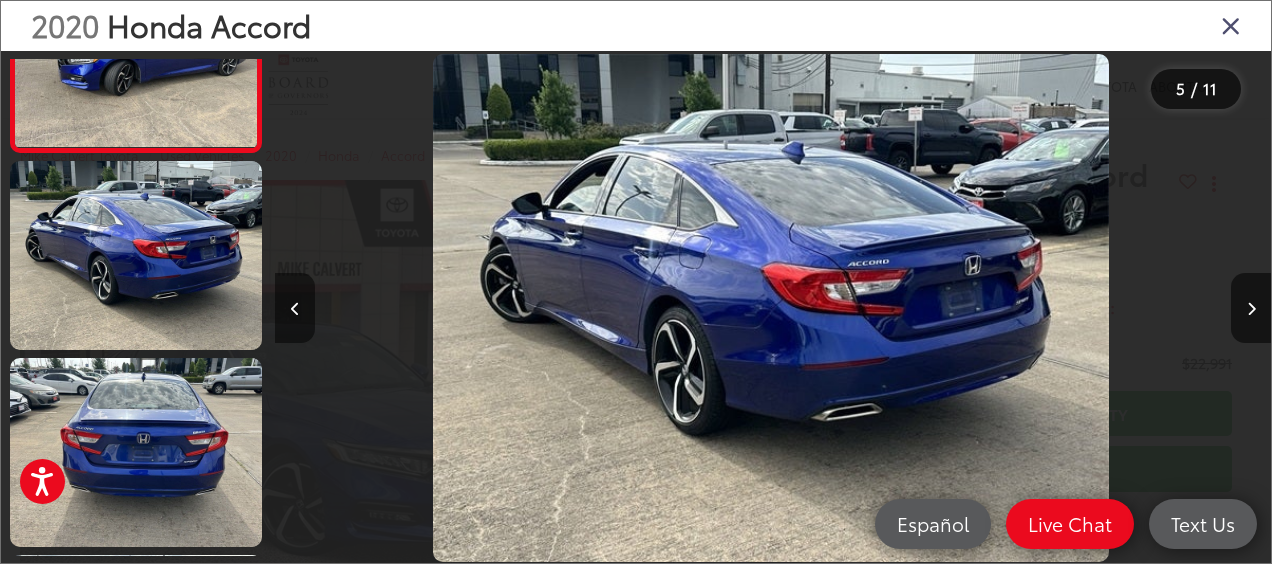 scroll, scrollTop: 738, scrollLeft: 0, axis: vertical 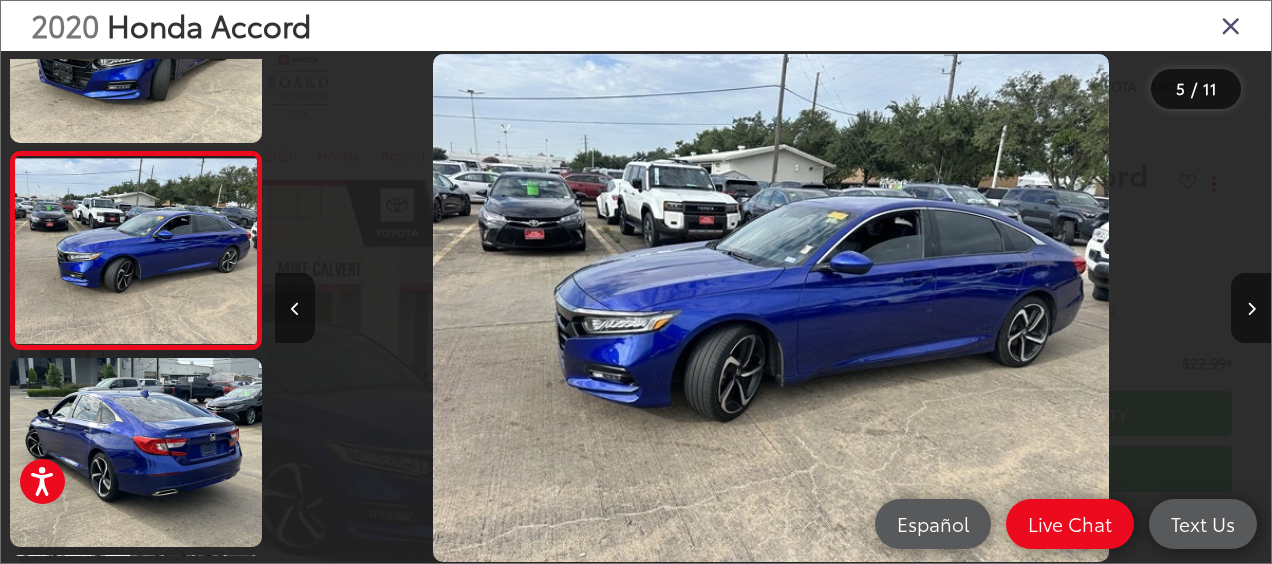 click at bounding box center (295, 308) 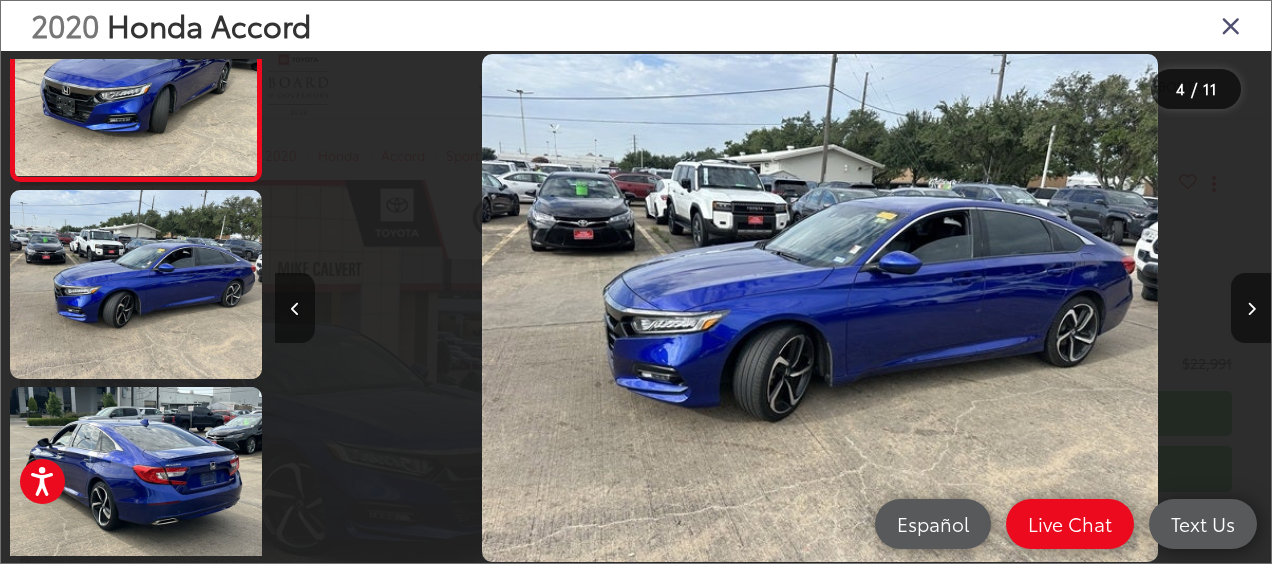 scroll, scrollTop: 557, scrollLeft: 0, axis: vertical 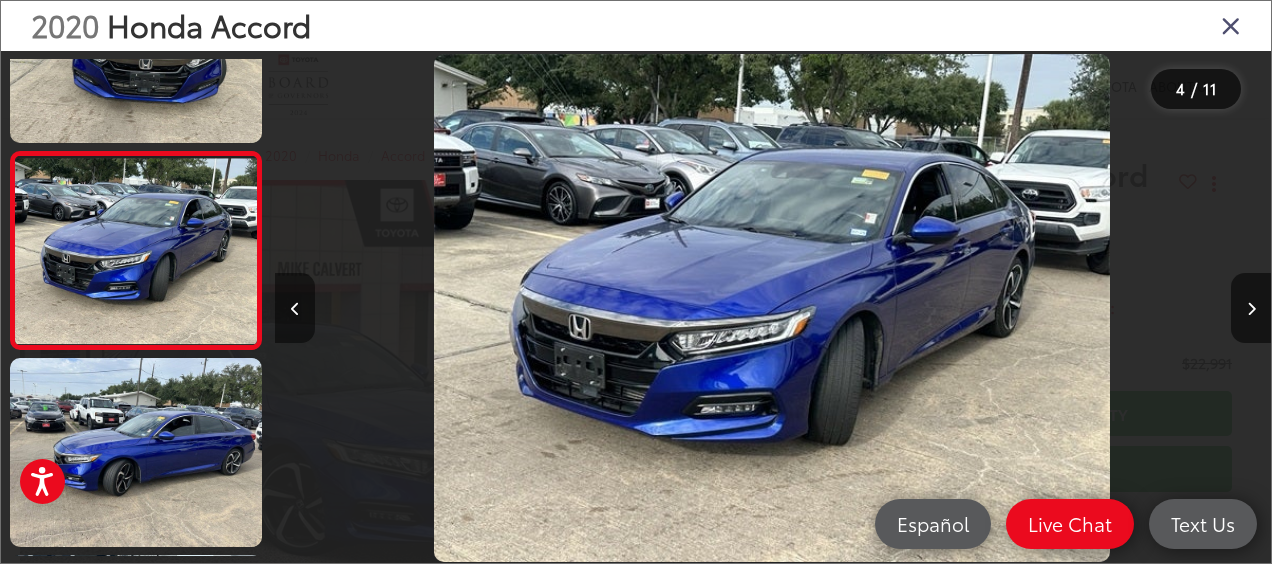 click at bounding box center [295, 308] 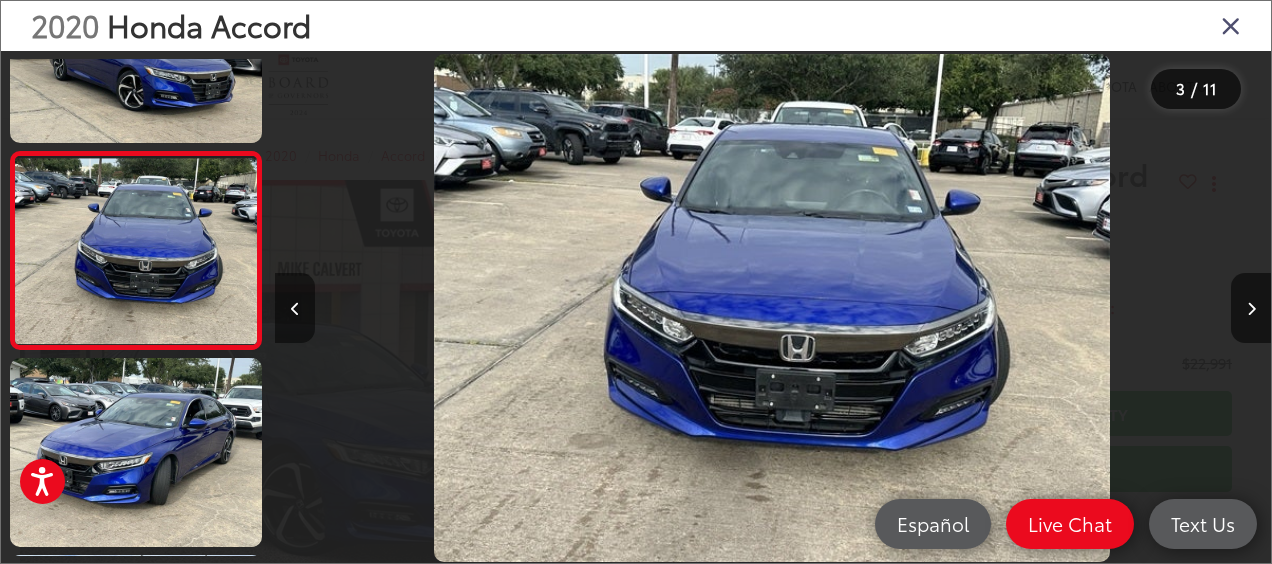 click at bounding box center (295, 308) 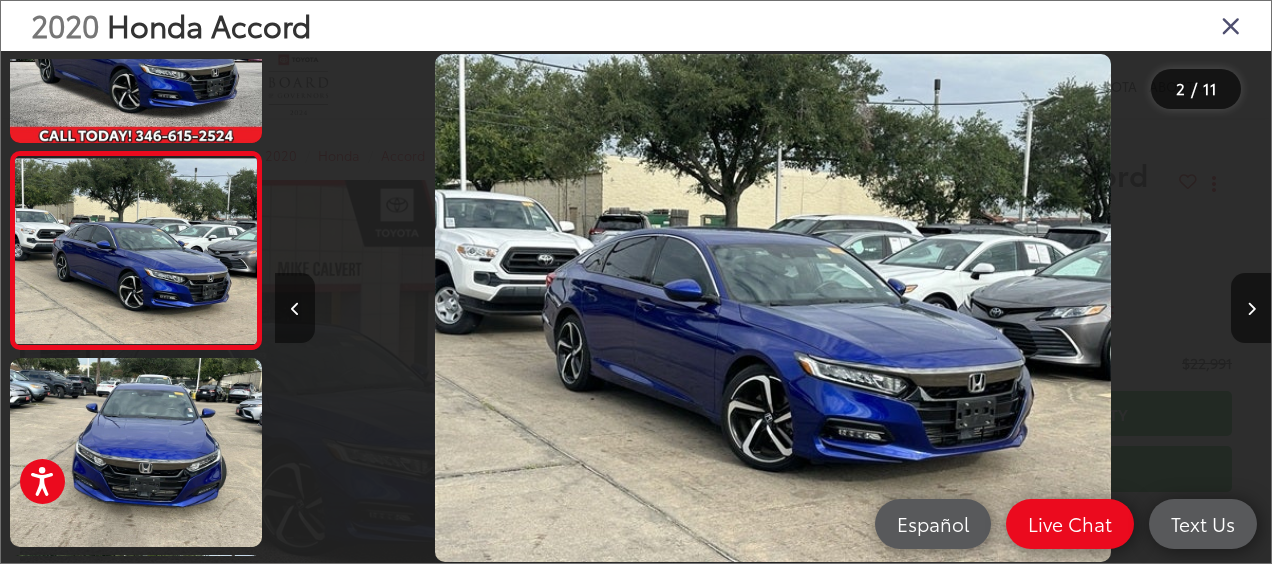 click at bounding box center [295, 308] 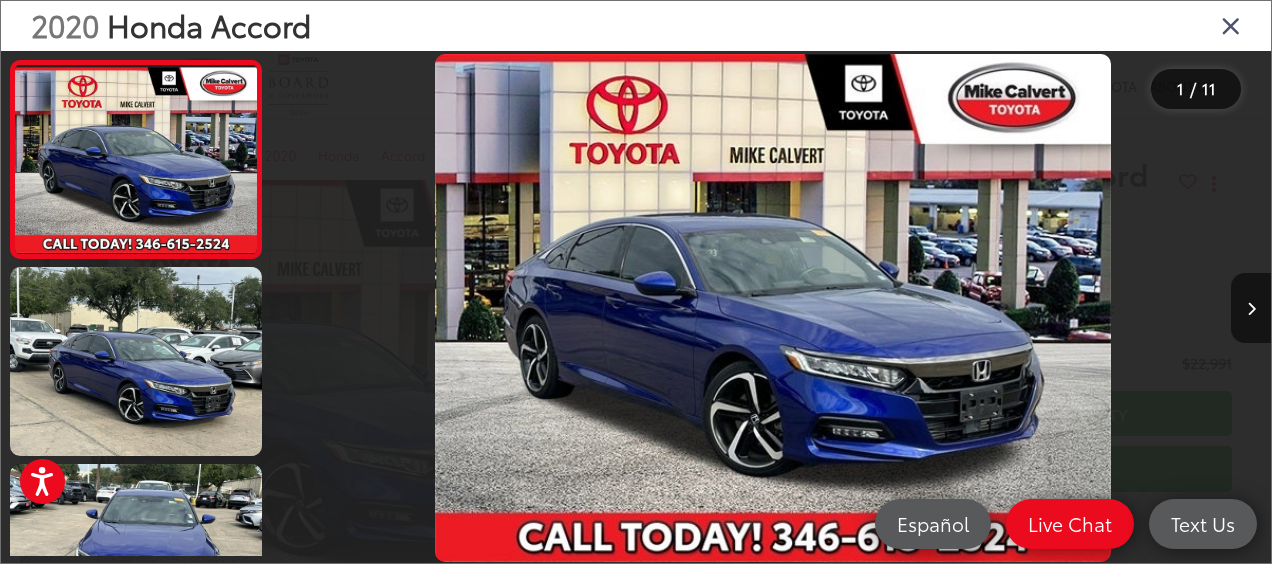 click at bounding box center (1231, 25) 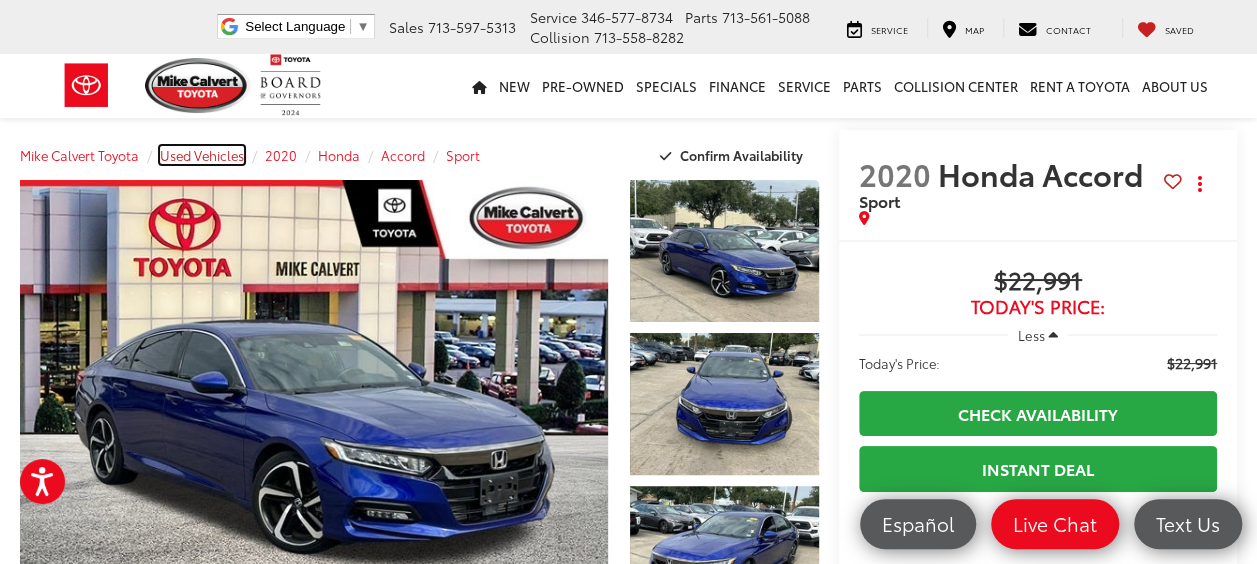 click on "Used Vehicles" at bounding box center [202, 155] 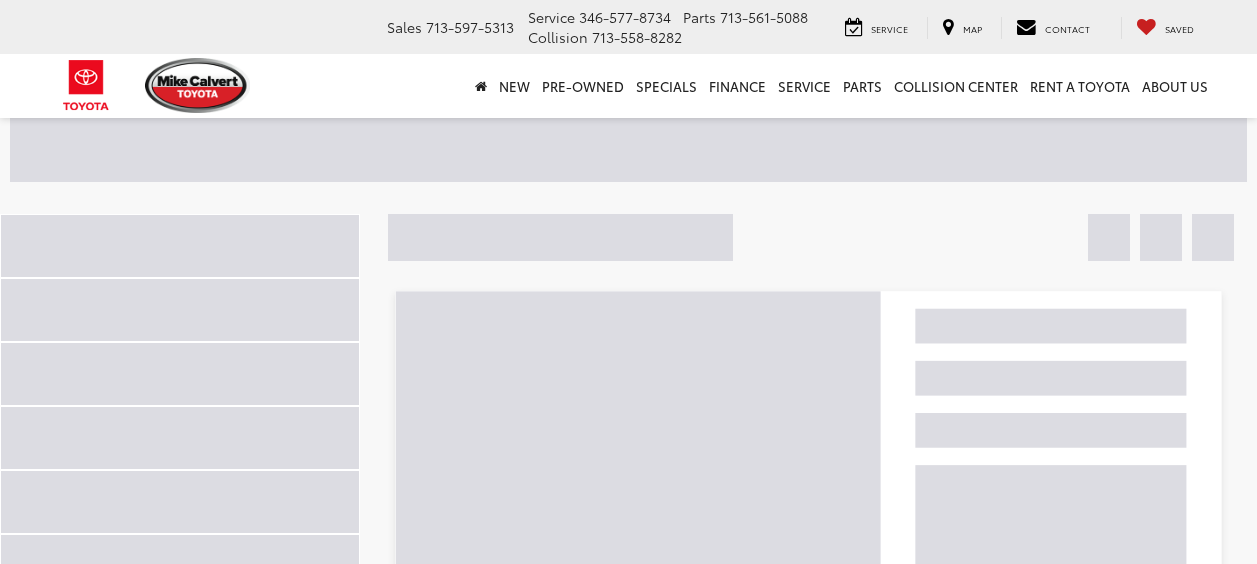 scroll, scrollTop: 0, scrollLeft: 0, axis: both 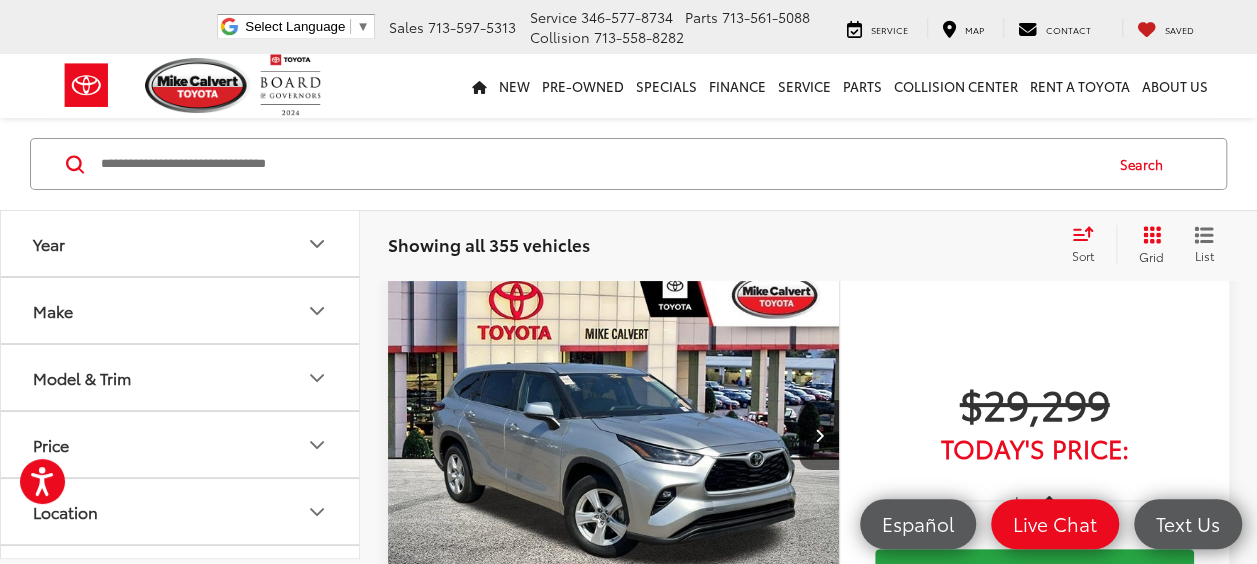 click on "Year" at bounding box center [181, 243] 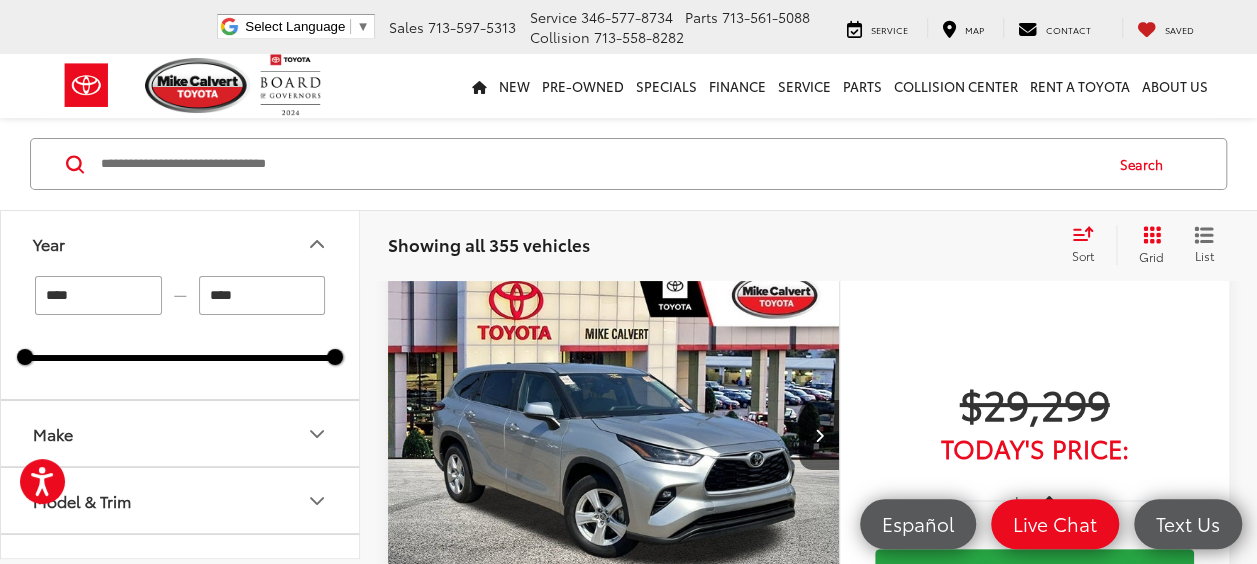 click on "Year" at bounding box center (181, 243) 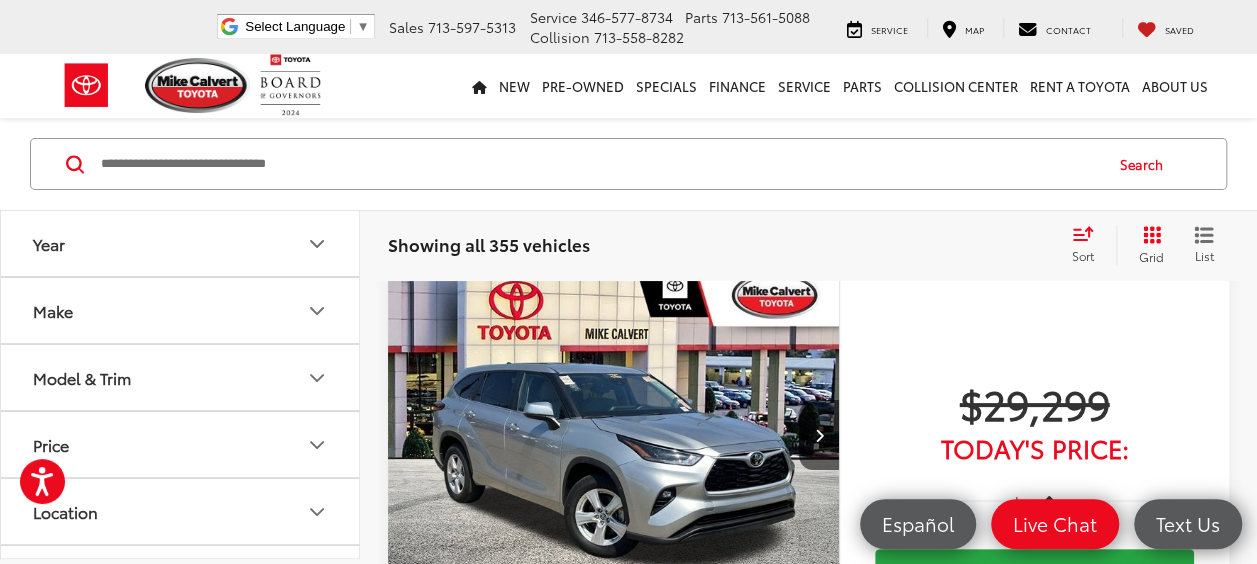 click on "Make" at bounding box center [181, 310] 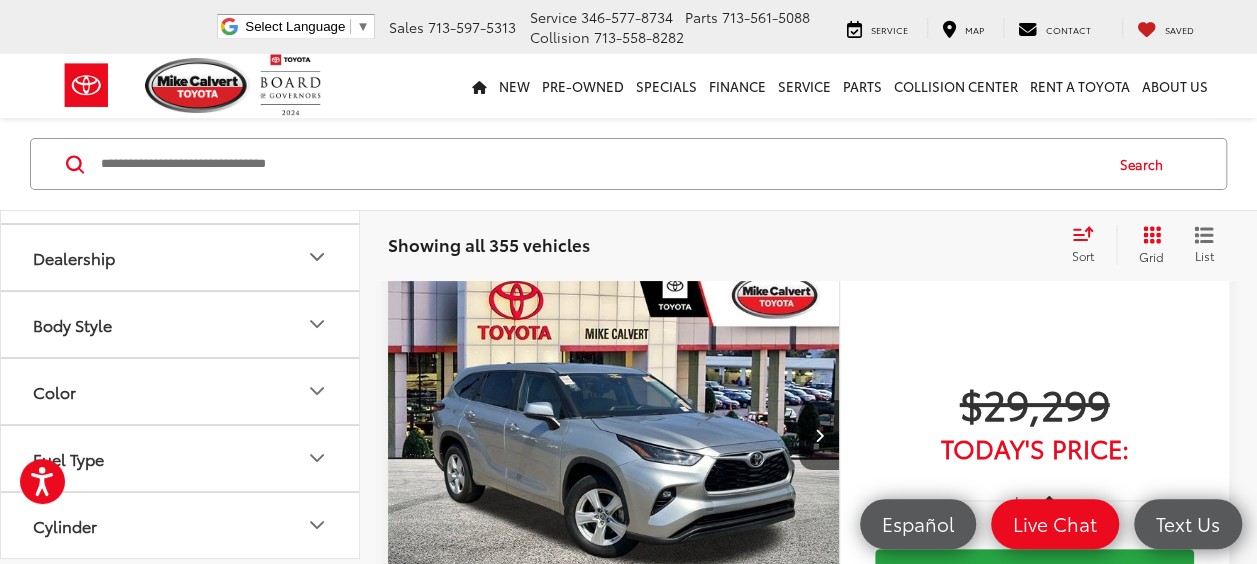 scroll, scrollTop: 924, scrollLeft: 0, axis: vertical 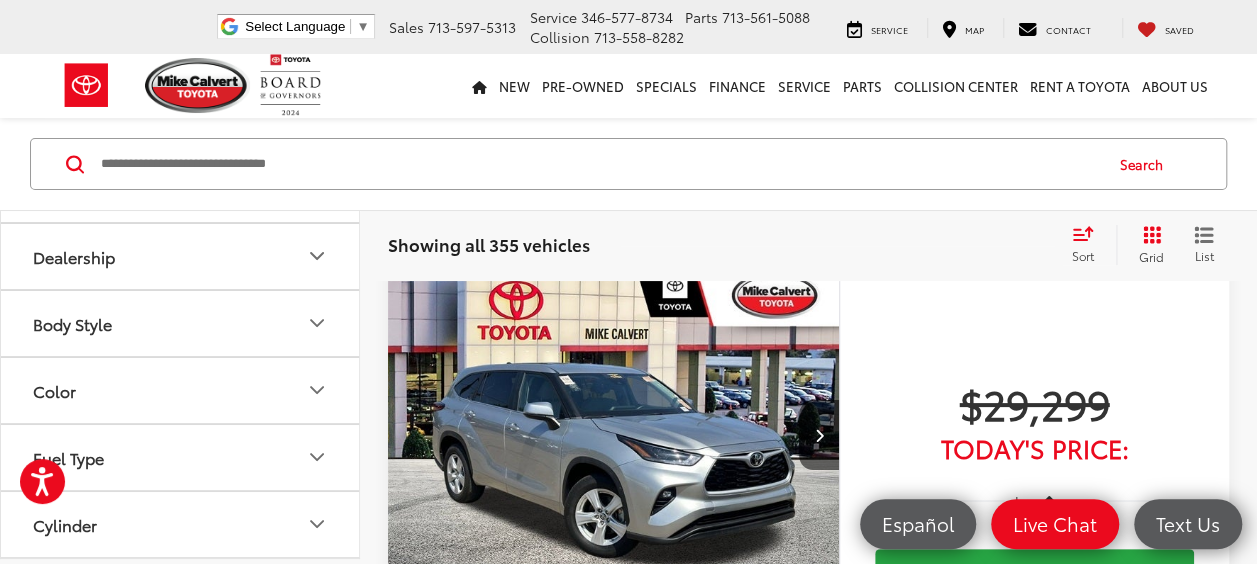 click on "Toyota   (223)" at bounding box center (270, -92) 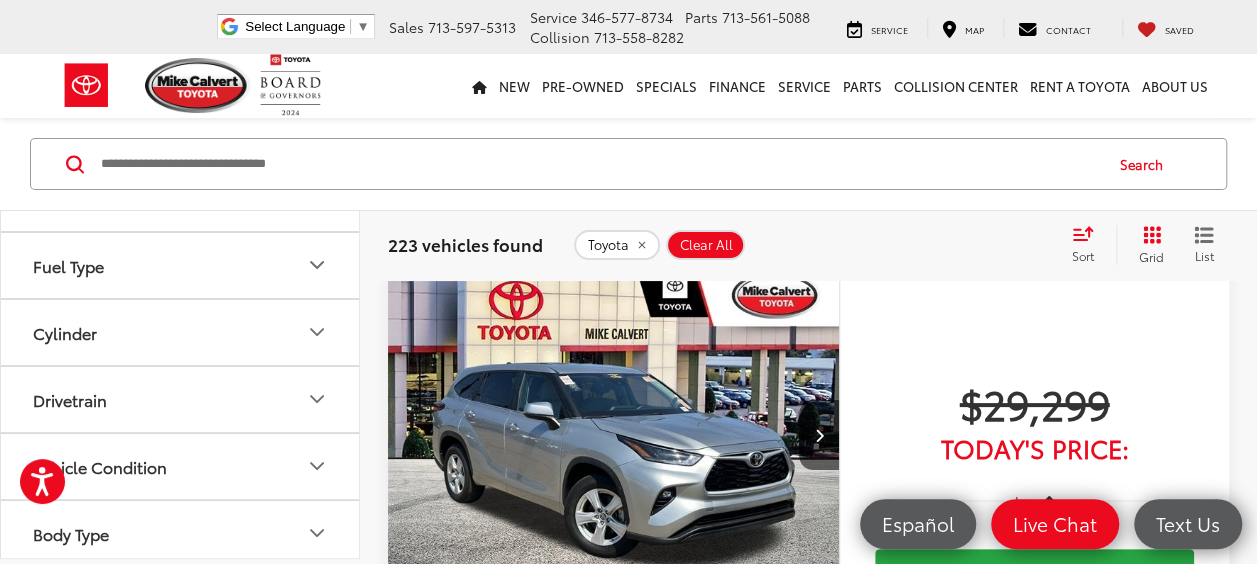click on "Model & Trim" at bounding box center [181, -137] 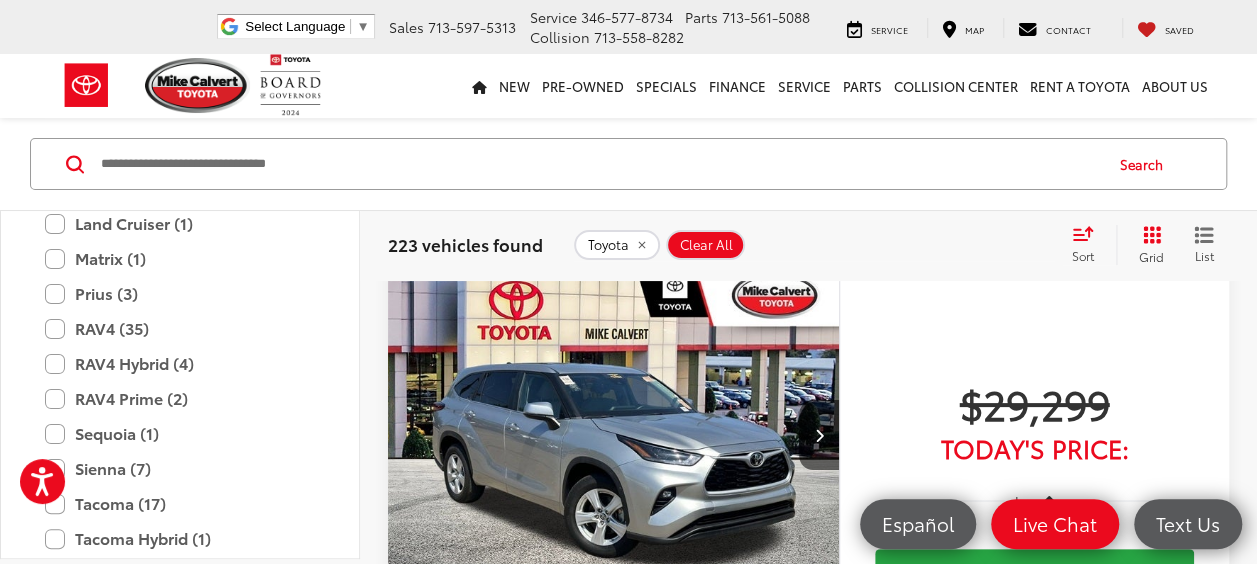 scroll, scrollTop: 1265, scrollLeft: 0, axis: vertical 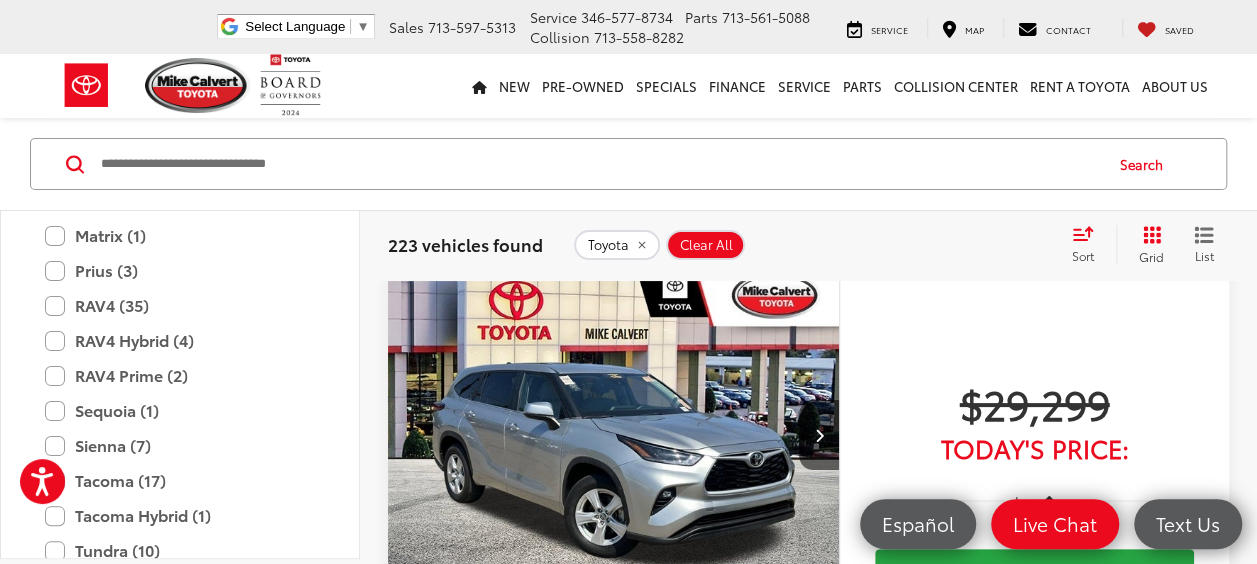 click on "Corolla (32)" at bounding box center (180, -80) 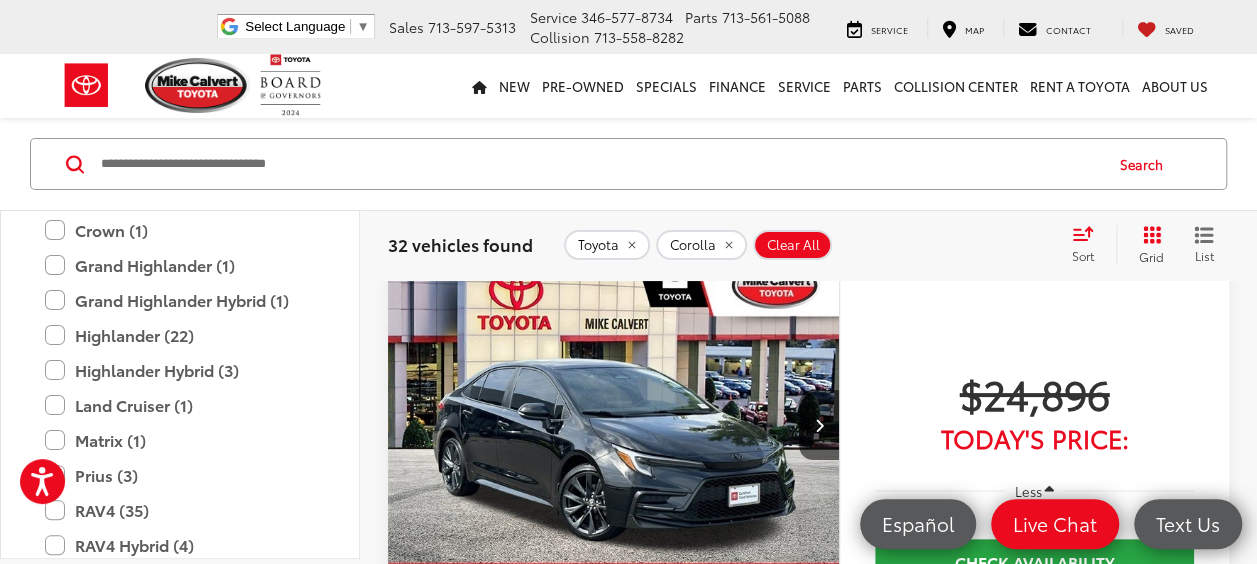 scroll, scrollTop: 9, scrollLeft: 0, axis: vertical 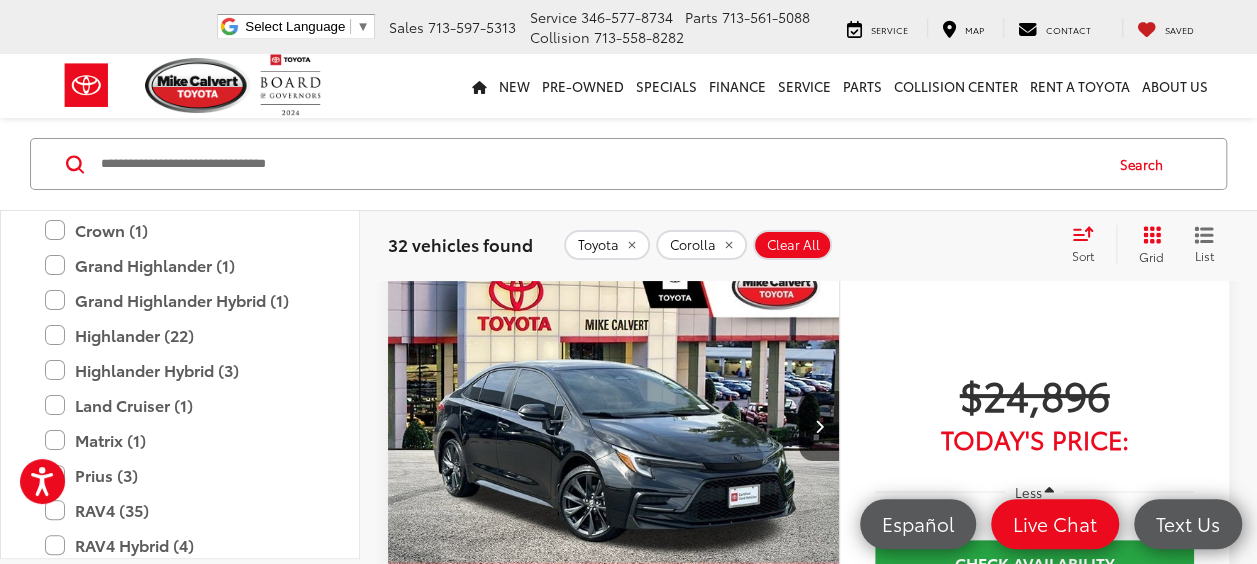 click at bounding box center [614, 427] 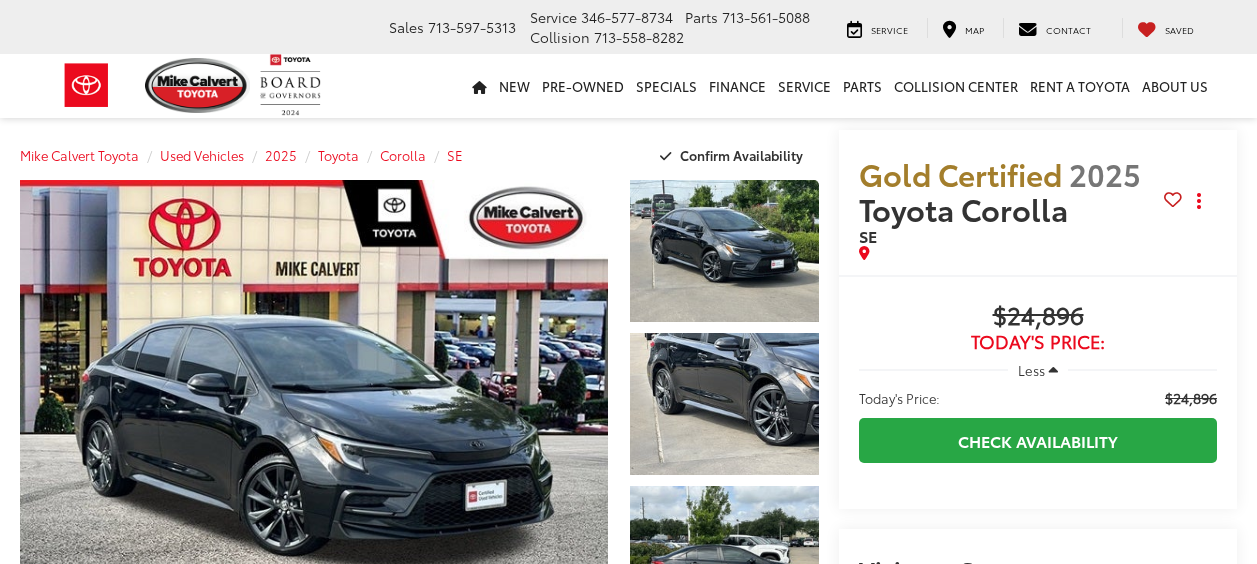scroll, scrollTop: 0, scrollLeft: 0, axis: both 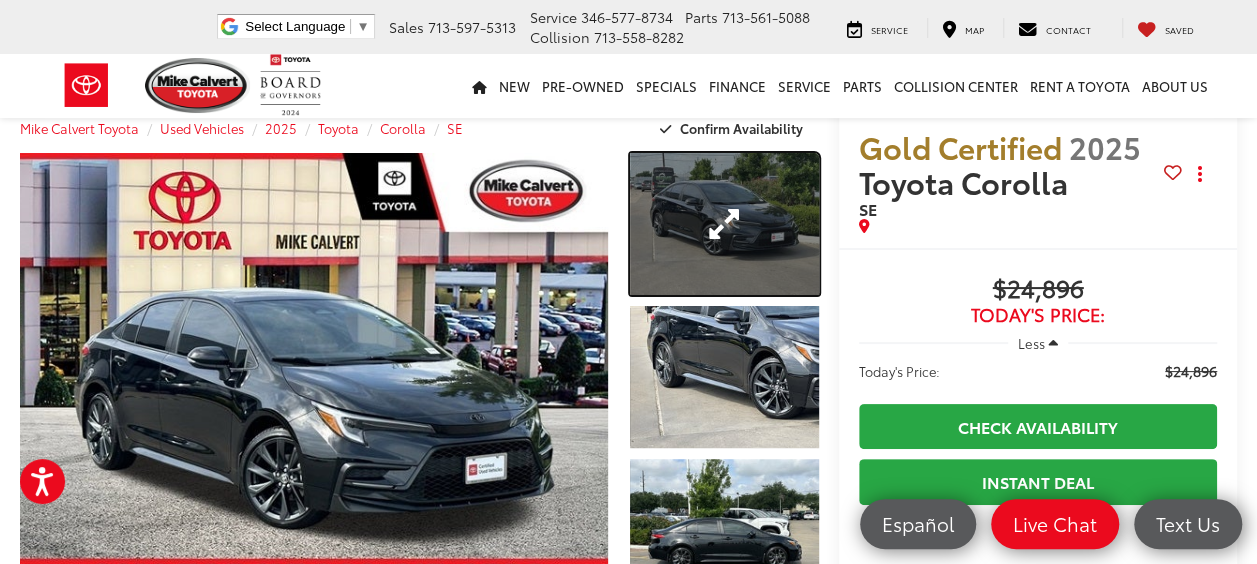 click at bounding box center (724, 224) 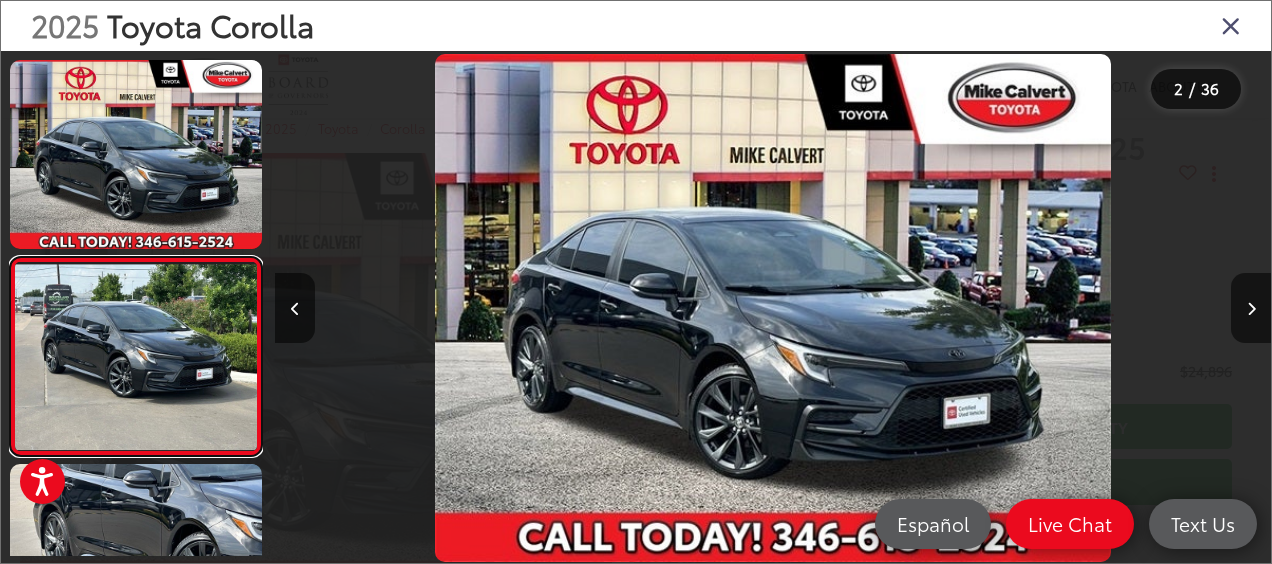 scroll, scrollTop: 0, scrollLeft: 87, axis: horizontal 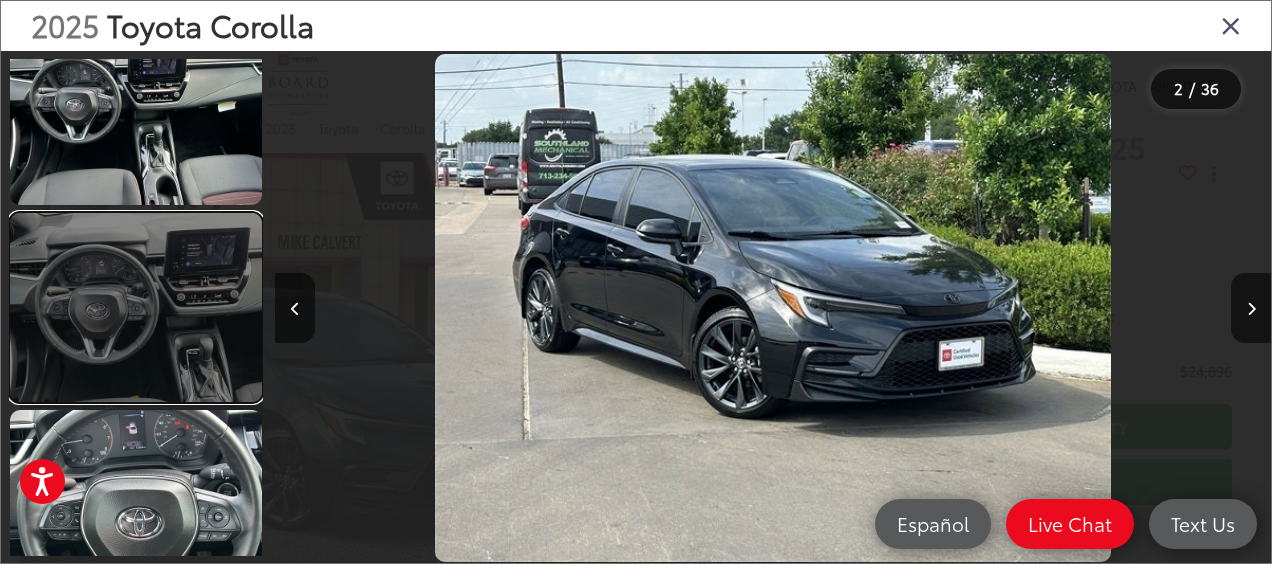 click at bounding box center [136, 307] 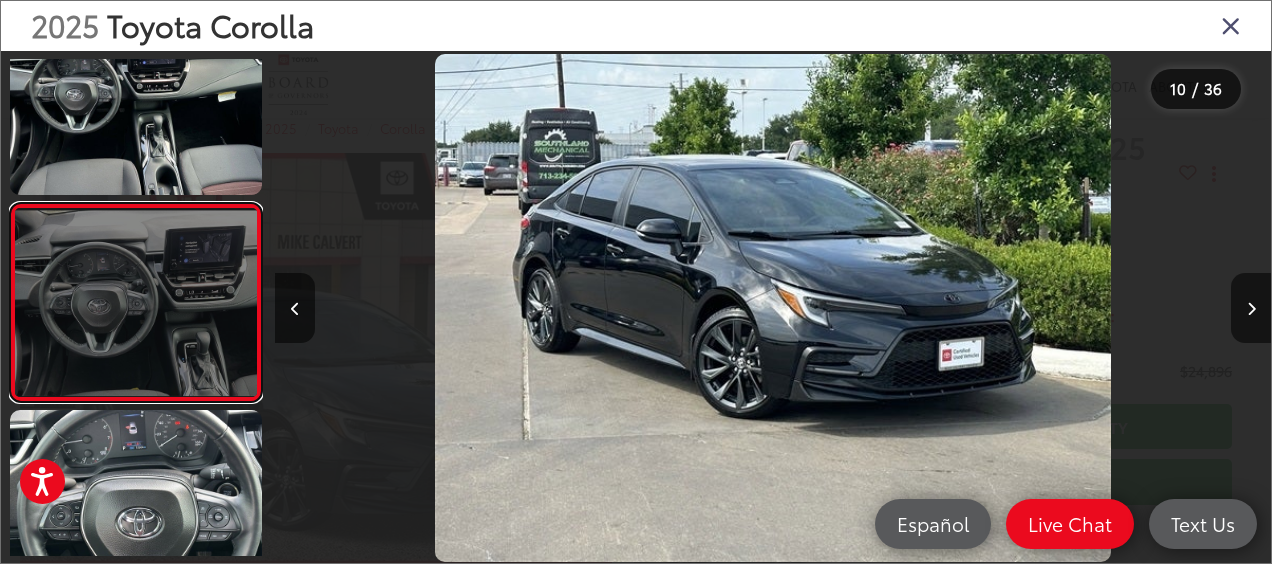 scroll, scrollTop: 1683, scrollLeft: 0, axis: vertical 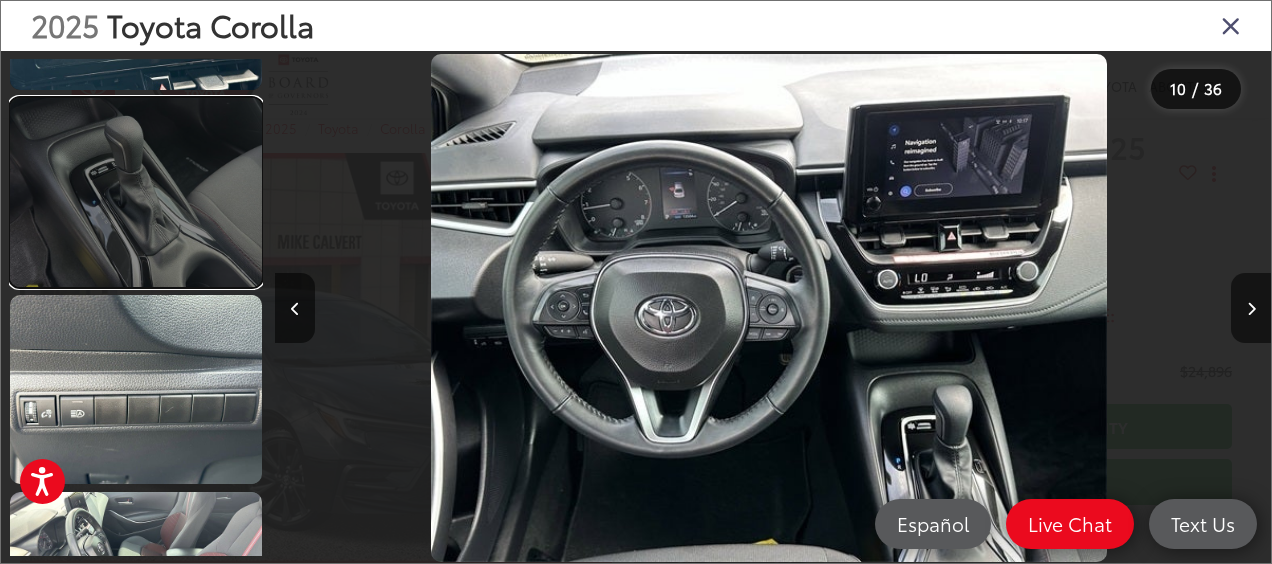 click at bounding box center [136, 192] 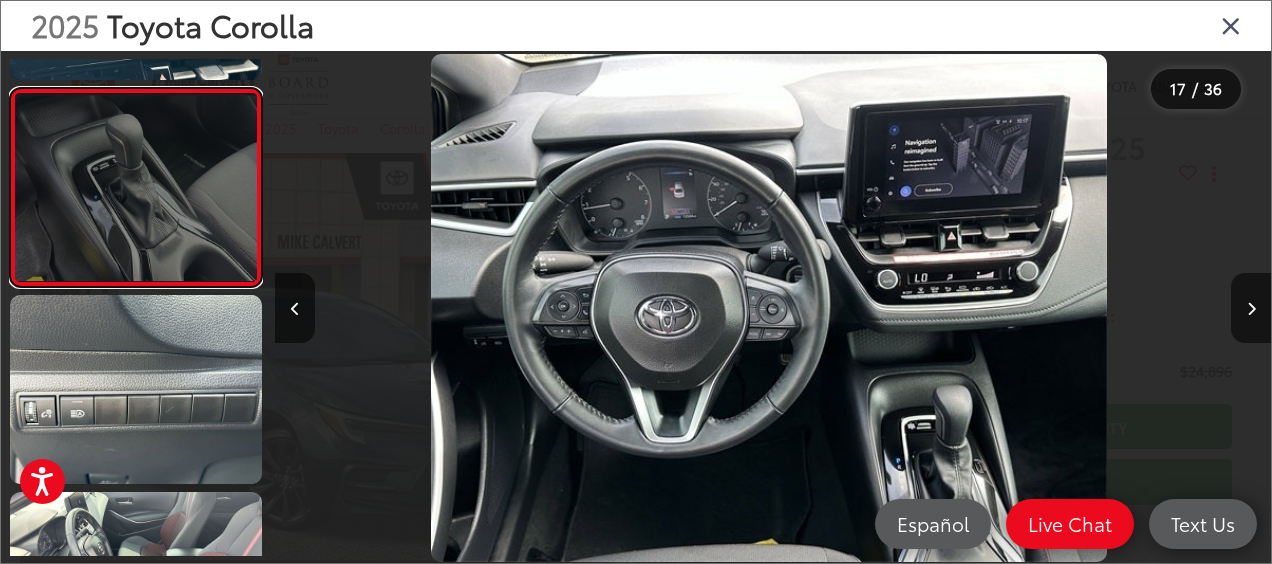 scroll, scrollTop: 3083, scrollLeft: 0, axis: vertical 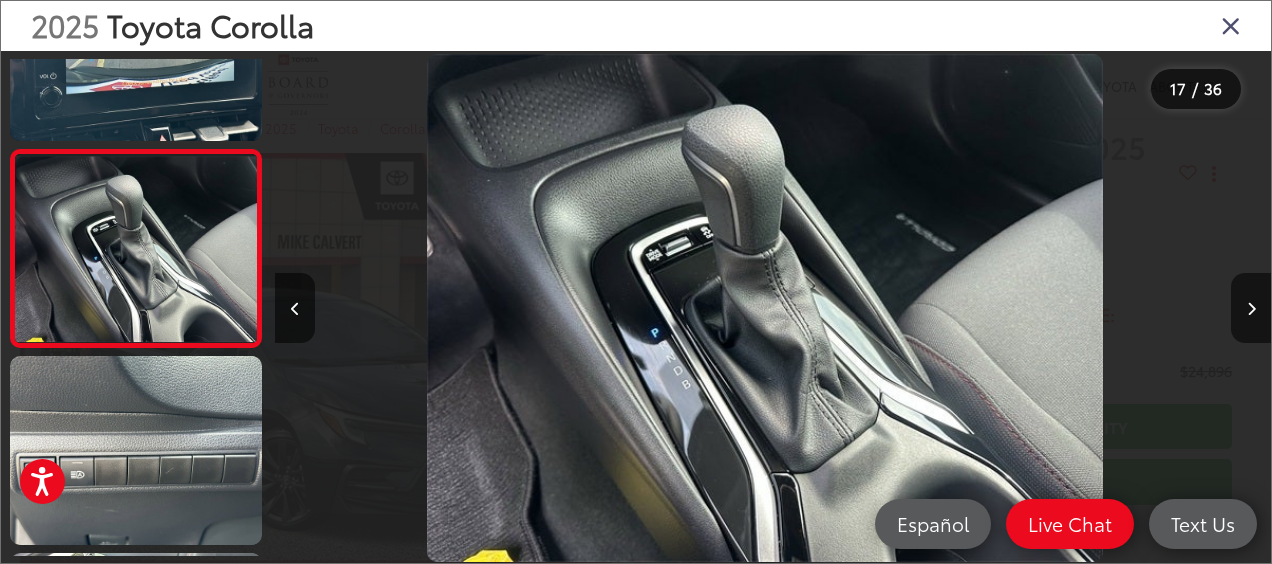 click at bounding box center (1231, 25) 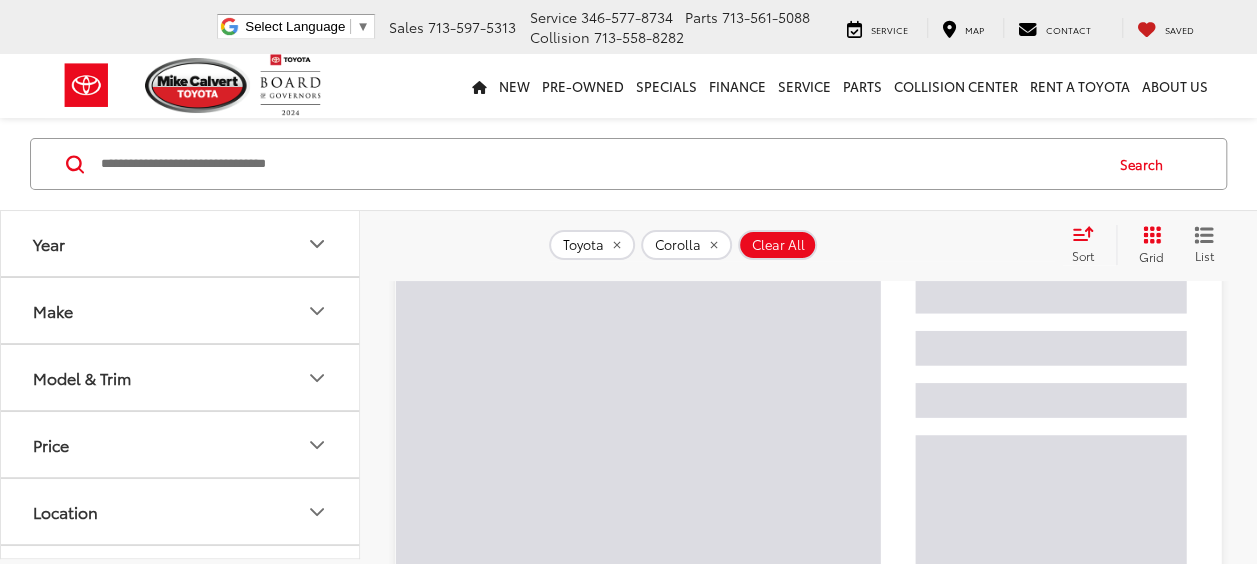 scroll, scrollTop: 0, scrollLeft: 0, axis: both 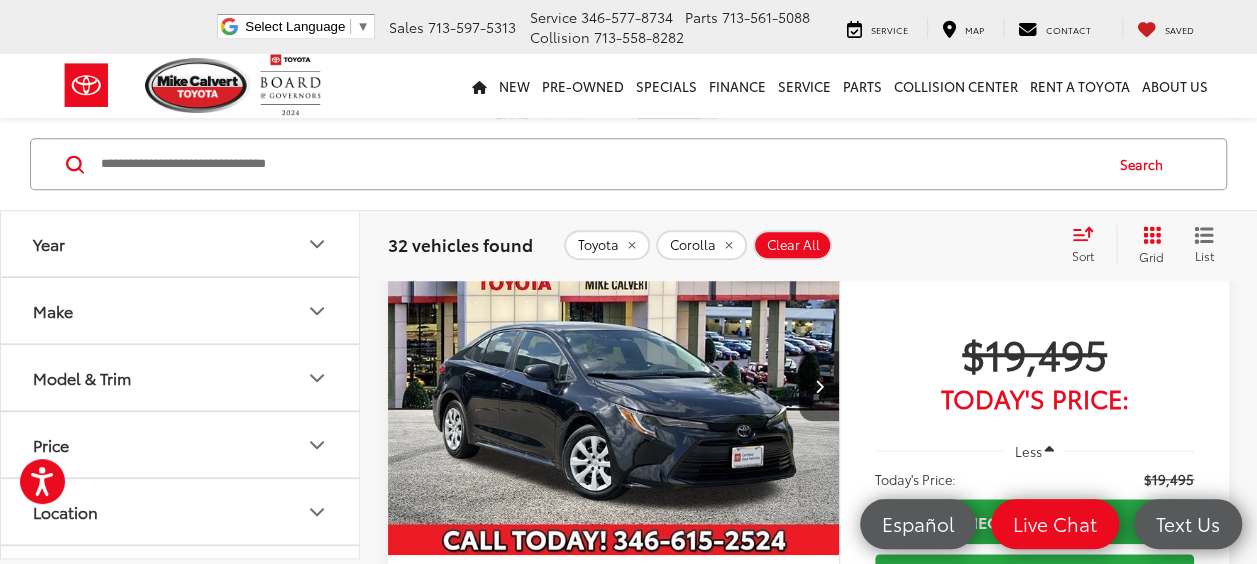 click on "Year" at bounding box center [181, 243] 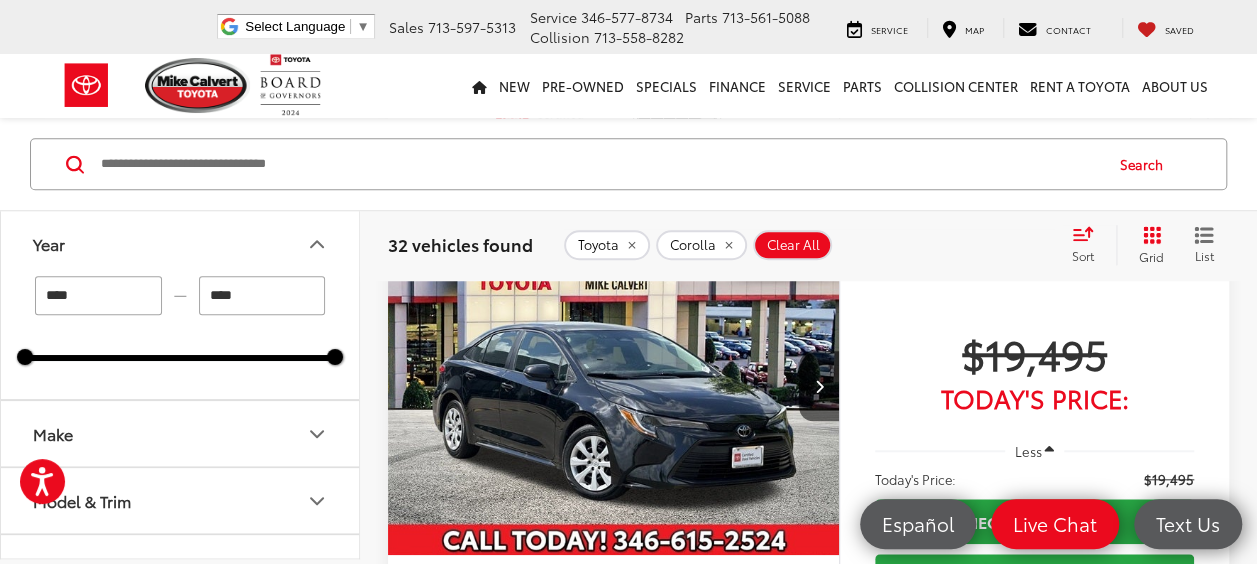 click on "Year" at bounding box center (181, 243) 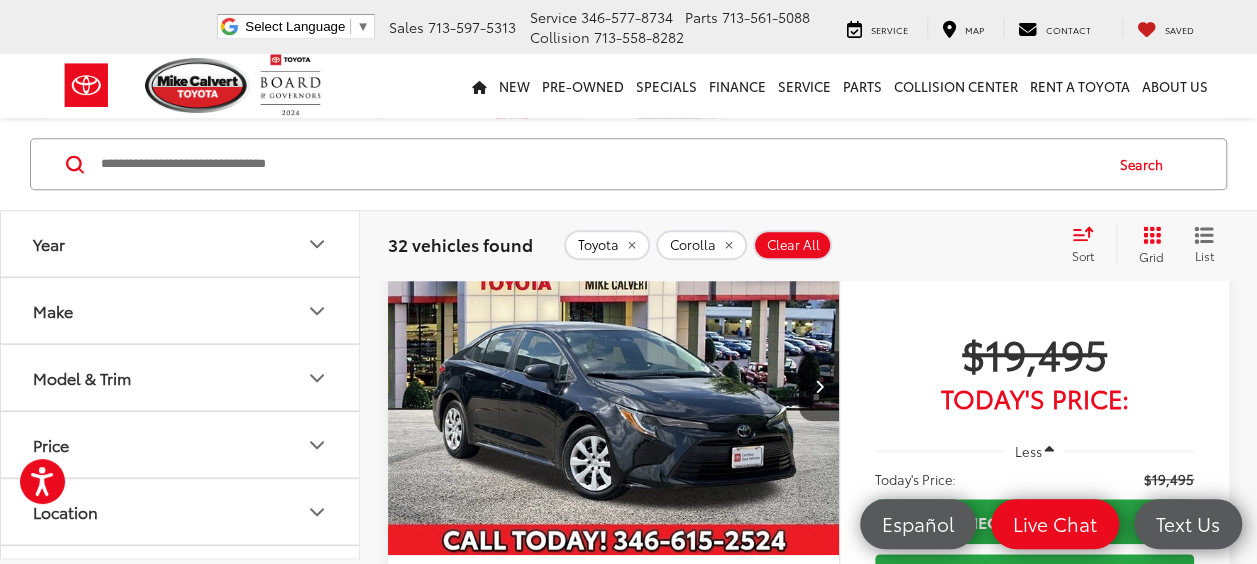 click on "Year" at bounding box center [181, 243] 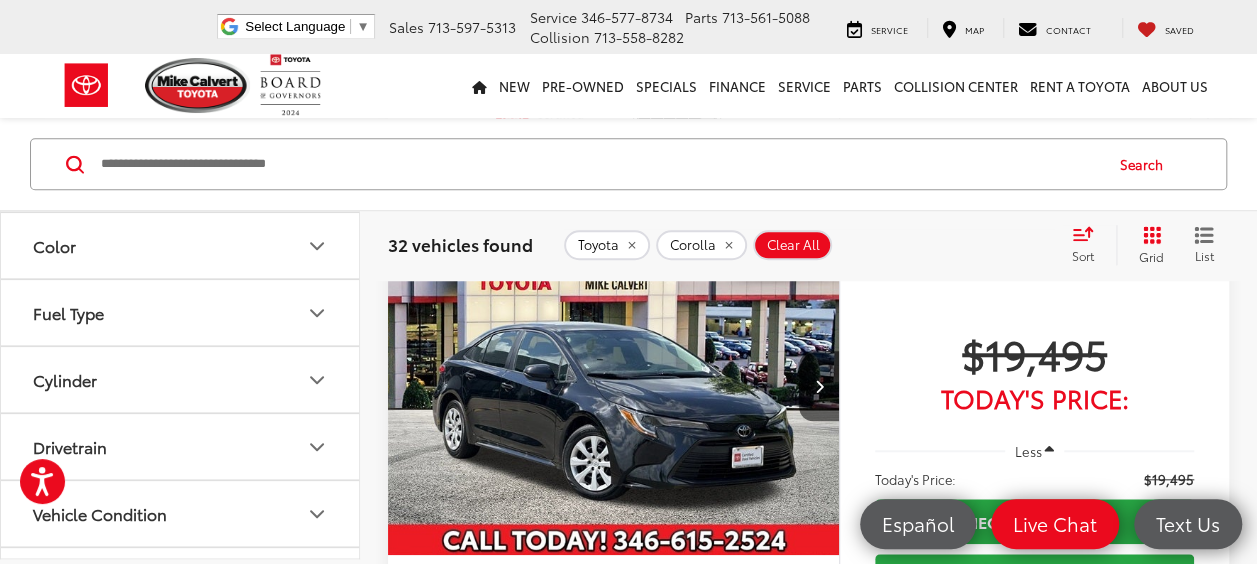 scroll, scrollTop: 703, scrollLeft: 0, axis: vertical 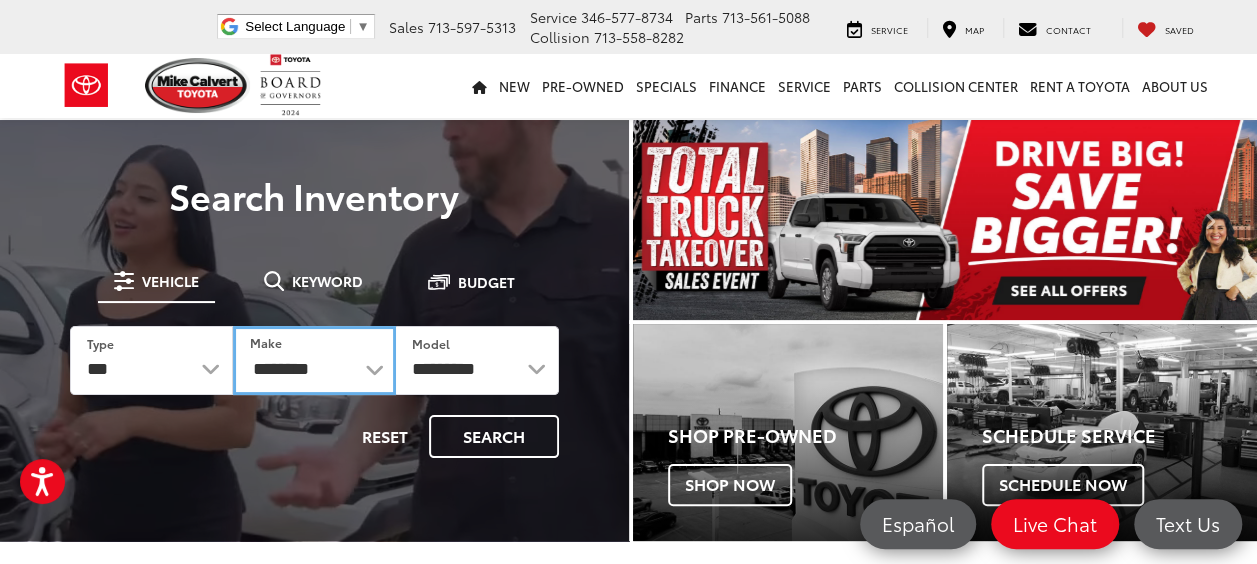 click on "**********" at bounding box center [314, 360] 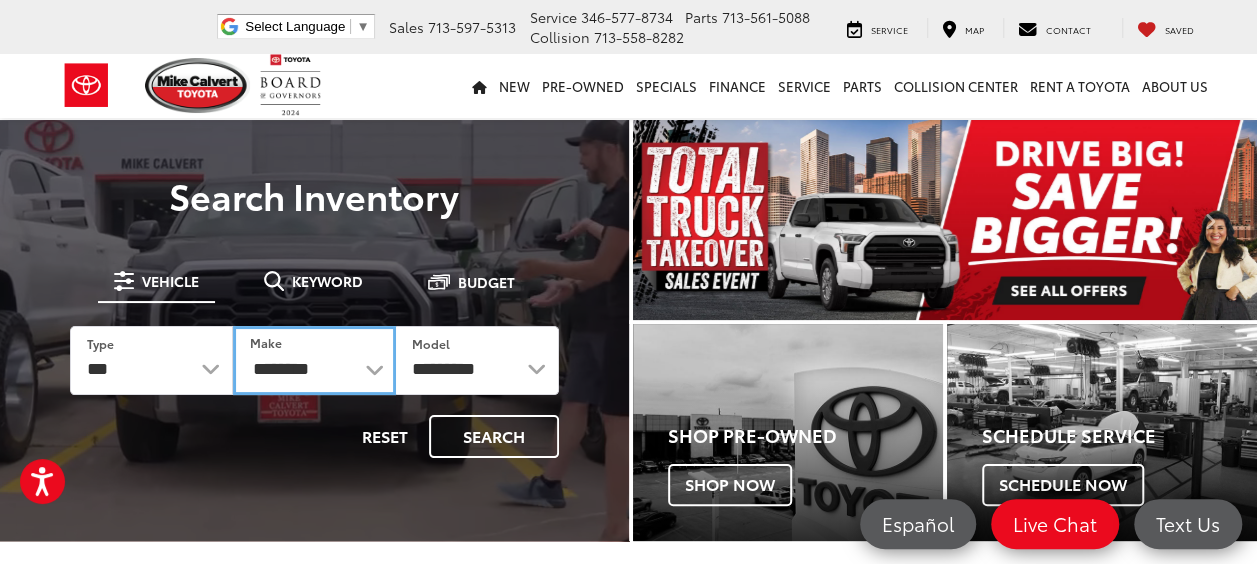 scroll, scrollTop: 0, scrollLeft: 0, axis: both 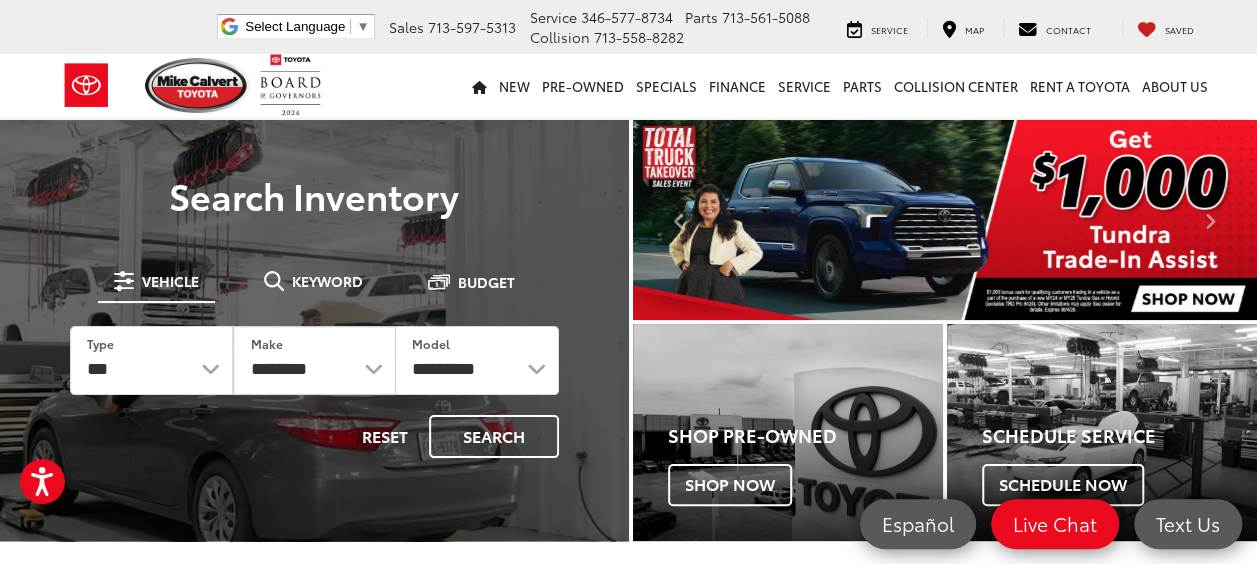 click on "New
New
New Tundra Inventory
Schedule Test Drive
Model Research
Toyota Reviews
Toyota Comparisons
Commercial Truck Center
New 4Runner i-FORCE MAX Inventory
Pre-Owned
Pre-Owned
Toyota Certified Pre-Owned Vehicles
Vehicles Under 10k
Toyota Certified Program Overview
OffSite Group Inventory
Specials
New Specials
Pre-owned Specials
Certified Pre-Owned Specials
Service & Parts Specials
Military Rebate
College Rebate
Manufacturer Specials
Finance
Finance Department
Get Pre-Approved
Get Pre-Qualified
Payment Calculator
Value Your Trade
Toyota Lease Deals
Special Auto Financing
Get pre-qualified with Capital One (no impact to your credit score)
Service
Service
Mobile Service
ToyotaCare" at bounding box center [628, 86] 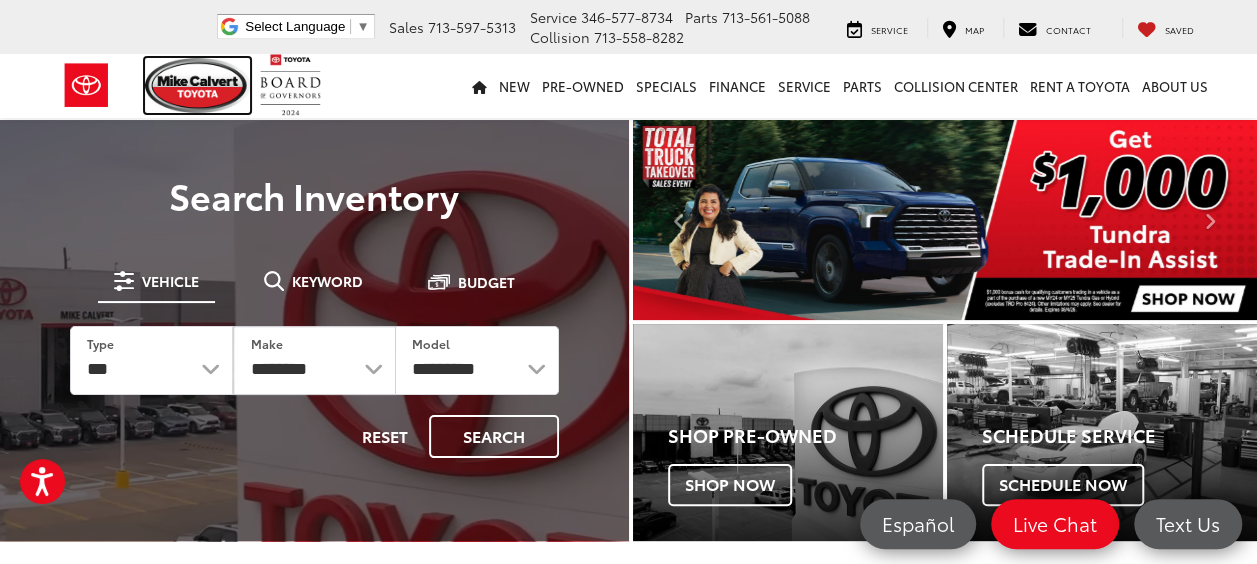 click at bounding box center [198, 85] 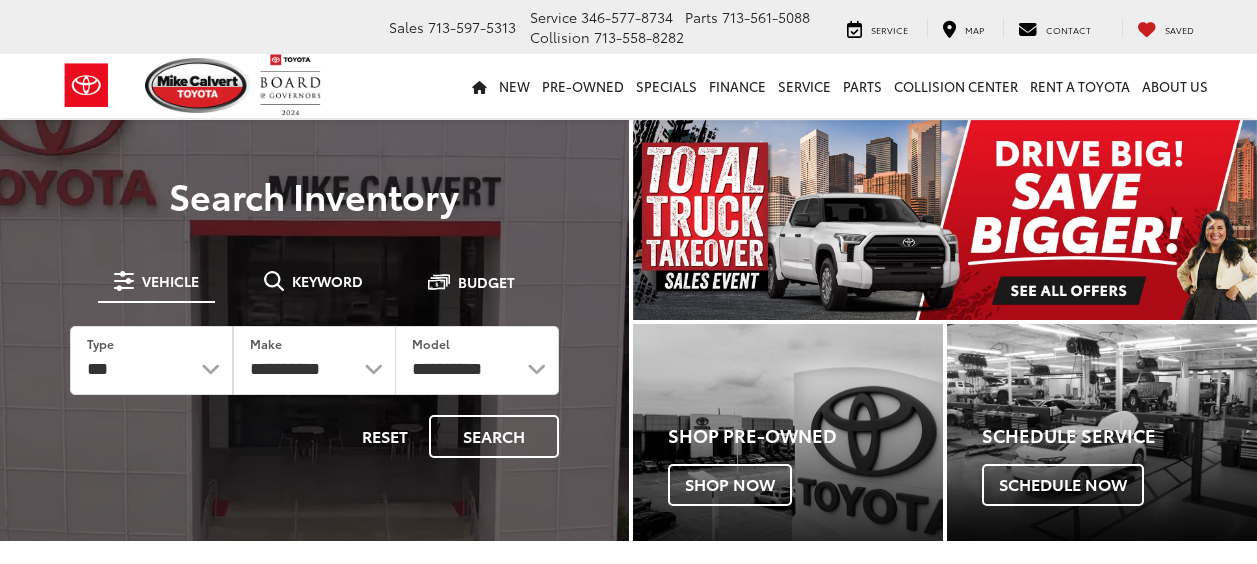 scroll, scrollTop: 0, scrollLeft: 0, axis: both 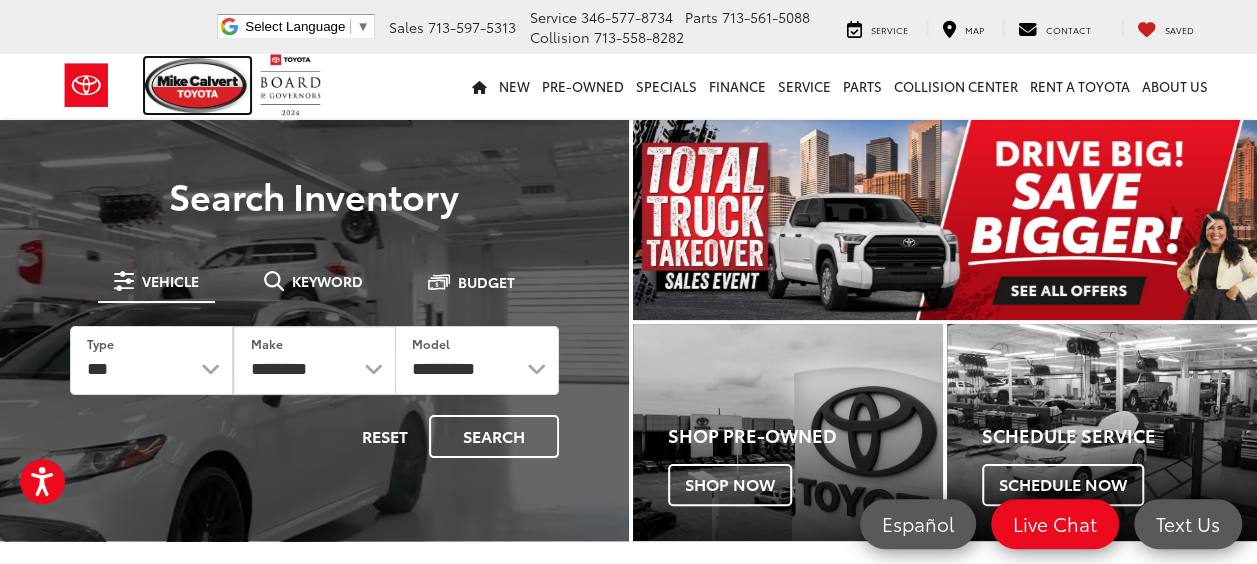 click at bounding box center (198, 85) 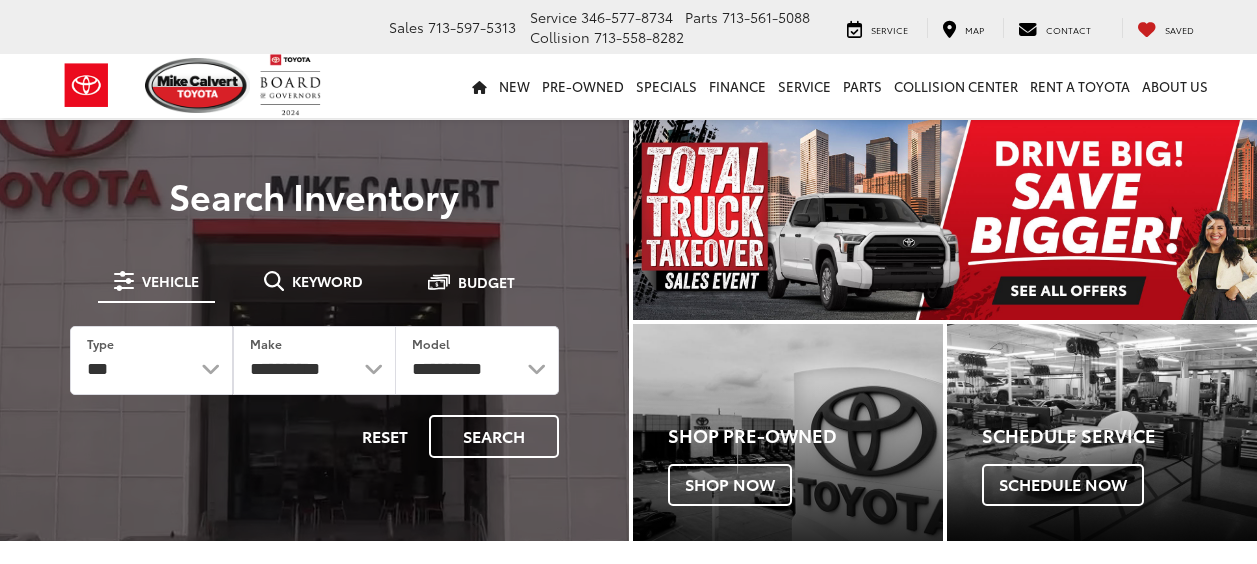 scroll, scrollTop: 0, scrollLeft: 0, axis: both 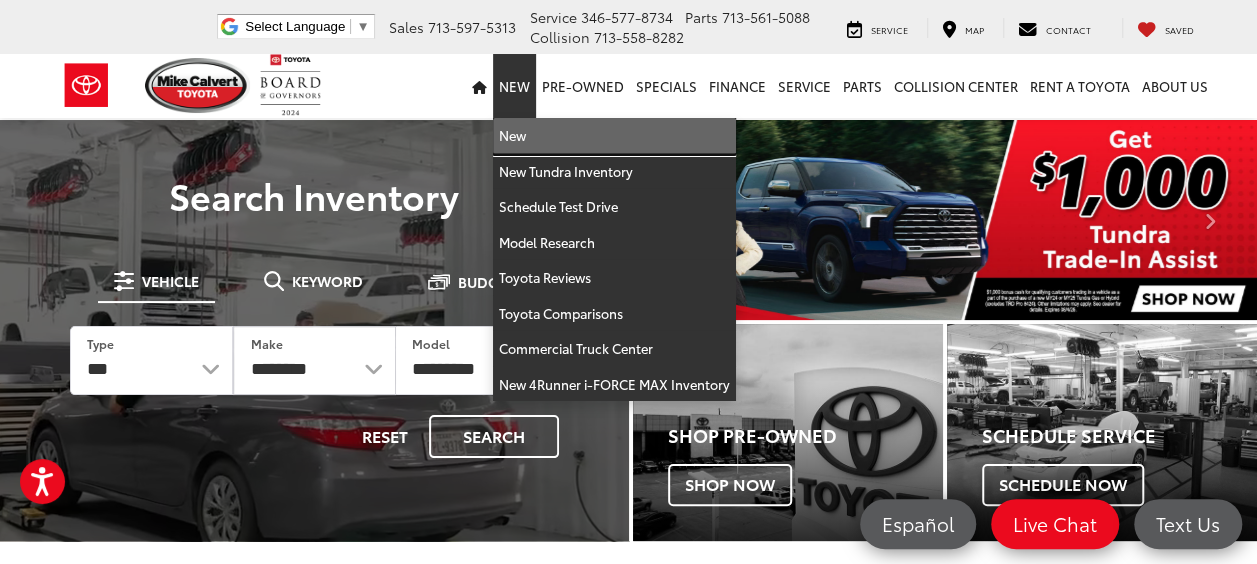 click on "New" at bounding box center [614, 136] 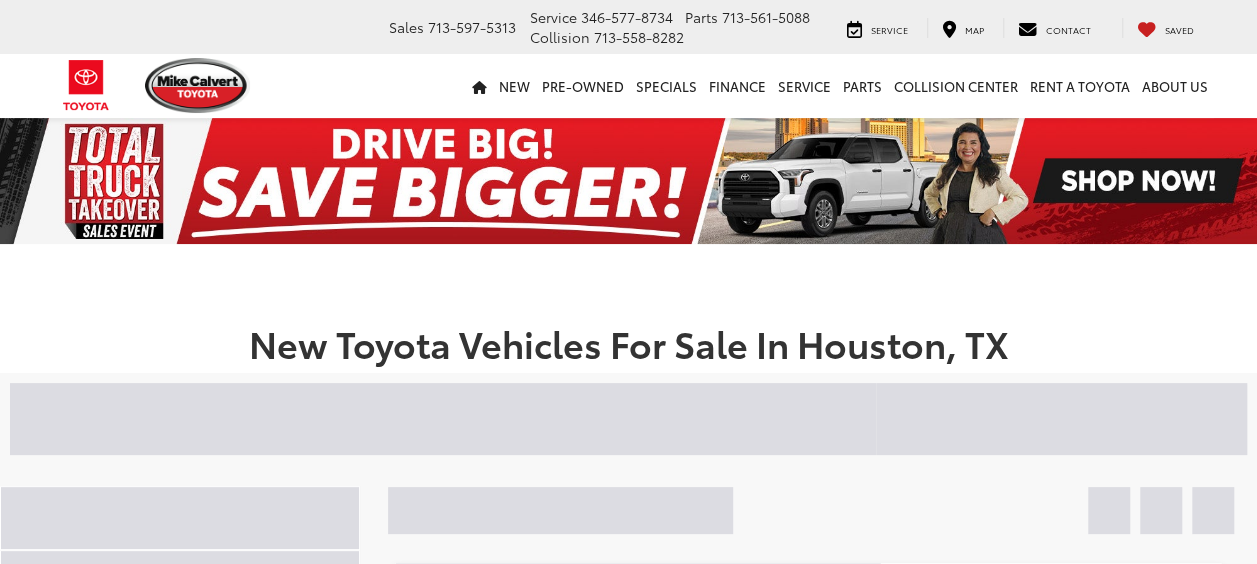 scroll, scrollTop: 44, scrollLeft: 0, axis: vertical 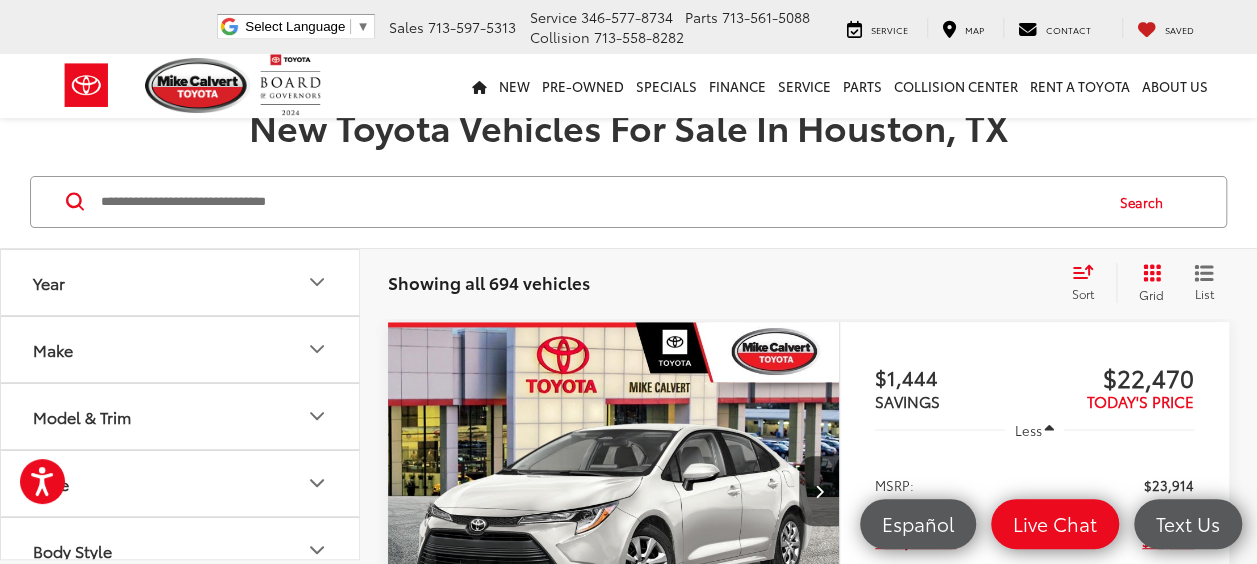 click on "Make" at bounding box center [181, 349] 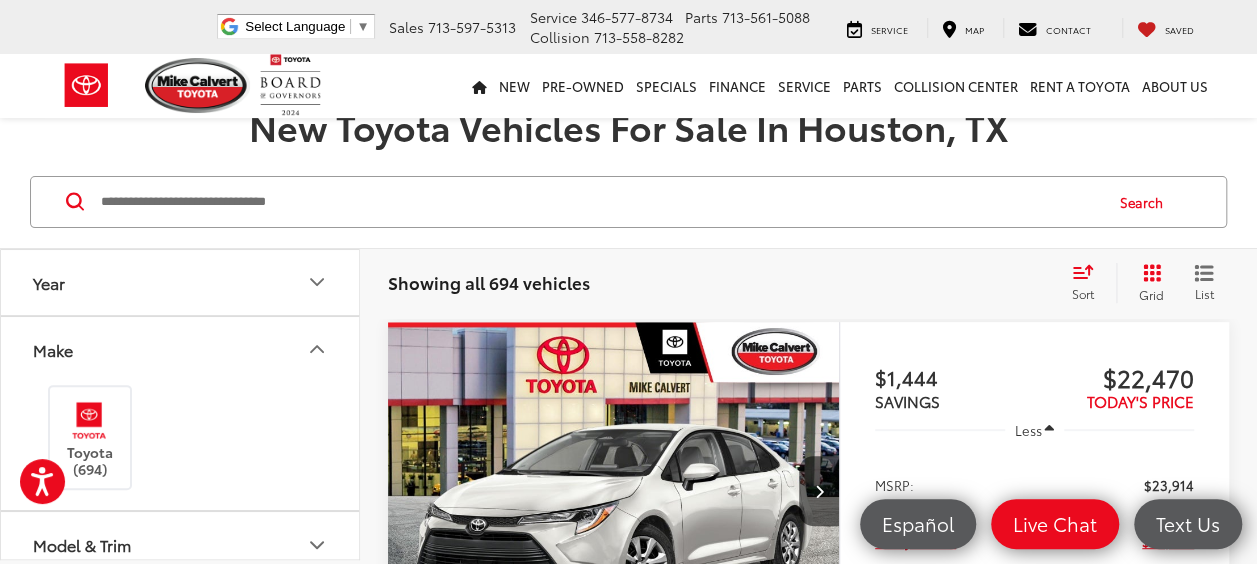 scroll, scrollTop: 68, scrollLeft: 0, axis: vertical 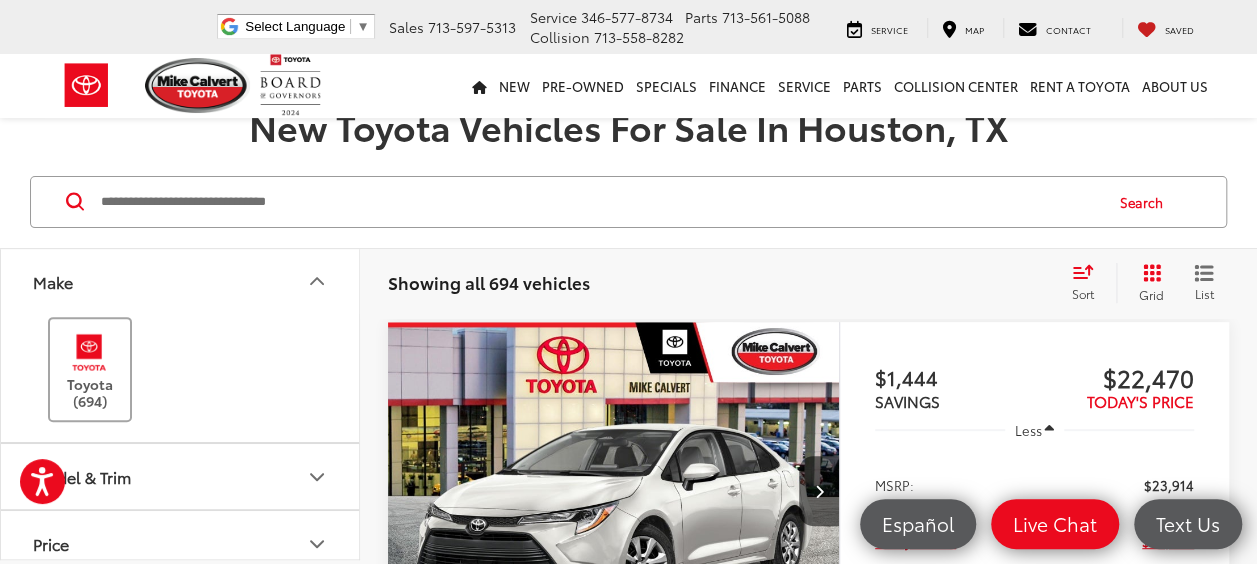 click at bounding box center (89, 352) 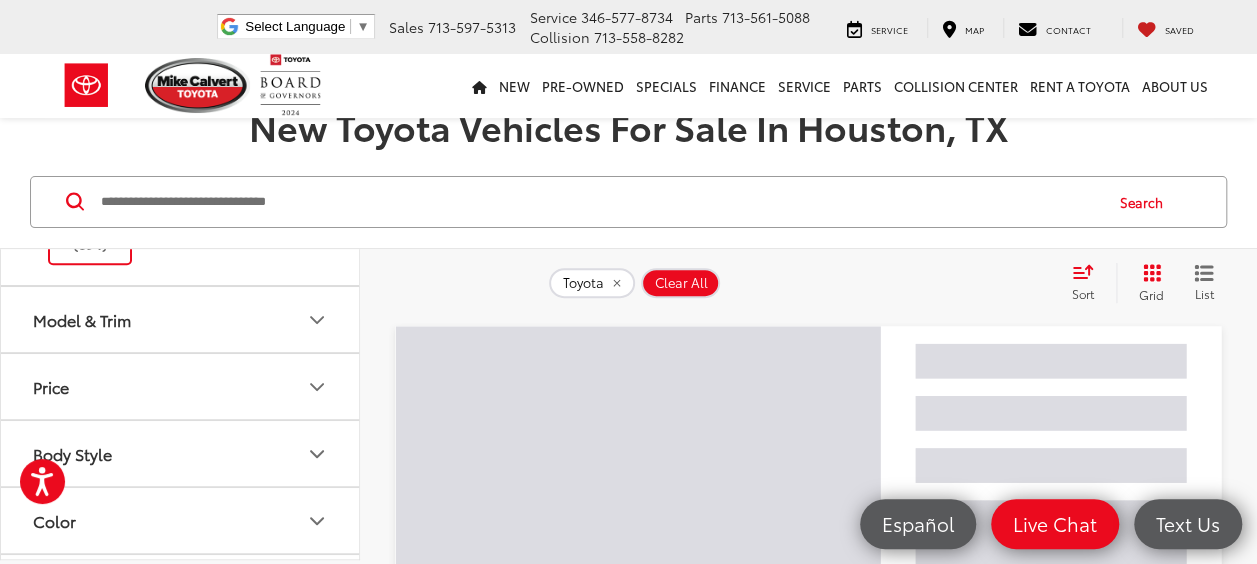 scroll, scrollTop: 226, scrollLeft: 0, axis: vertical 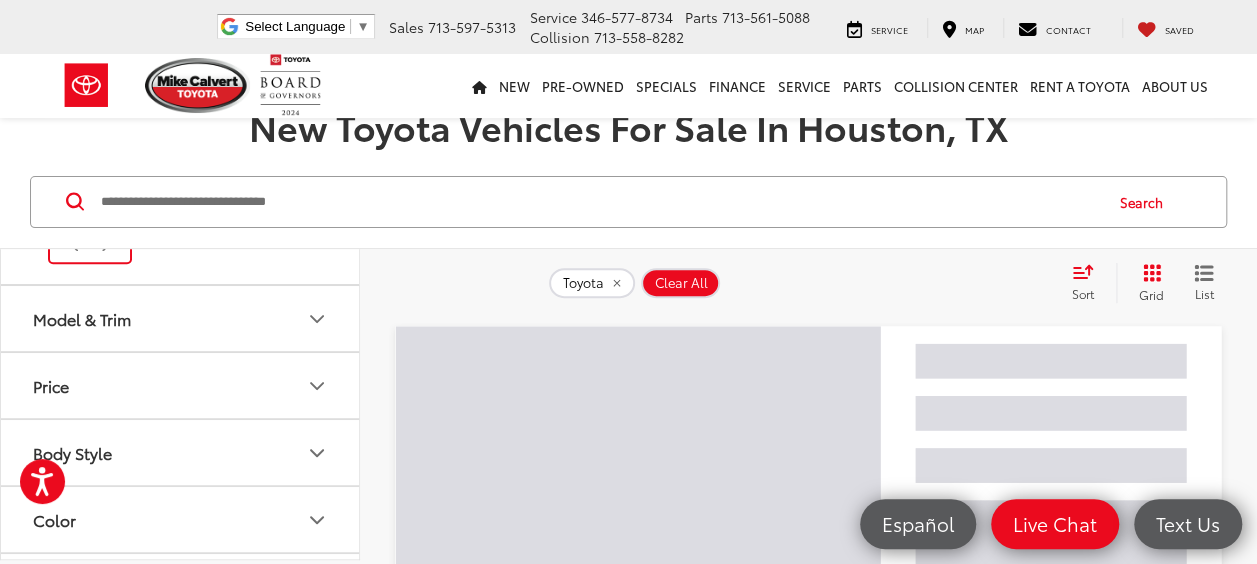 click on "Model & Trim" at bounding box center [181, 318] 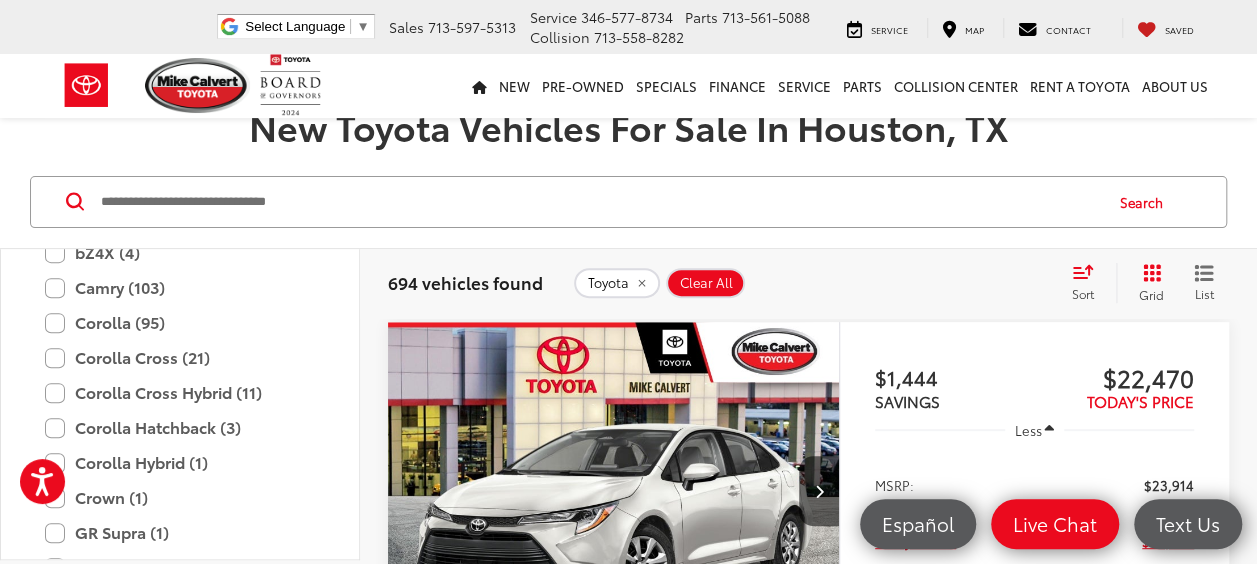 scroll, scrollTop: 458, scrollLeft: 0, axis: vertical 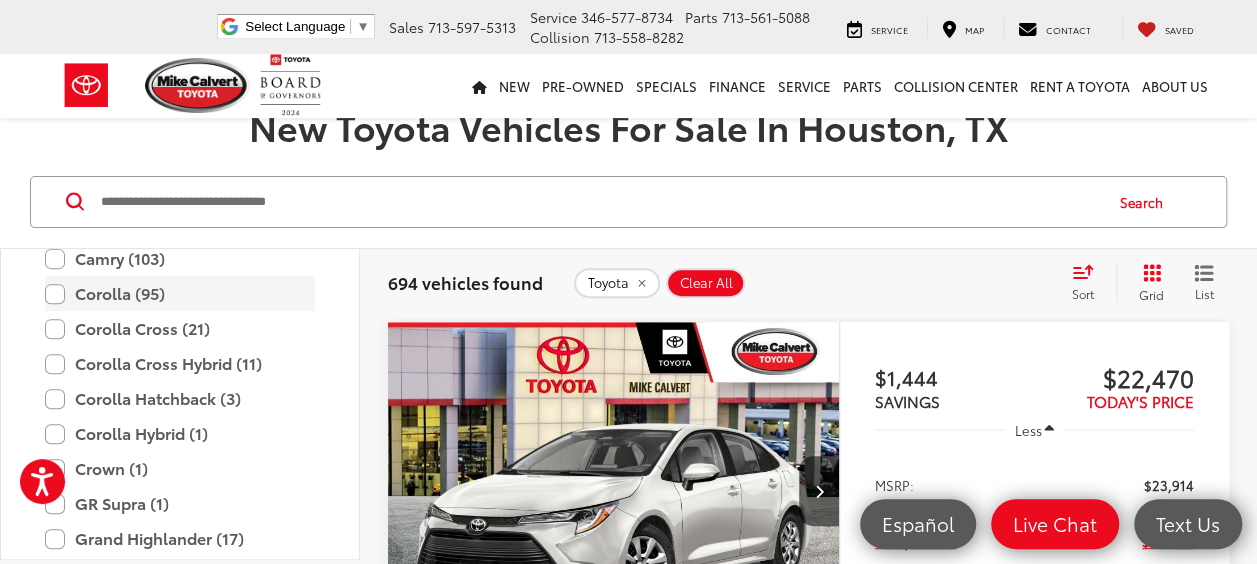 click on "Corolla (95)" at bounding box center [180, 293] 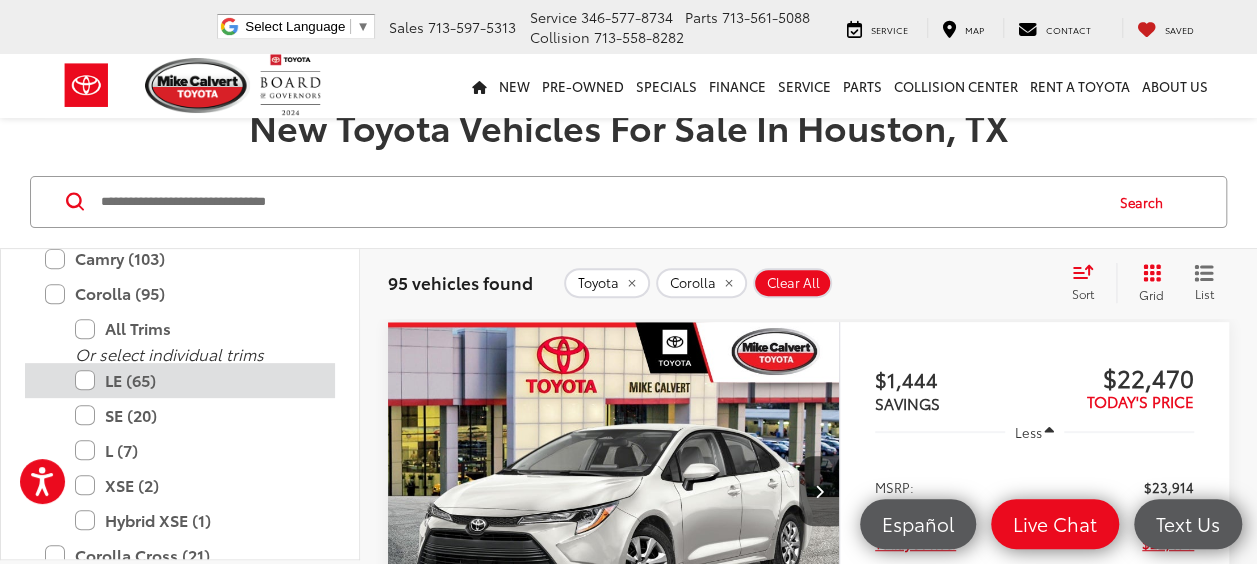 click on "LE (65)" at bounding box center (195, 380) 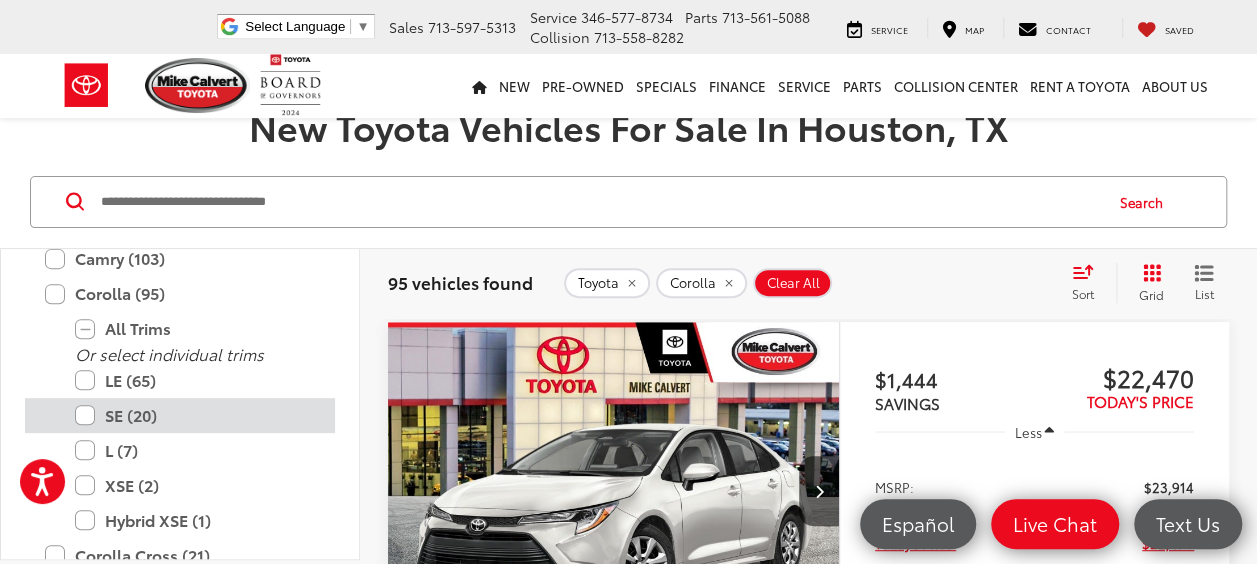 click on "SE (20)" at bounding box center [195, 415] 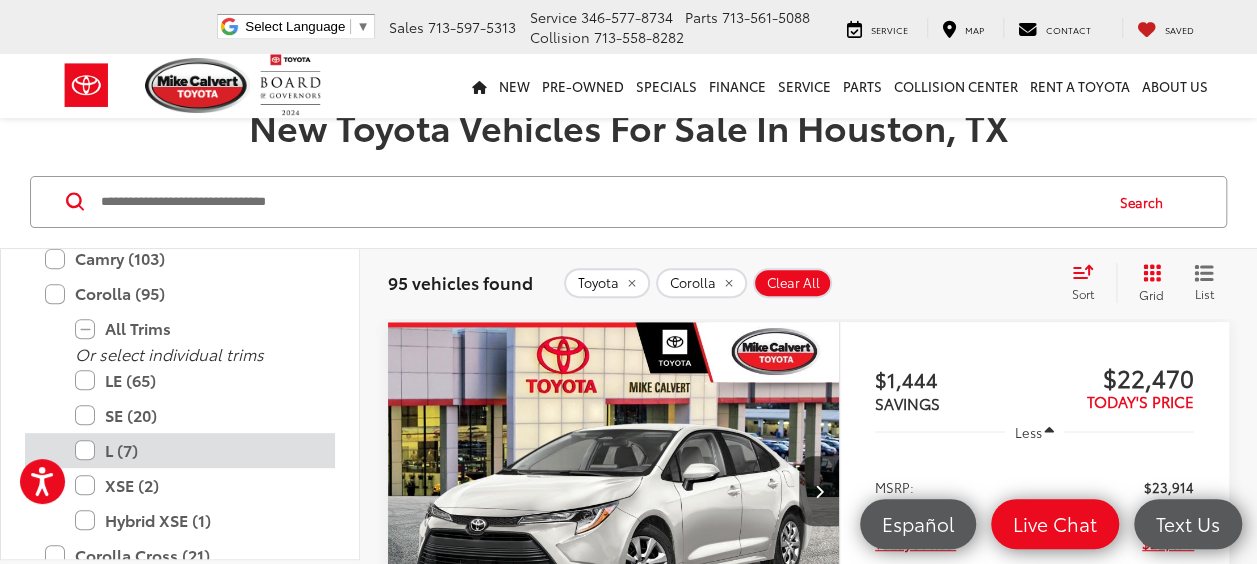 click on "L (7)" at bounding box center [195, 450] 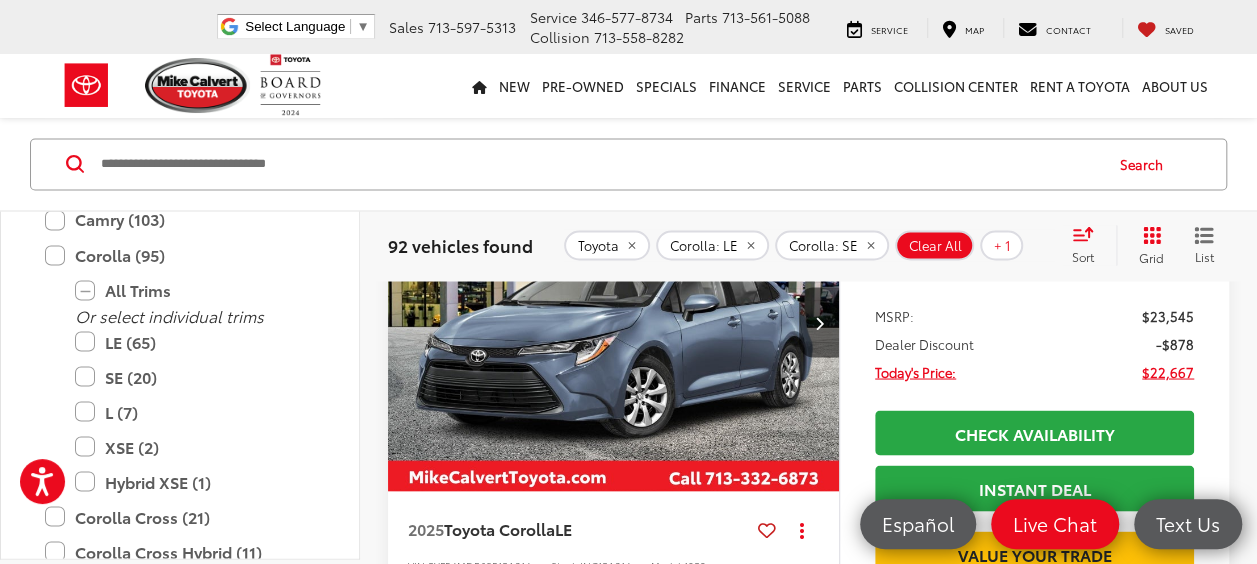 scroll, scrollTop: 1657, scrollLeft: 0, axis: vertical 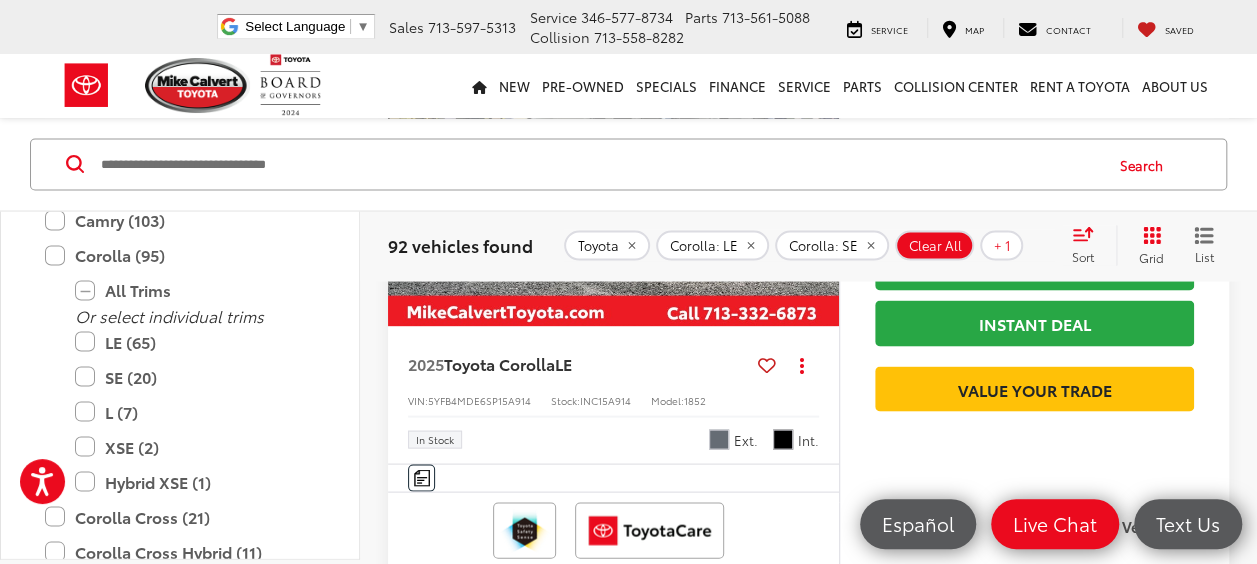 click at bounding box center [612, 157] 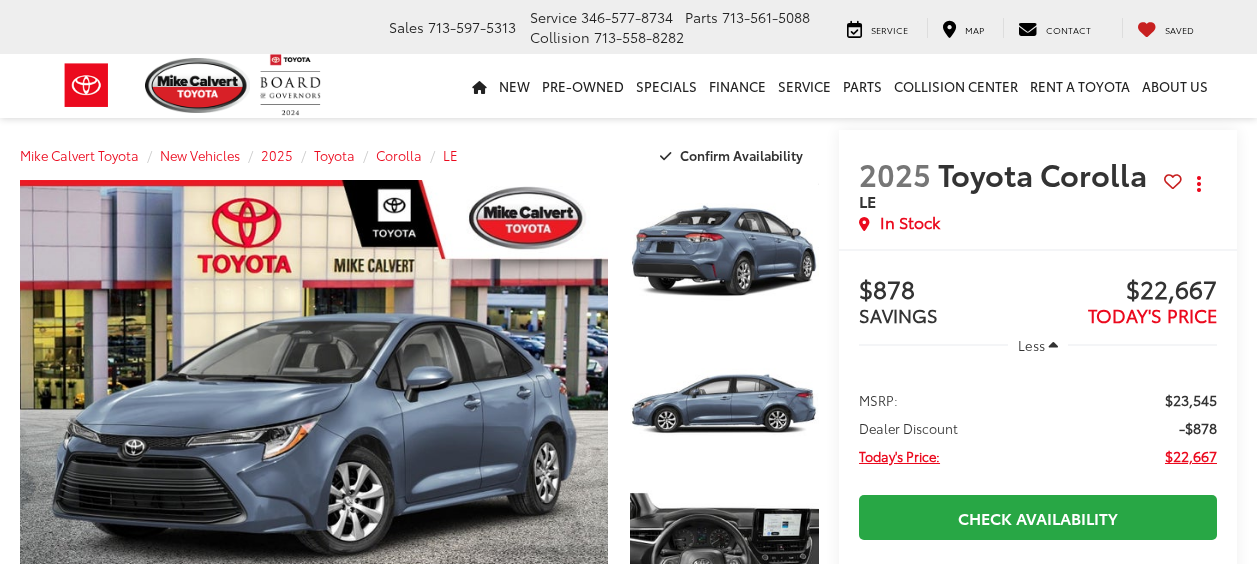 scroll, scrollTop: 0, scrollLeft: 0, axis: both 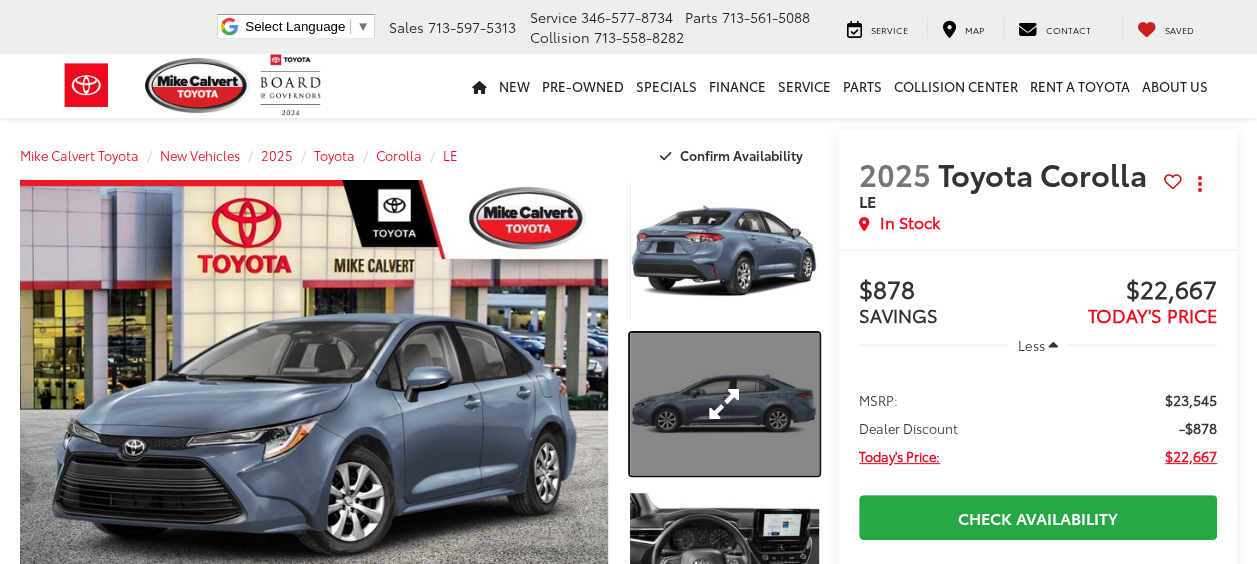 click at bounding box center (724, 404) 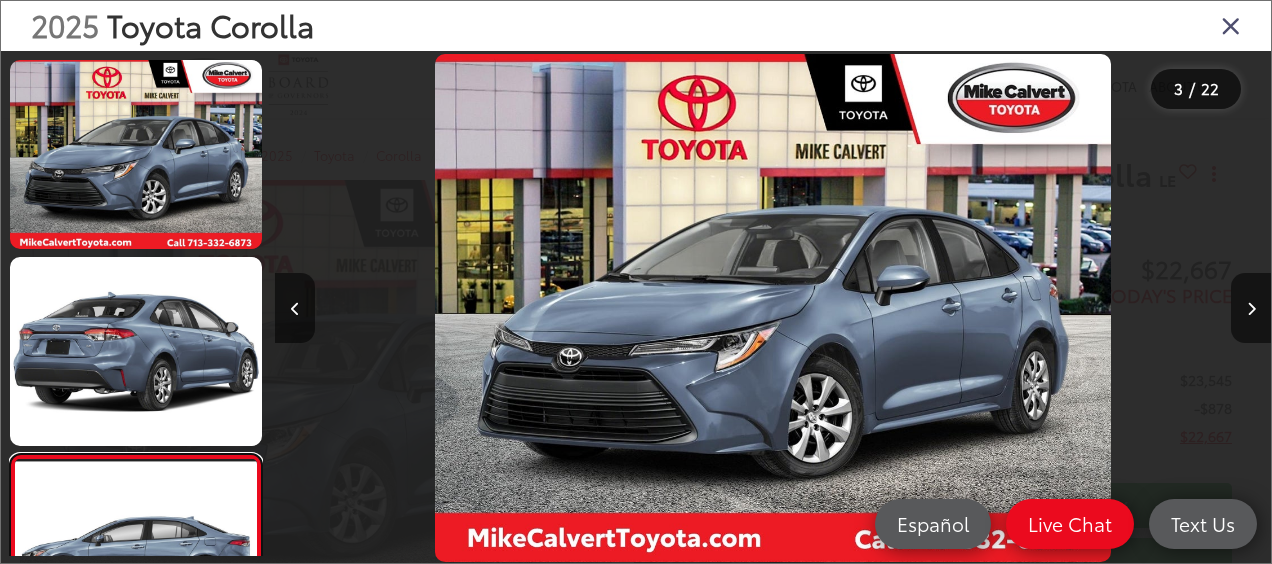 scroll, scrollTop: 86, scrollLeft: 0, axis: vertical 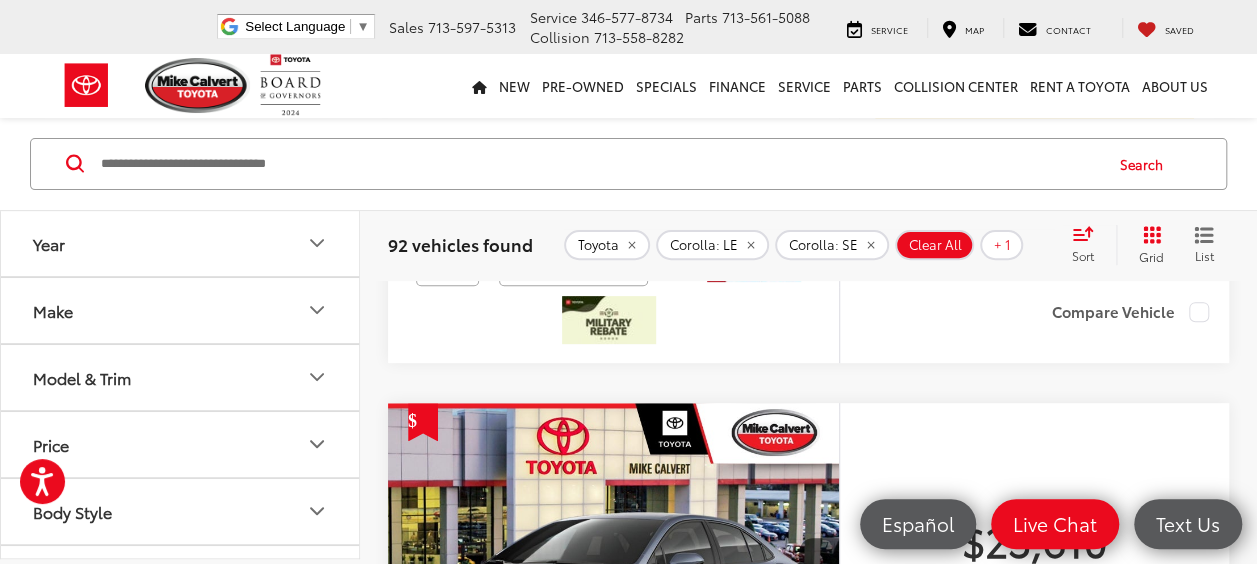 click on "Model & Trim" at bounding box center (181, 377) 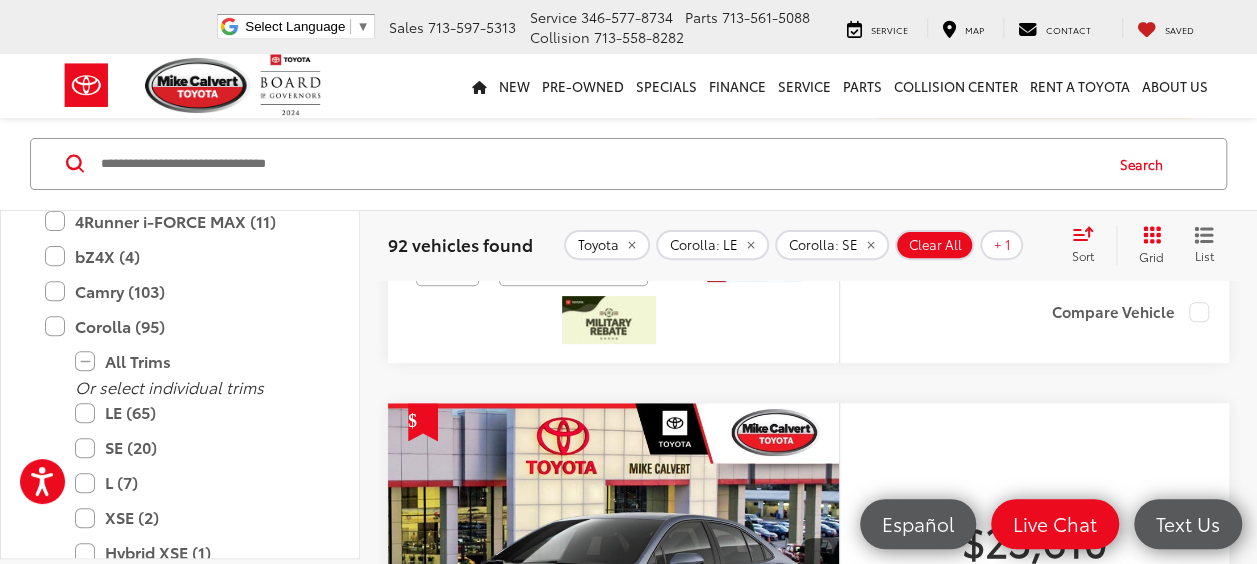 scroll, scrollTop: 262, scrollLeft: 0, axis: vertical 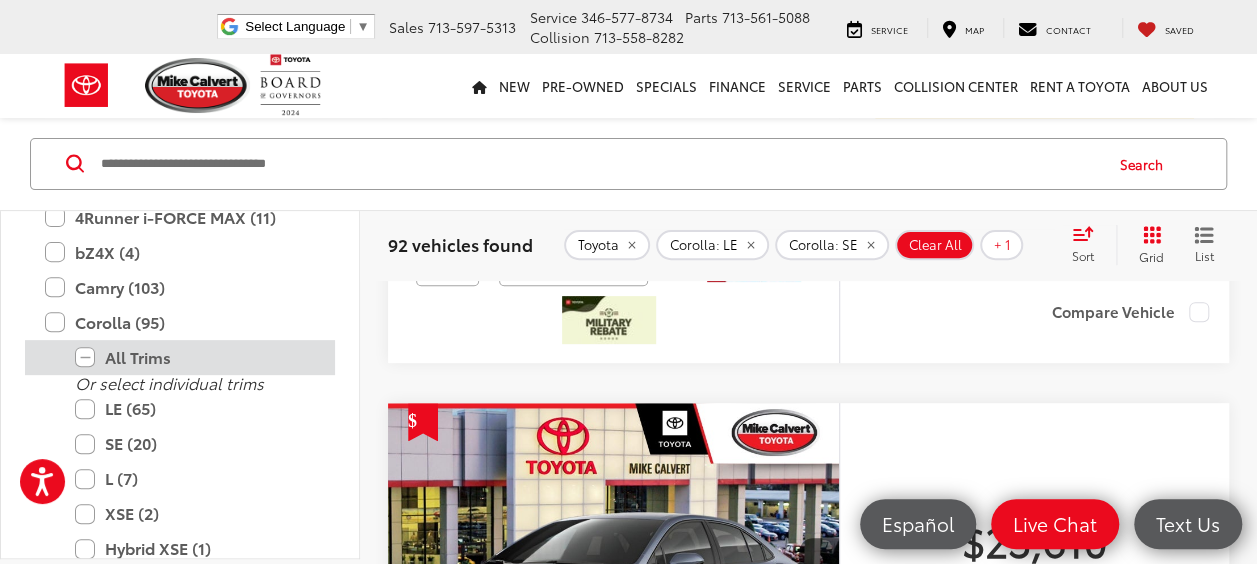 click on "All Trims" at bounding box center (195, 357) 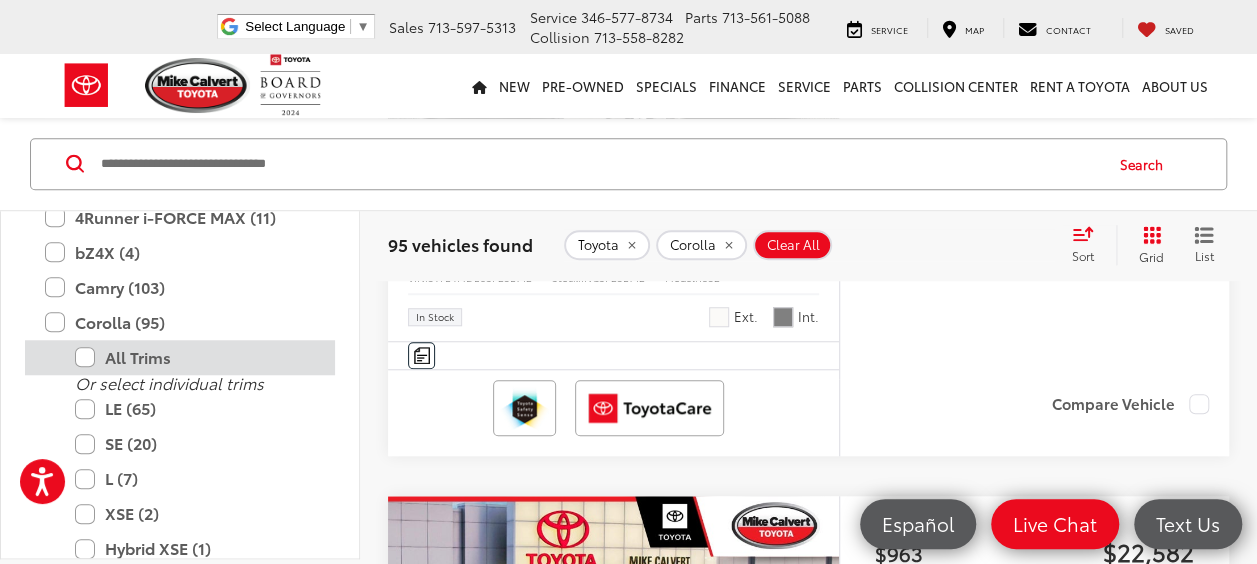 scroll, scrollTop: 255, scrollLeft: 0, axis: vertical 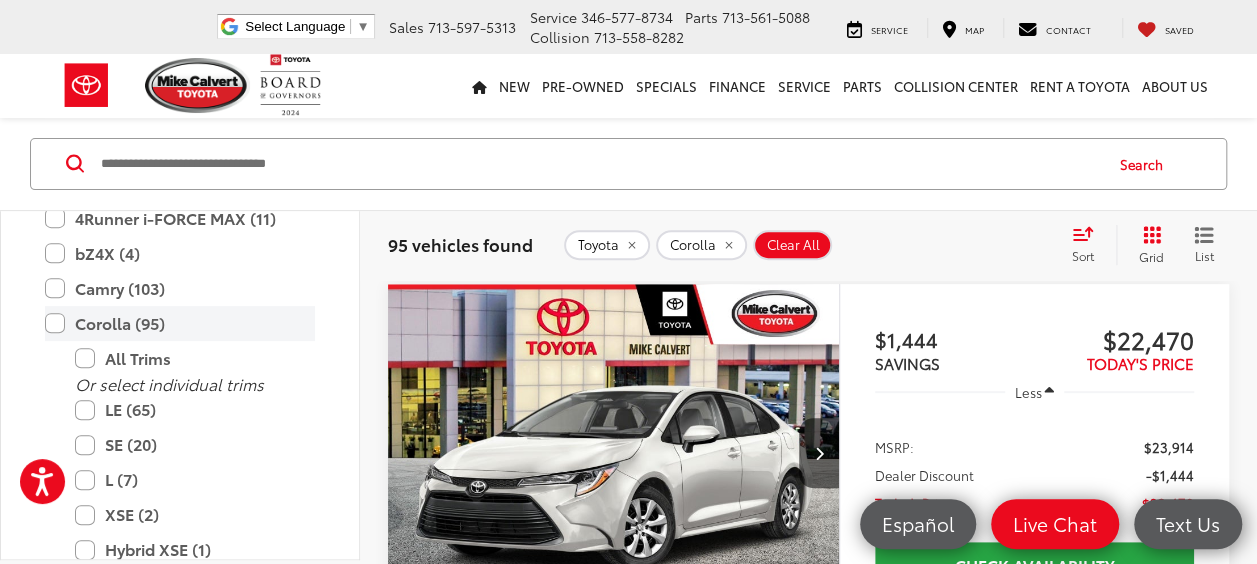 click on "Corolla (95)" at bounding box center (180, 323) 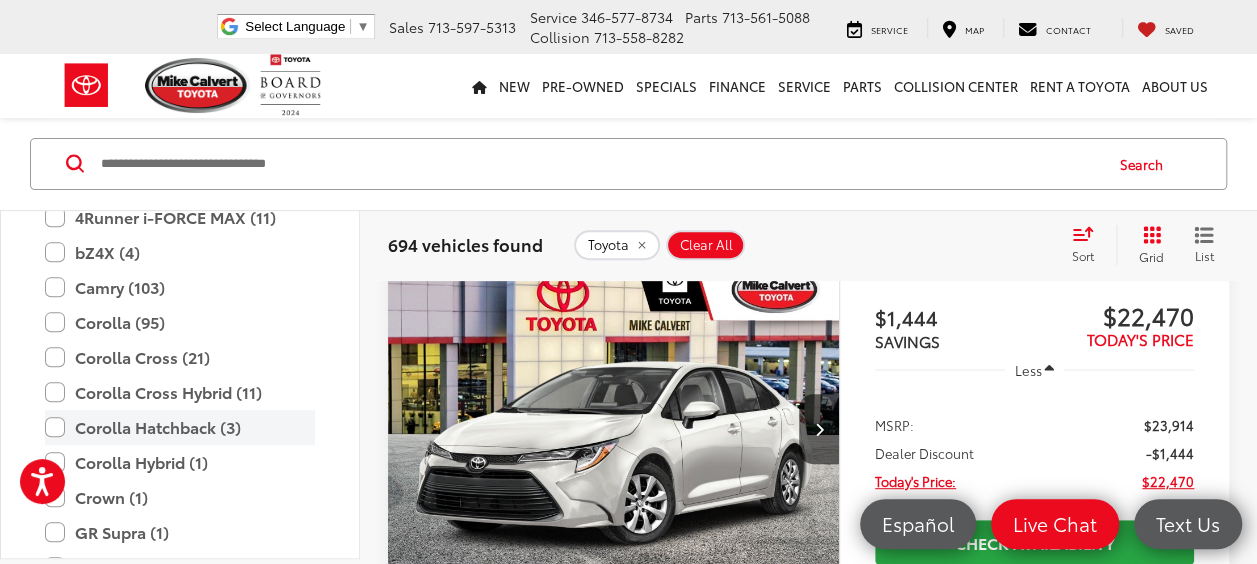 scroll, scrollTop: 287, scrollLeft: 0, axis: vertical 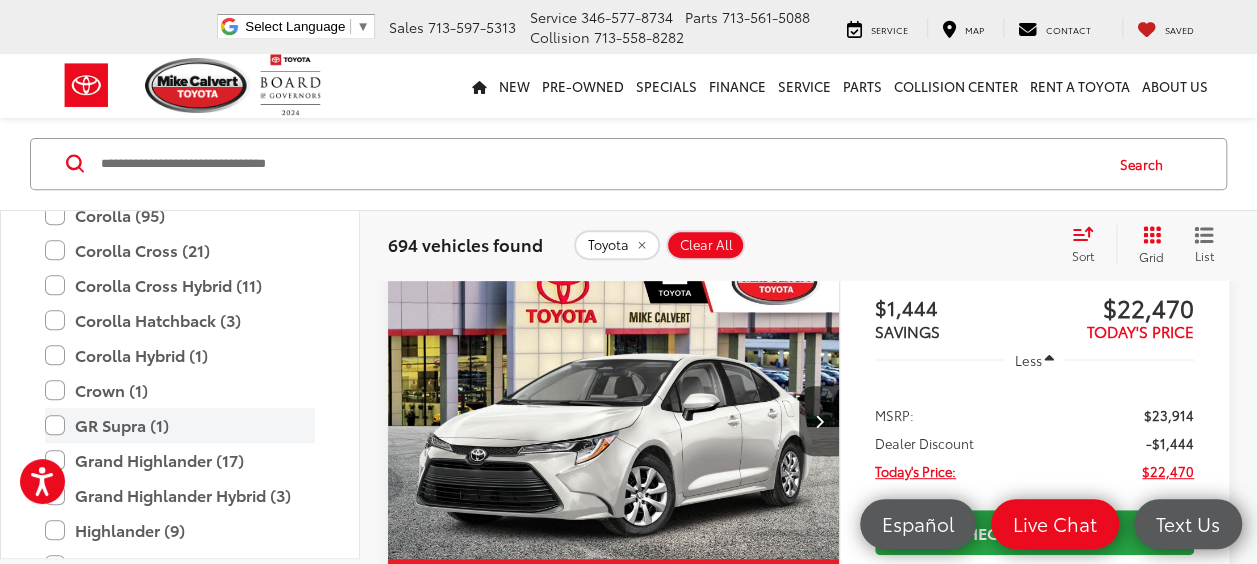 click on "GR Supra (1)" at bounding box center (180, 425) 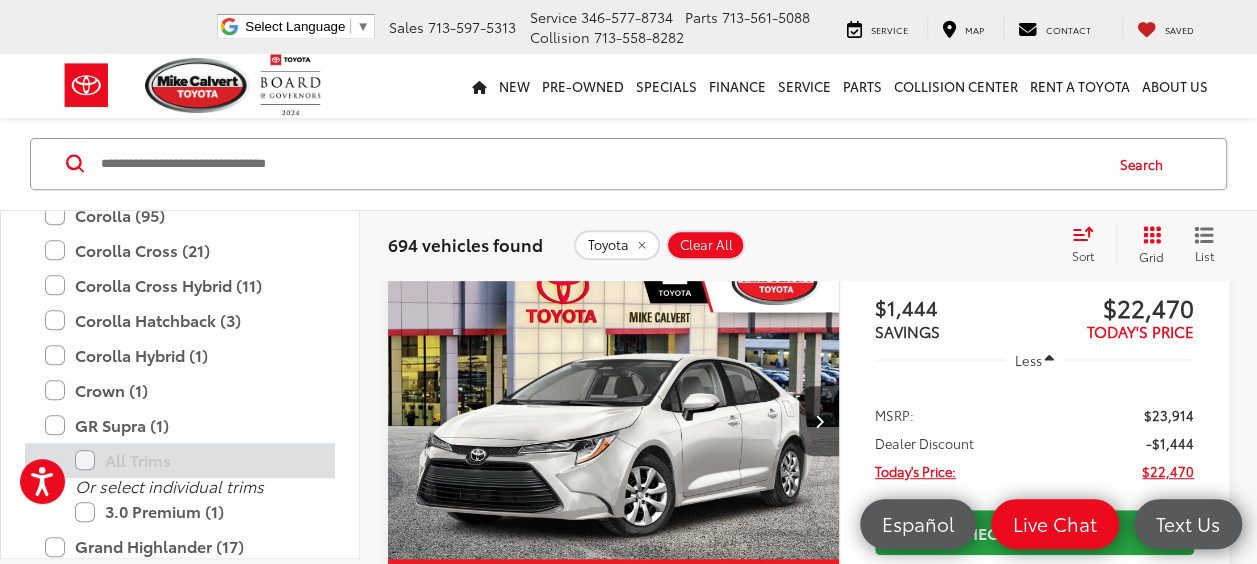 scroll, scrollTop: 255, scrollLeft: 0, axis: vertical 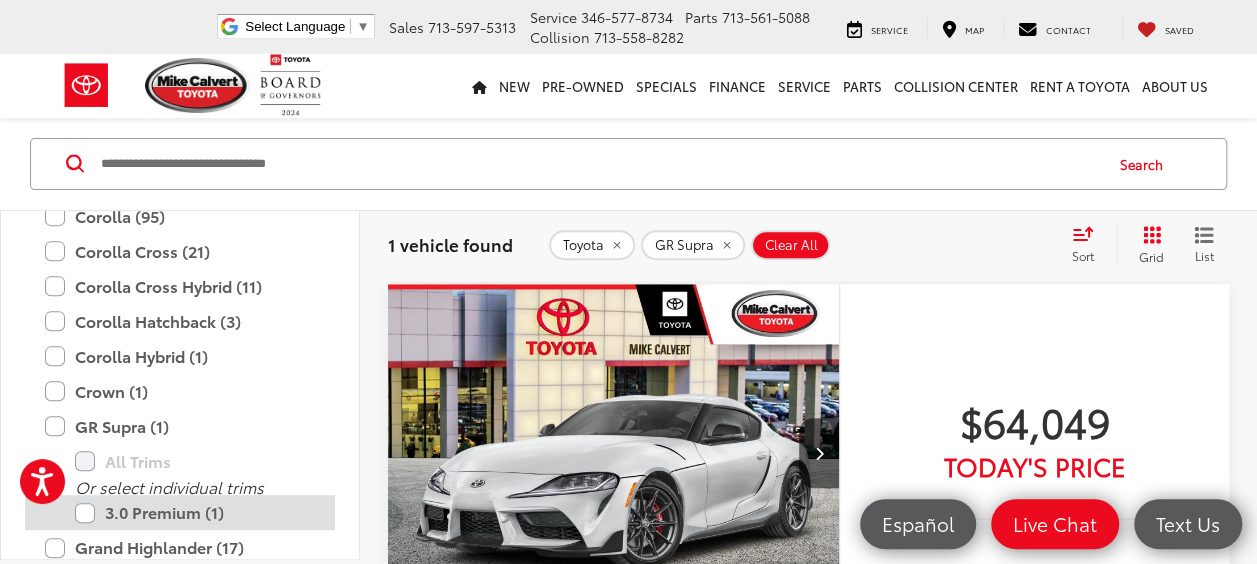 click on "3.0 Premium (1)" at bounding box center (195, 512) 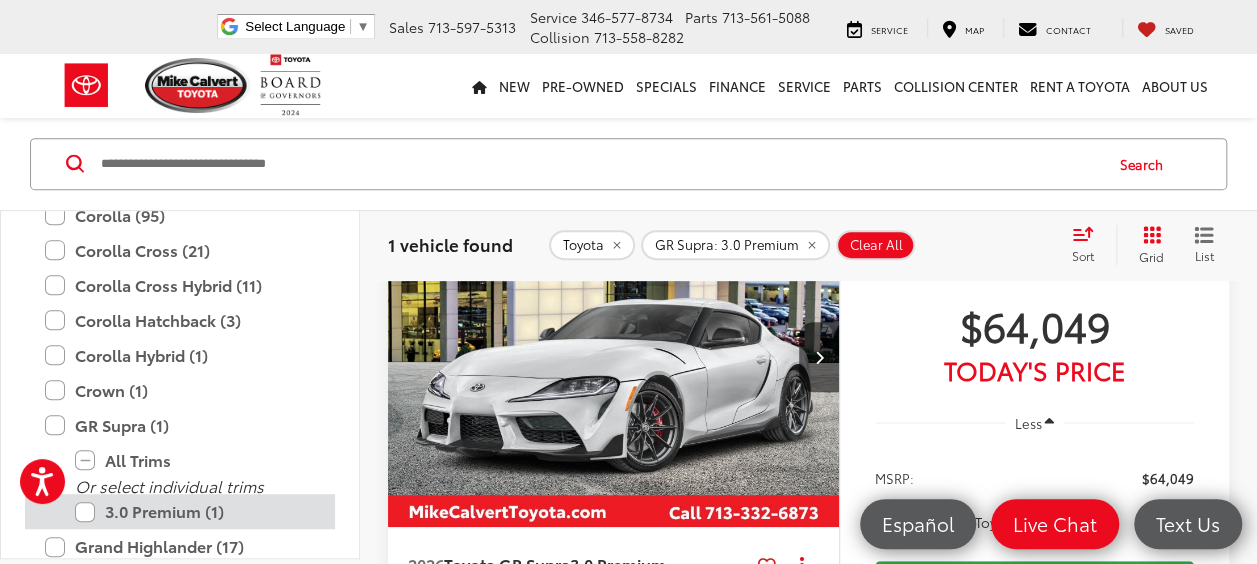 scroll, scrollTop: 336, scrollLeft: 0, axis: vertical 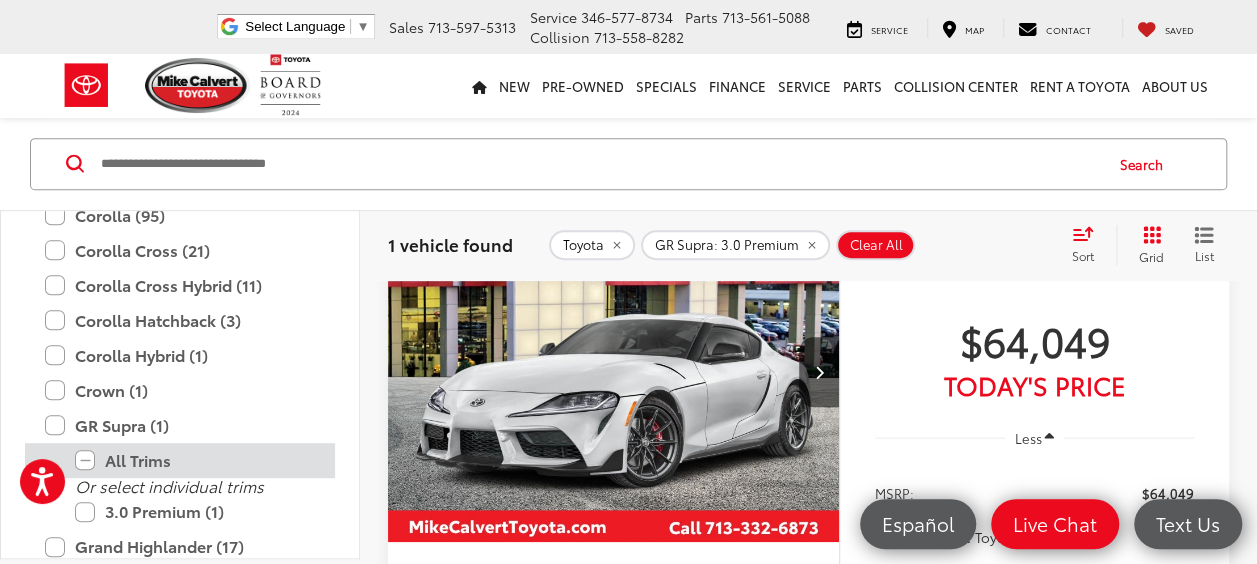 click on "All Trims" at bounding box center [195, 460] 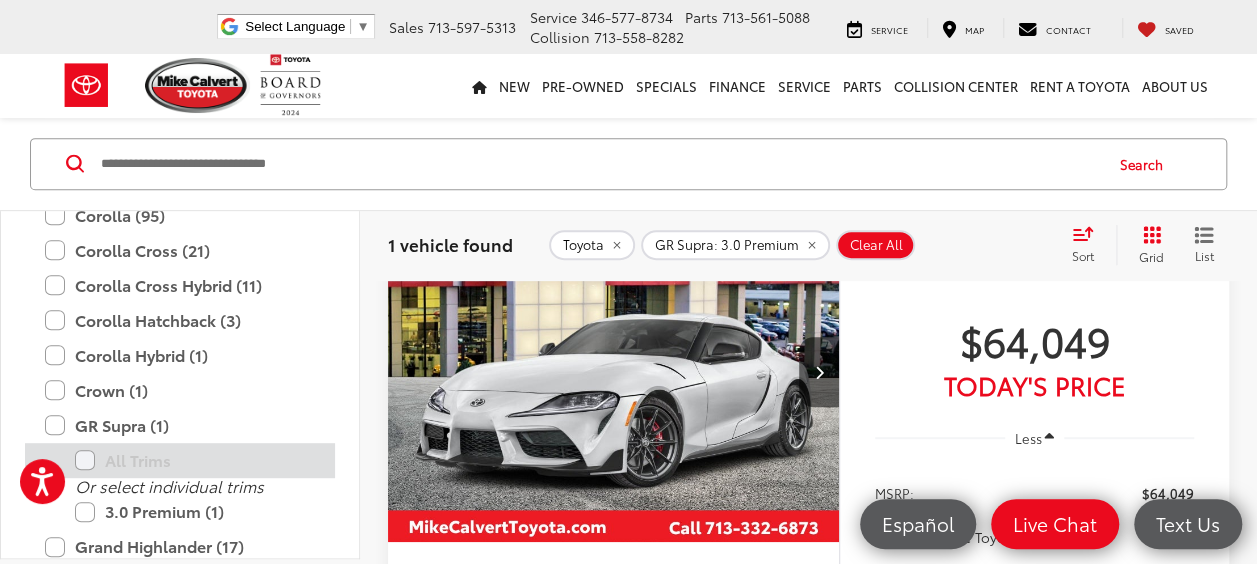 scroll, scrollTop: 255, scrollLeft: 0, axis: vertical 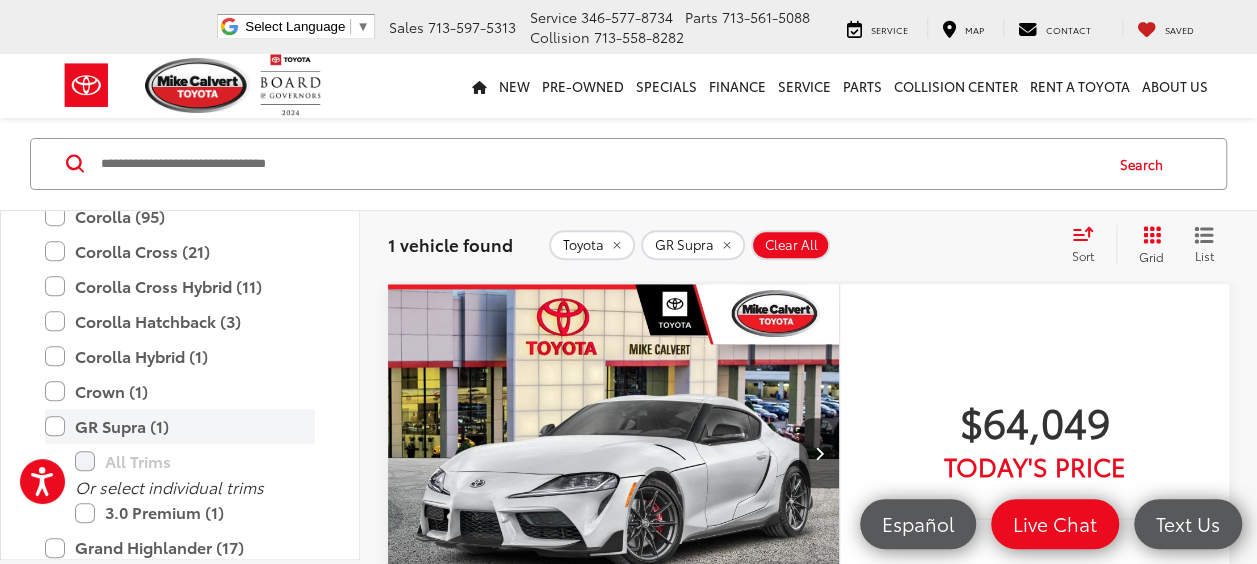 click on "GR Supra (1)" at bounding box center [180, 426] 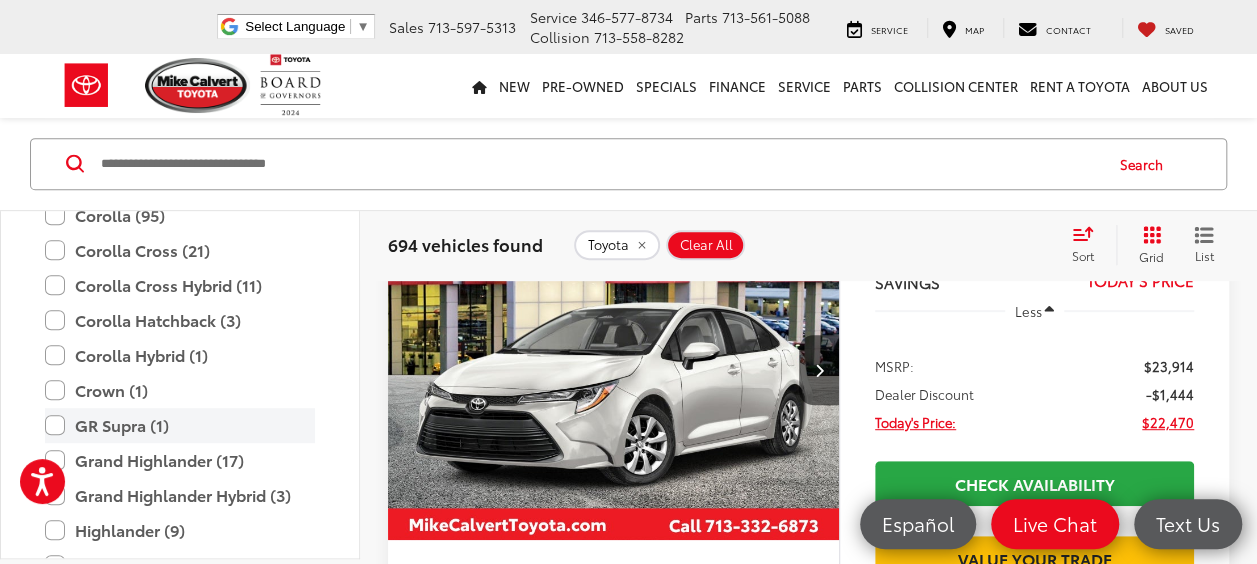 scroll, scrollTop: 361, scrollLeft: 0, axis: vertical 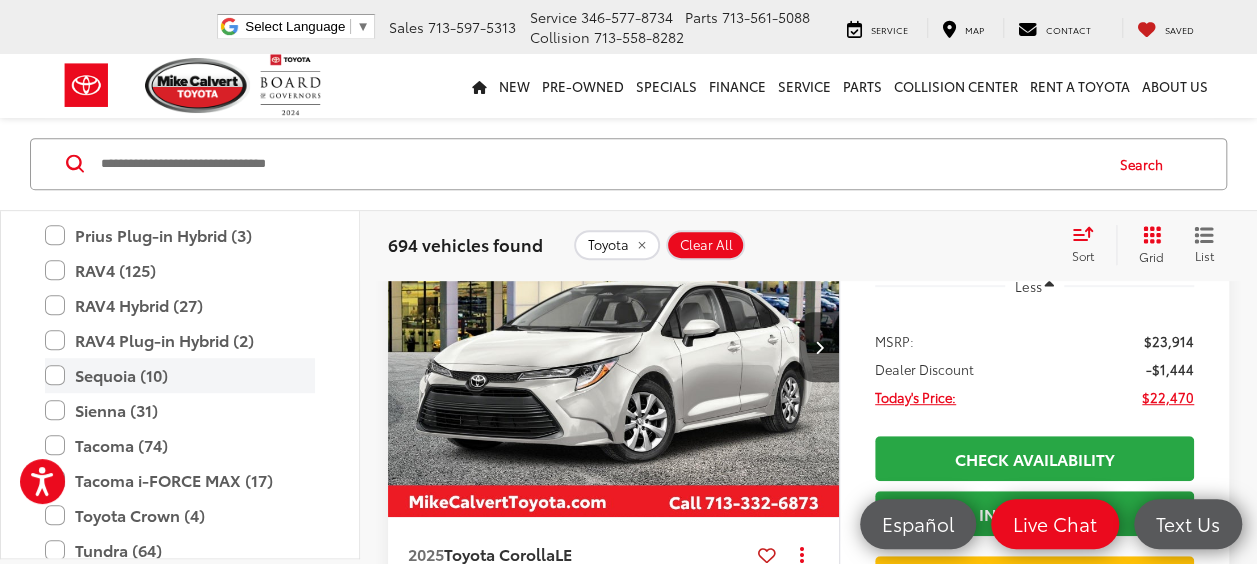click on "Sequoia (10)" at bounding box center [180, 375] 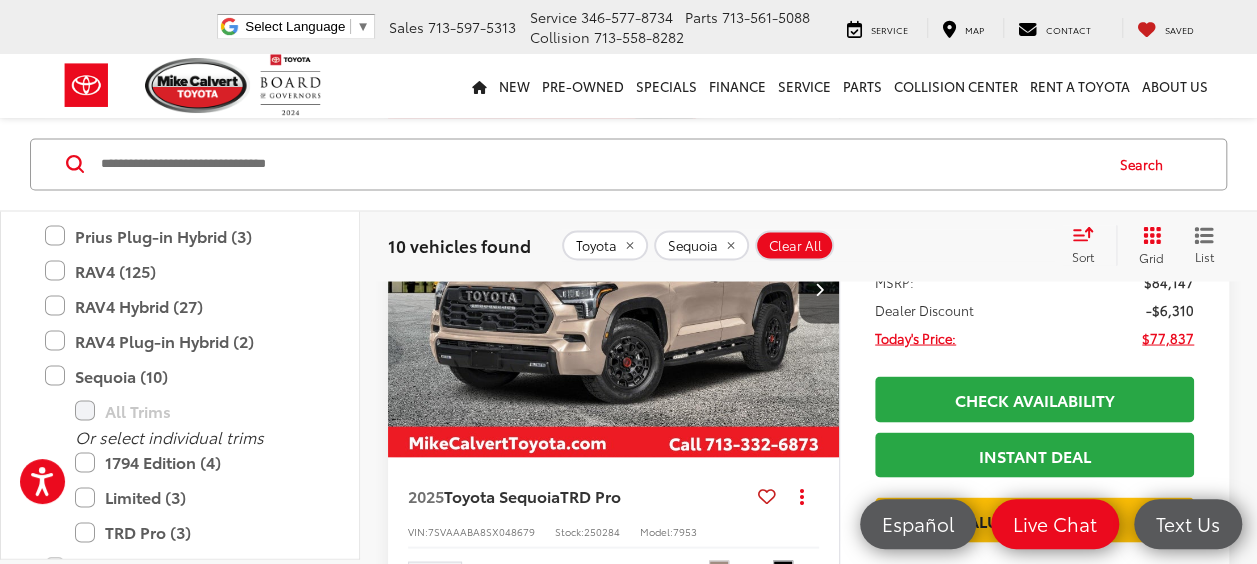 scroll, scrollTop: 1687, scrollLeft: 0, axis: vertical 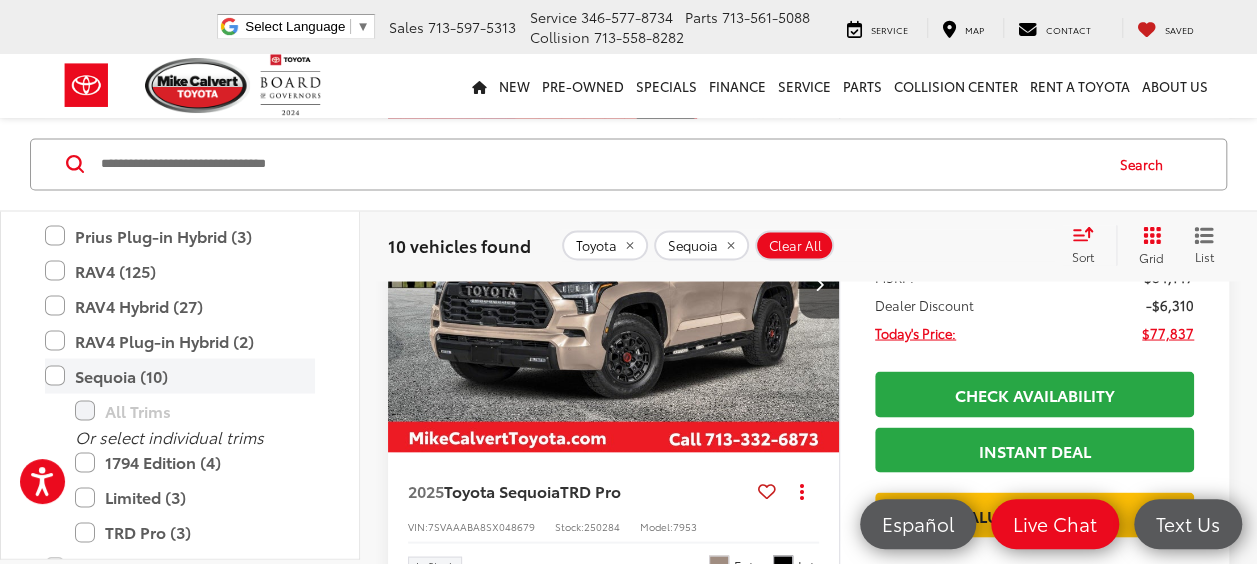 click on "Sequoia (10)" at bounding box center (180, 375) 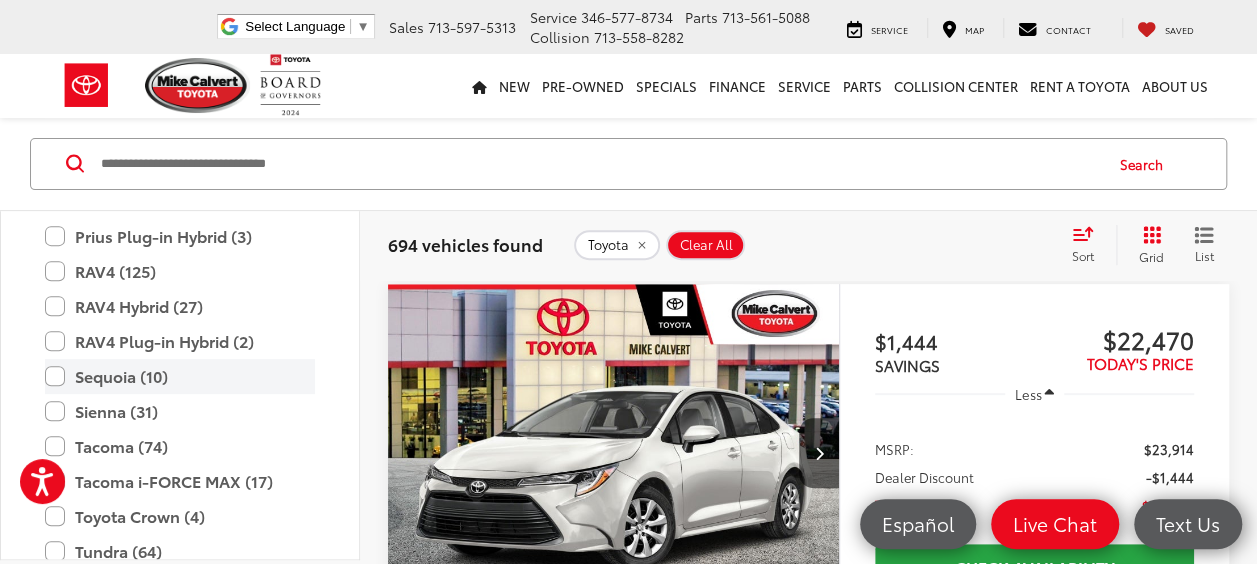scroll, scrollTop: 168, scrollLeft: 0, axis: vertical 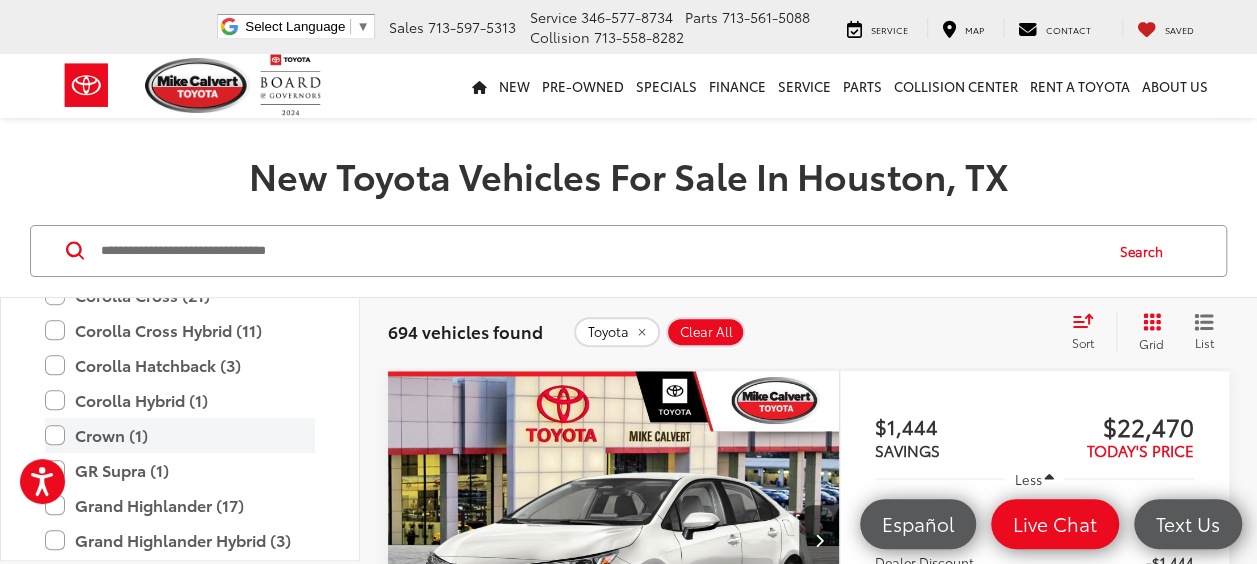 click on "Crown (1)" at bounding box center (180, 435) 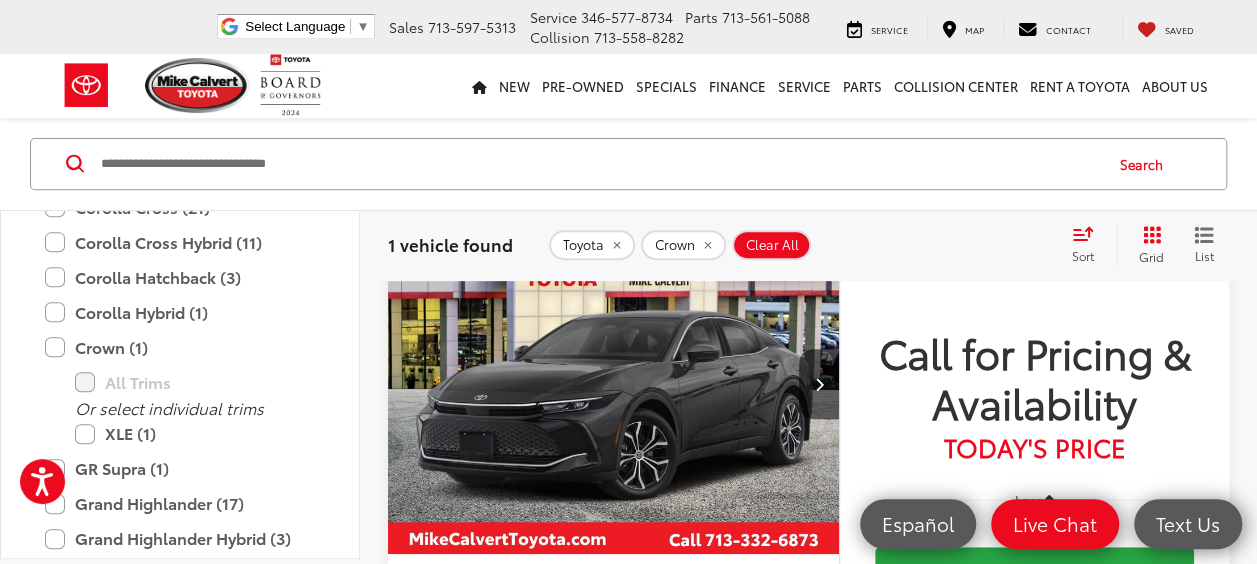 scroll, scrollTop: 327, scrollLeft: 0, axis: vertical 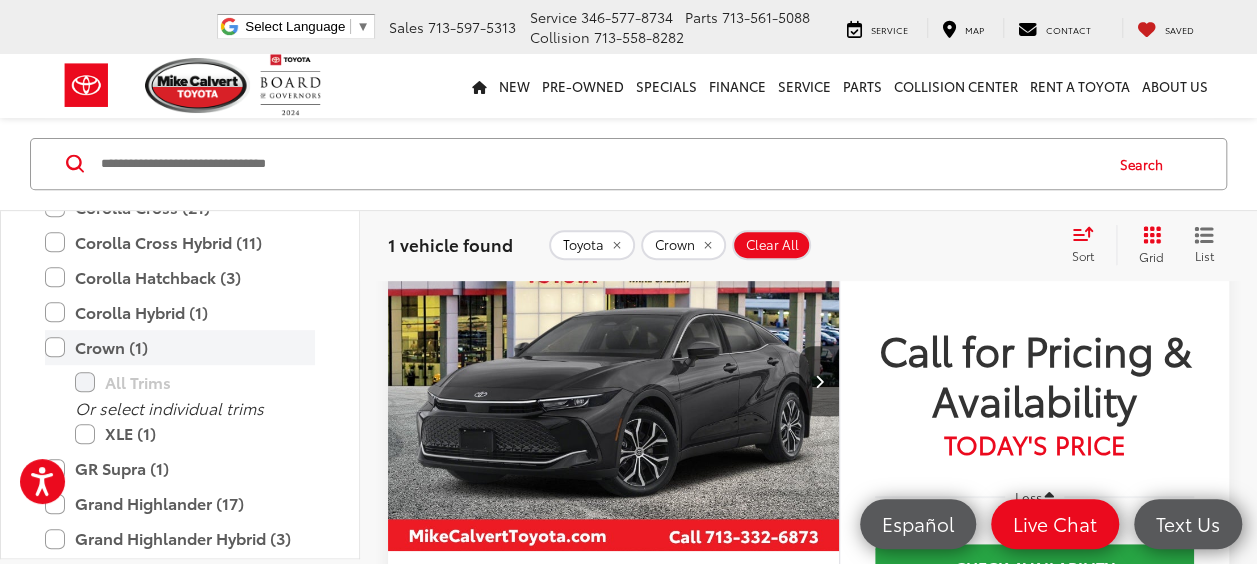 click on "Crown (1)" at bounding box center [180, 347] 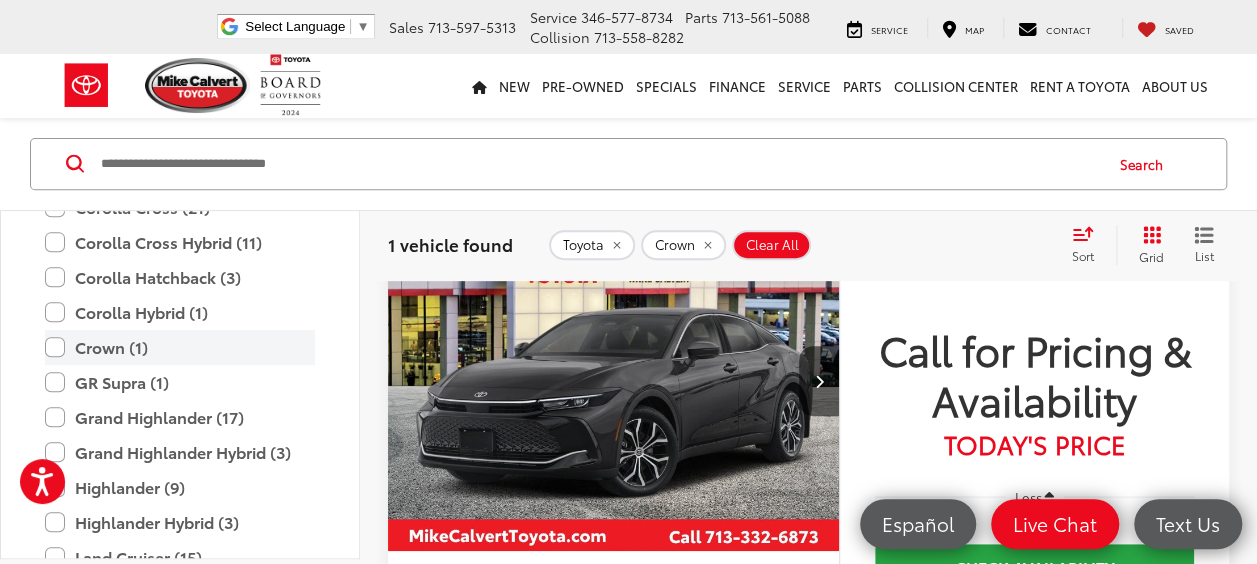 scroll, scrollTop: 374, scrollLeft: 0, axis: vertical 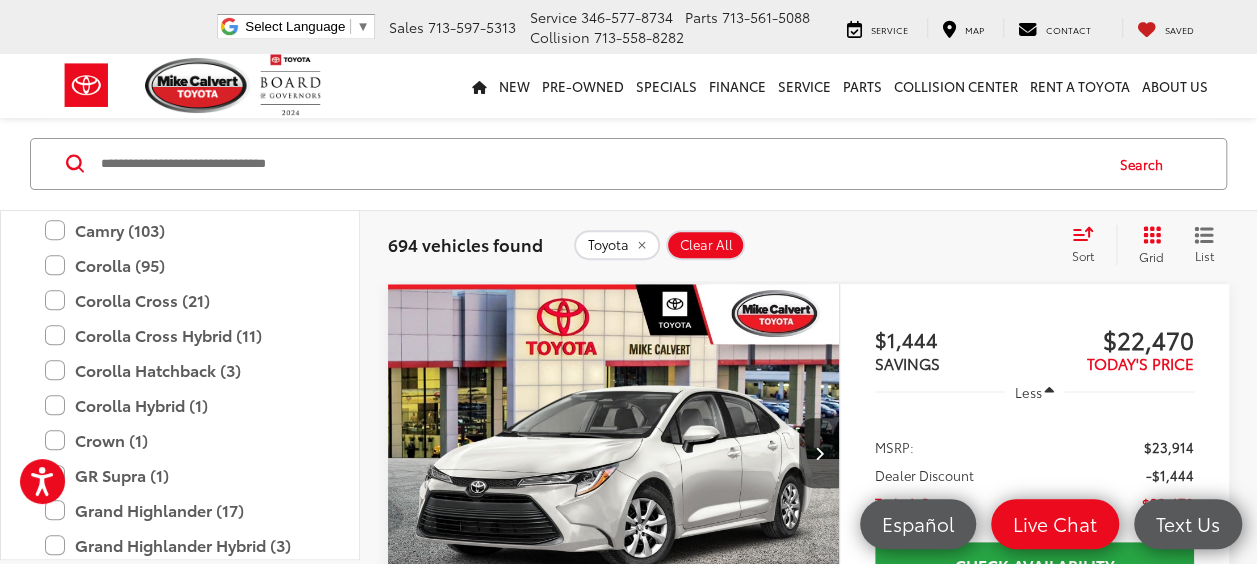 click at bounding box center (600, 164) 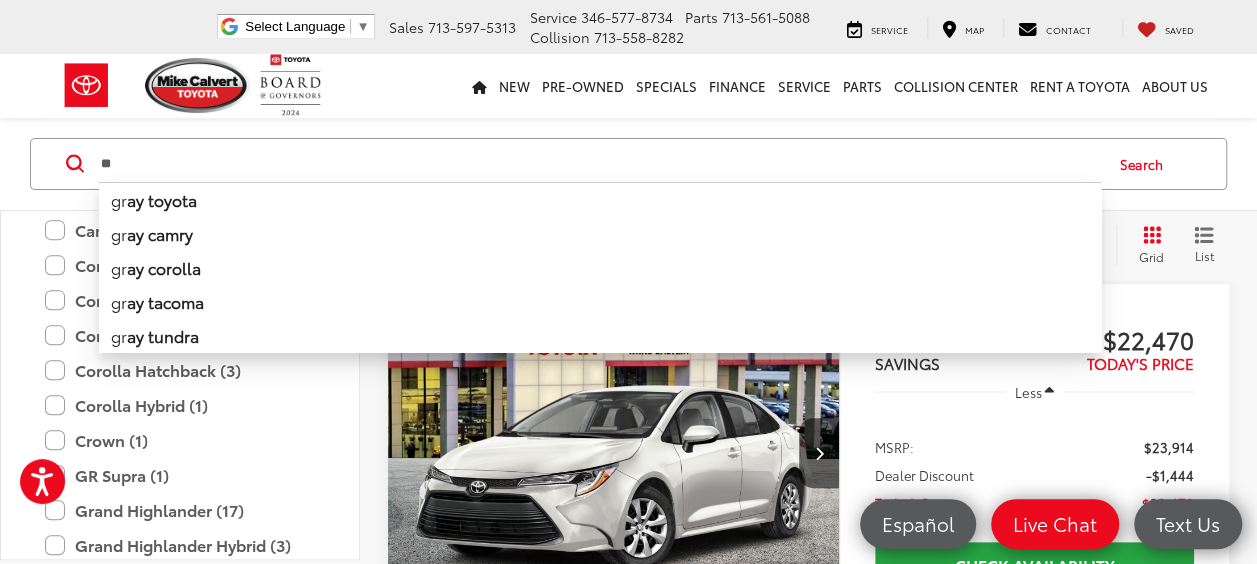 type on "**" 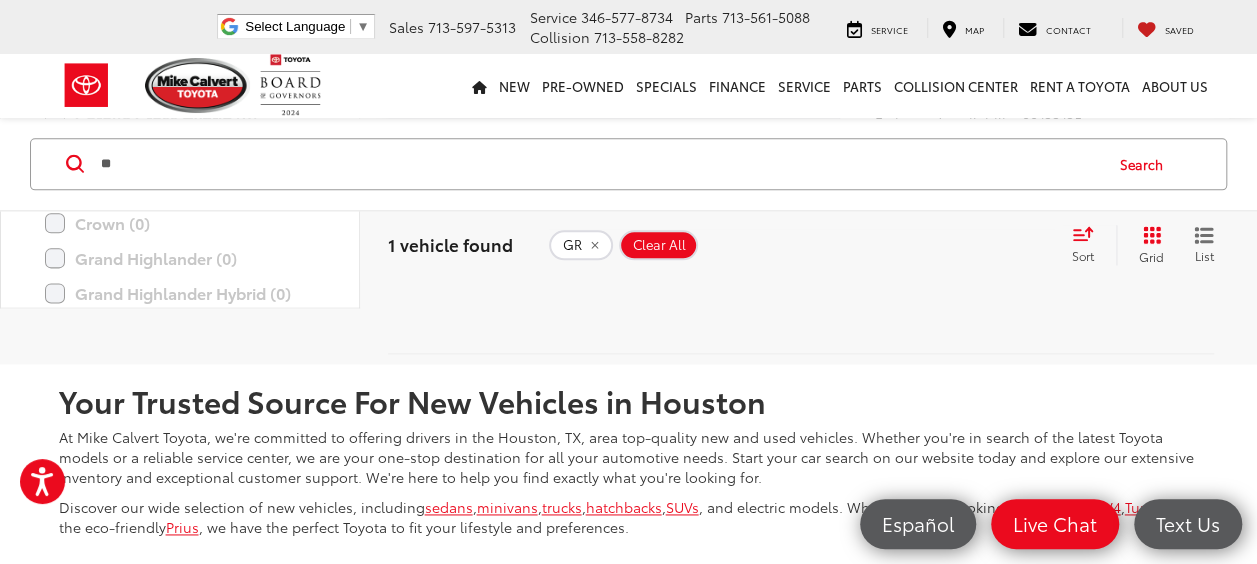 click on "Clear All" at bounding box center (659, 245) 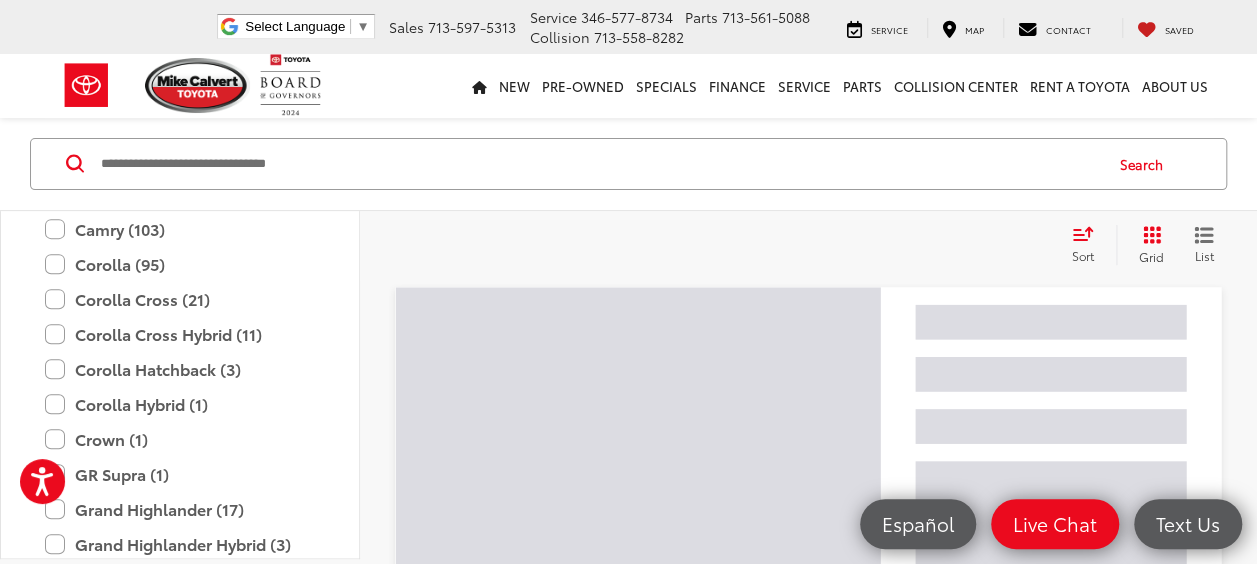 scroll, scrollTop: 255, scrollLeft: 0, axis: vertical 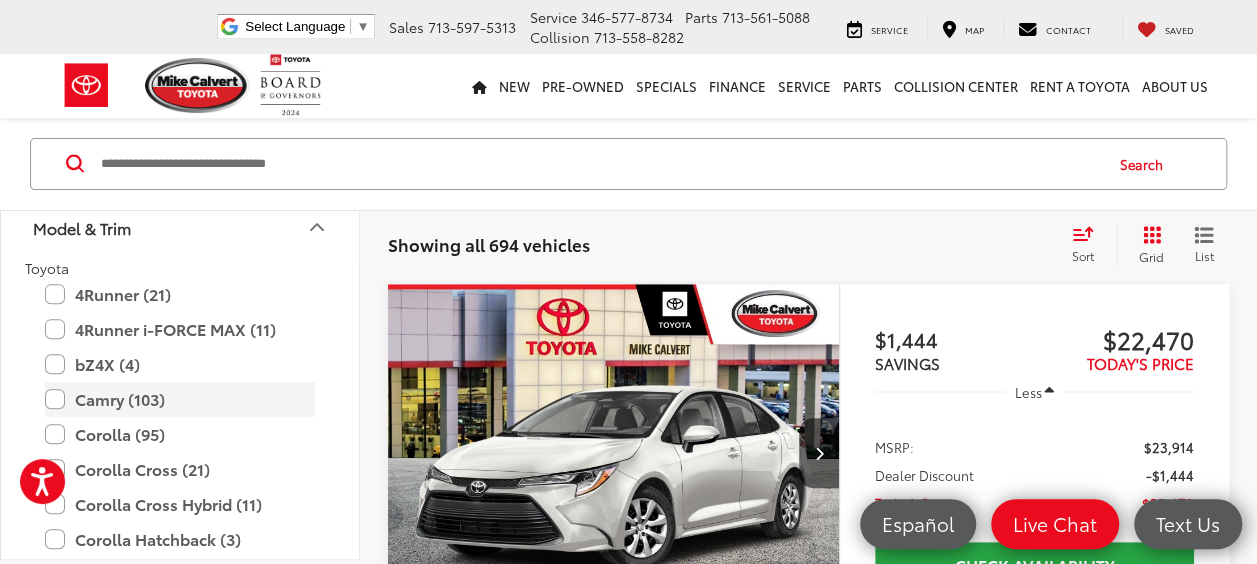 click on "Camry (103)" at bounding box center (180, 399) 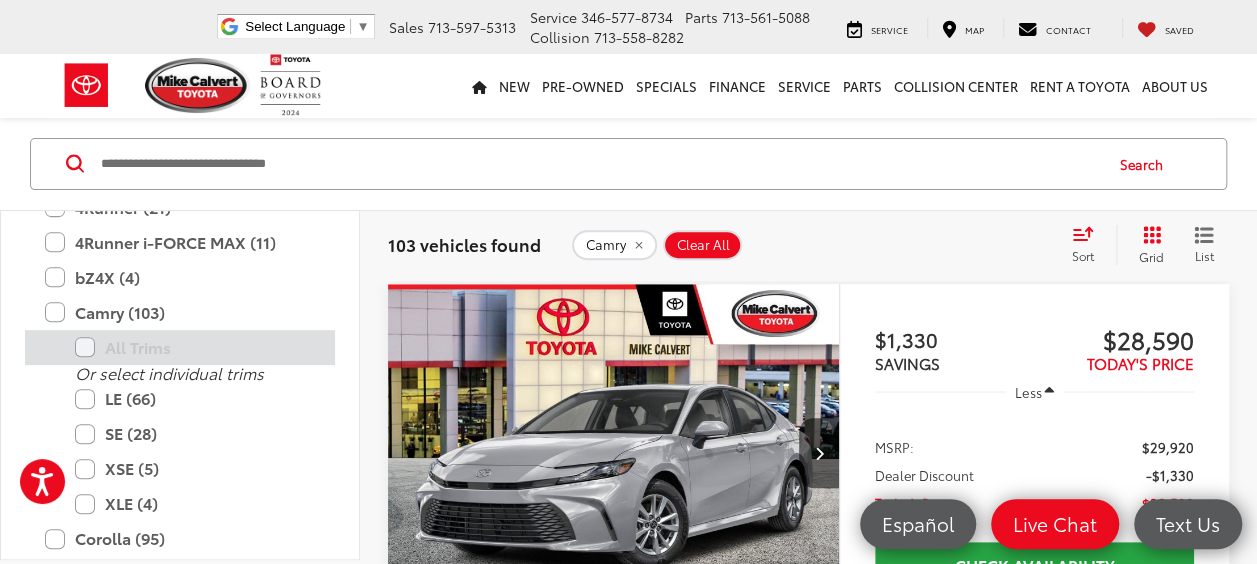 scroll, scrollTop: 237, scrollLeft: 0, axis: vertical 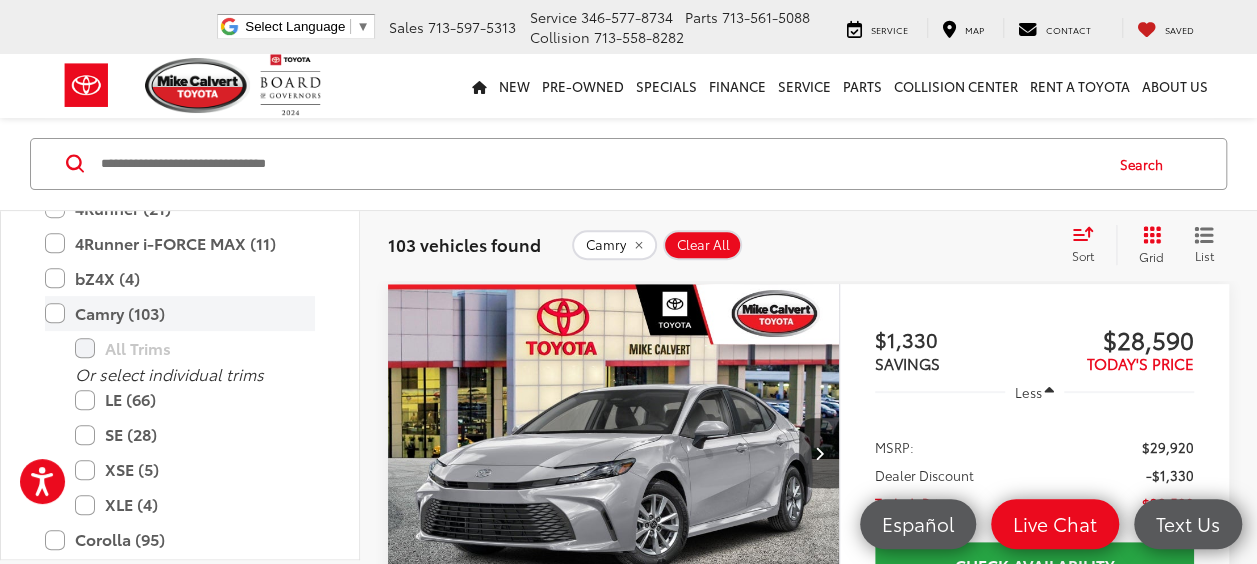 click on "Camry (103)" at bounding box center [180, 313] 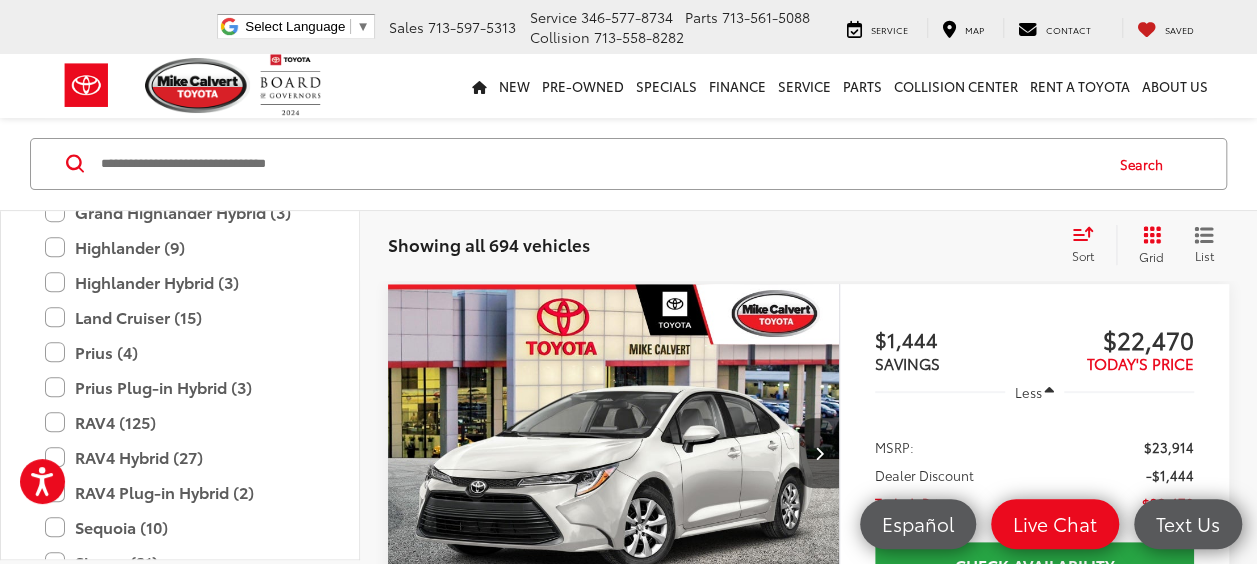 scroll, scrollTop: 649, scrollLeft: 0, axis: vertical 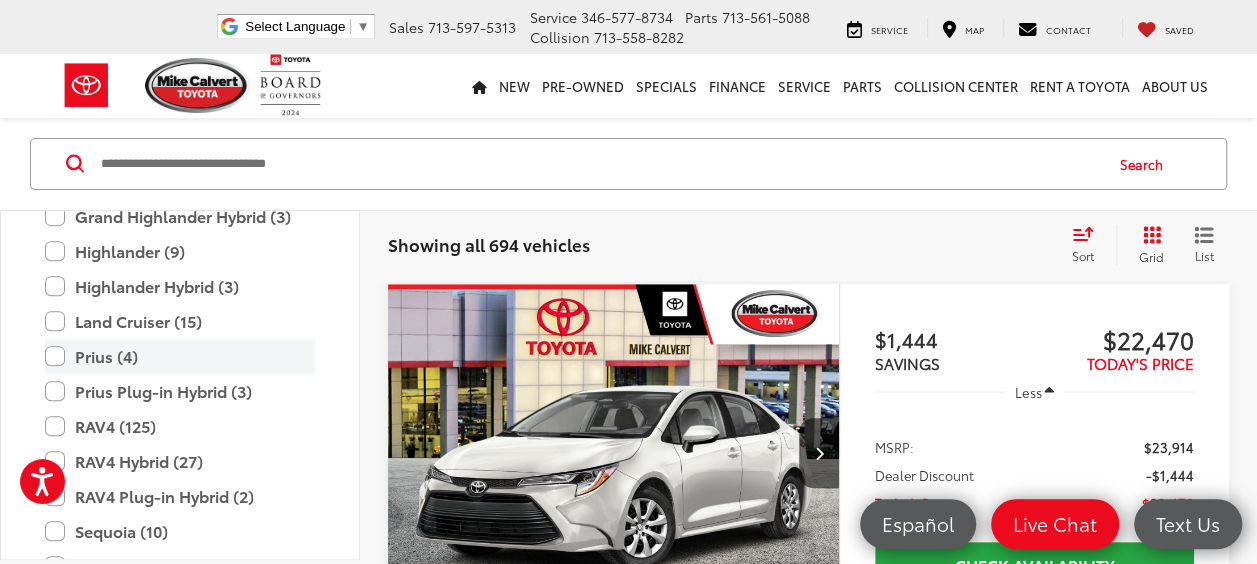 click on "Prius (4)" at bounding box center (180, 356) 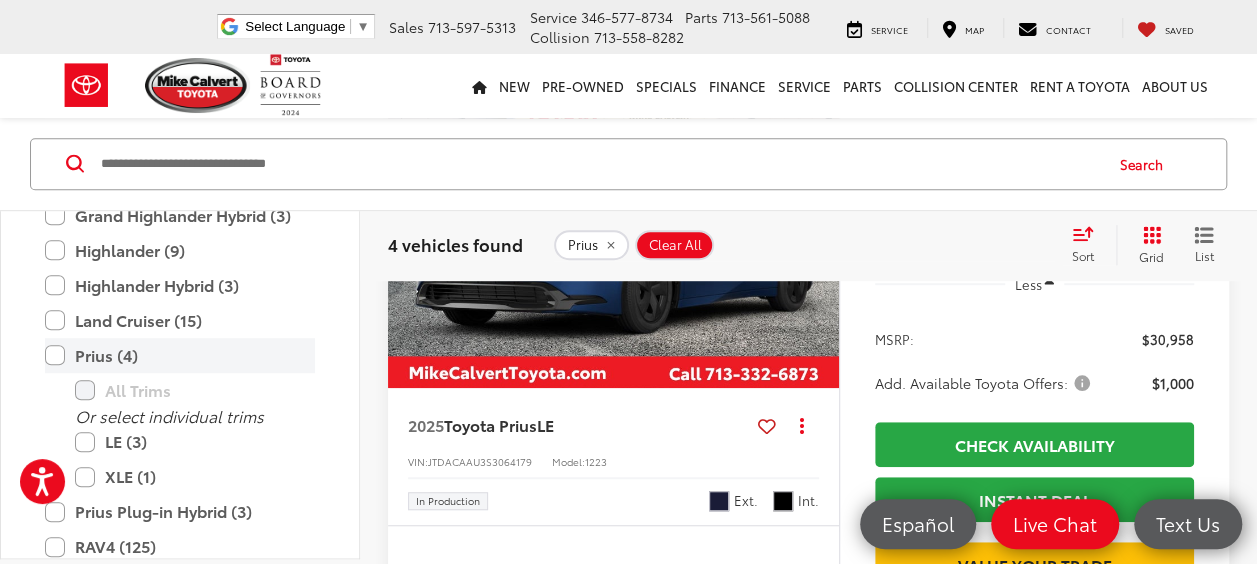 scroll, scrollTop: 491, scrollLeft: 0, axis: vertical 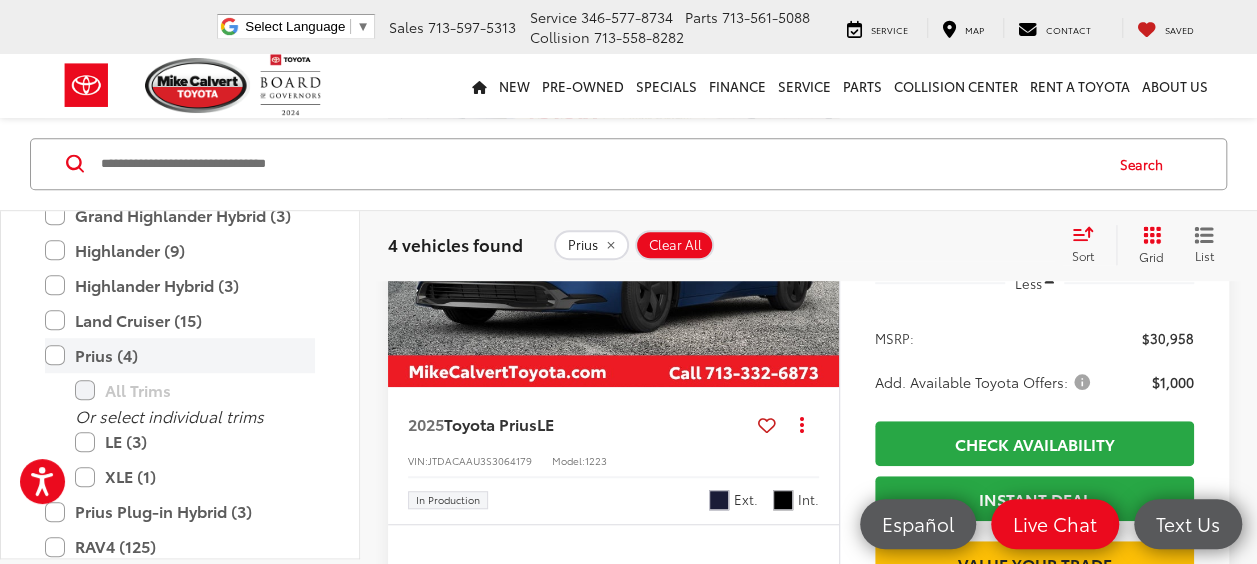 drag, startPoint x: 53, startPoint y: 364, endPoint x: 58, endPoint y: 340, distance: 24.5153 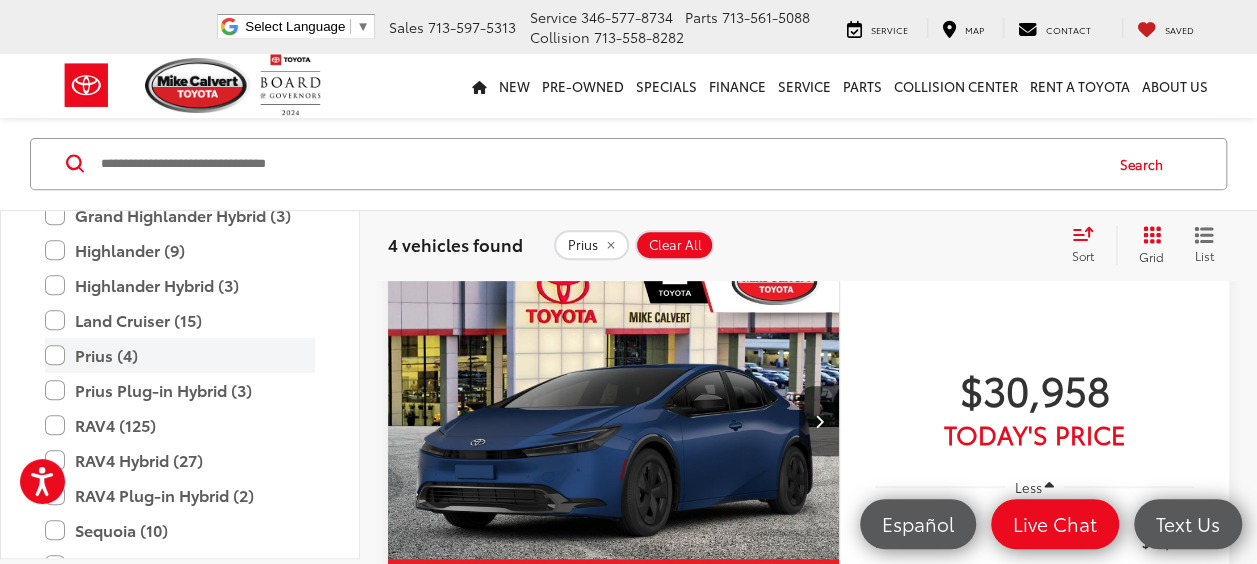 scroll, scrollTop: 255, scrollLeft: 0, axis: vertical 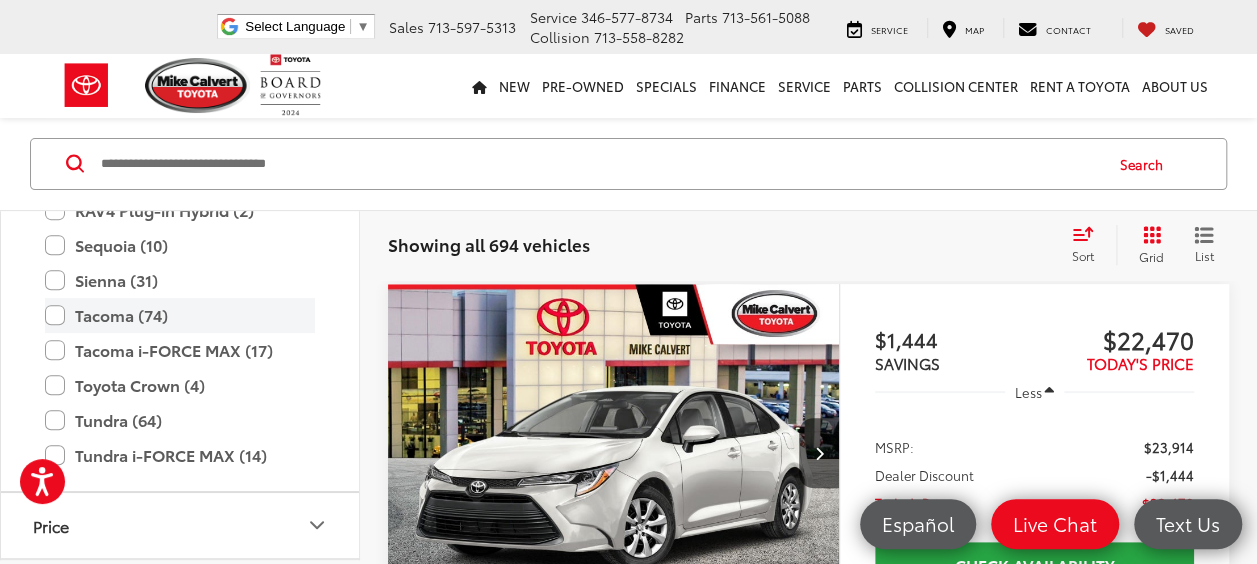 click on "Tacoma (74)" at bounding box center [180, 315] 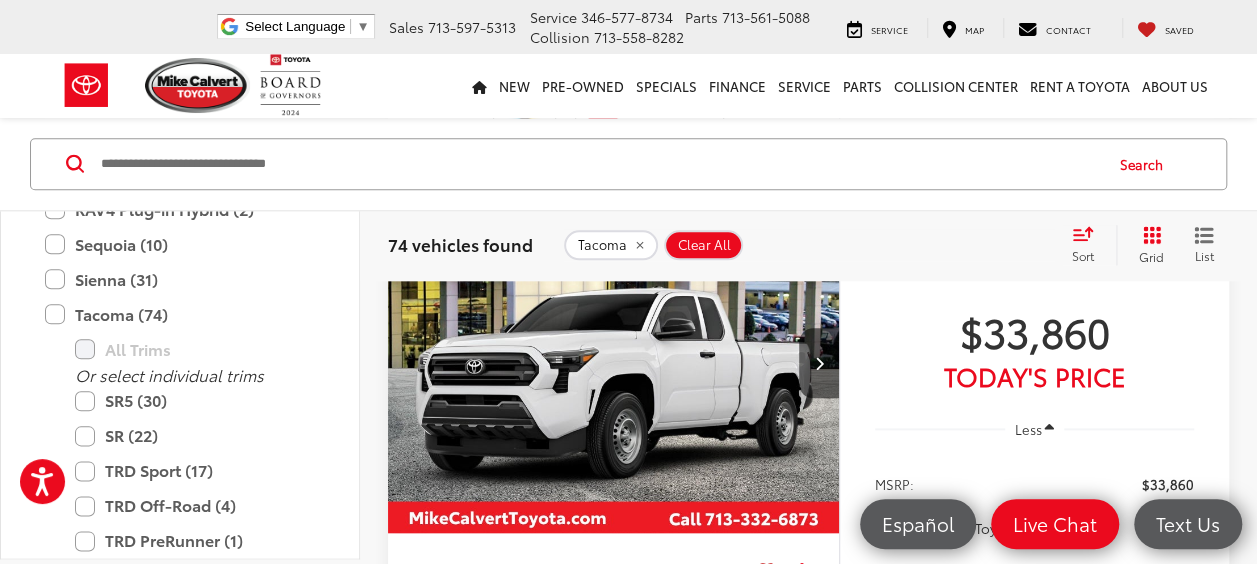 scroll, scrollTop: 951, scrollLeft: 0, axis: vertical 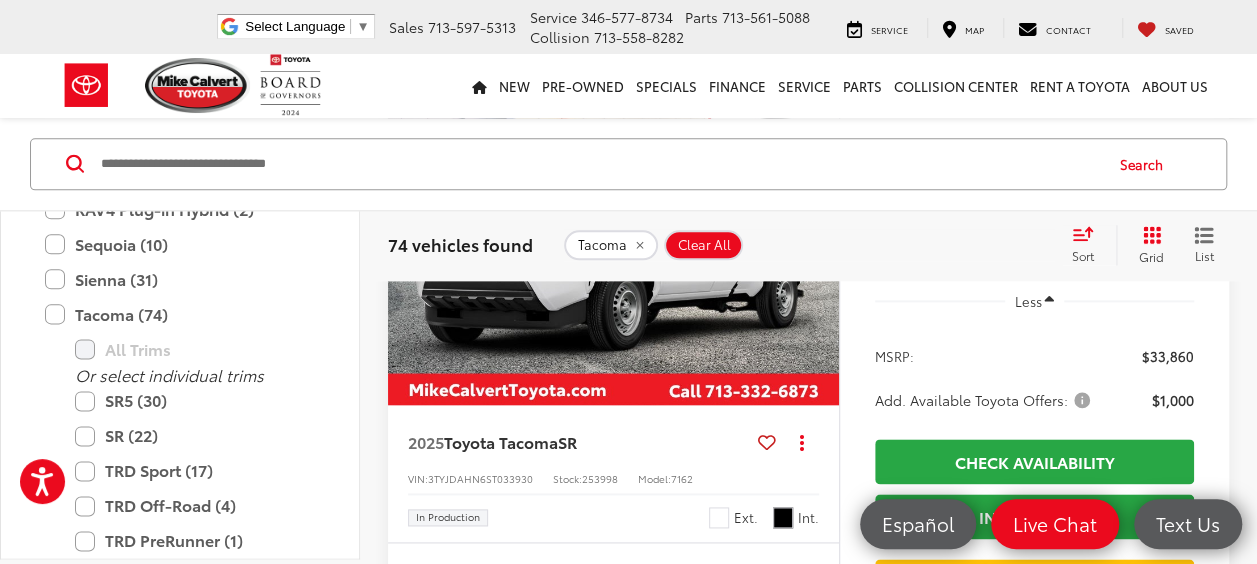 click on "TODAY'S PRICE" at bounding box center [1034, 248] 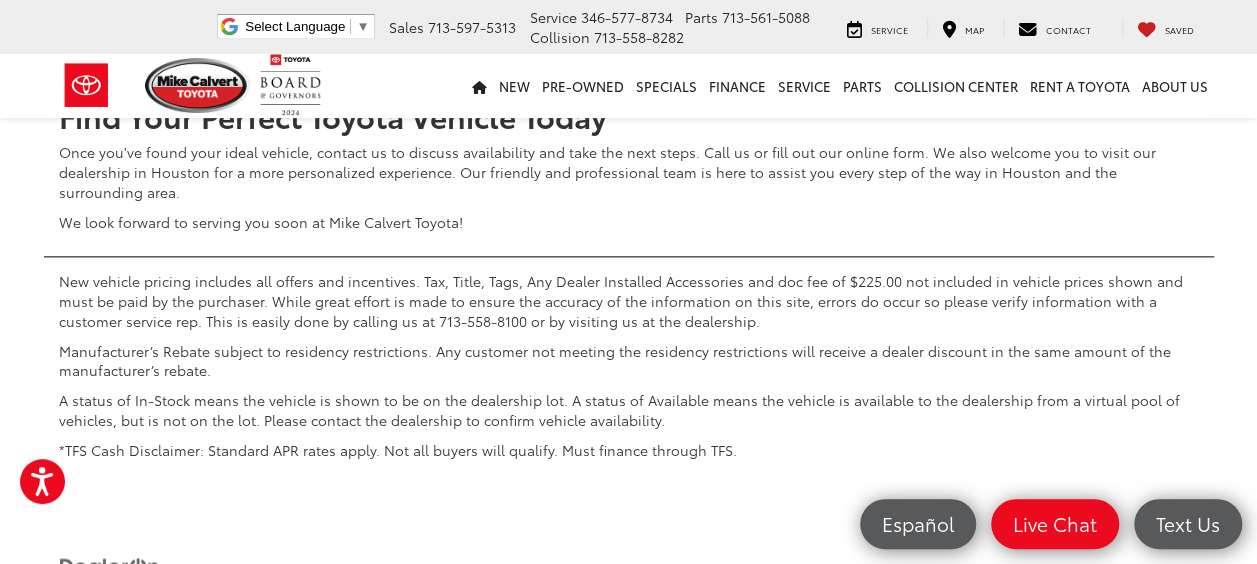 scroll, scrollTop: 8720, scrollLeft: 0, axis: vertical 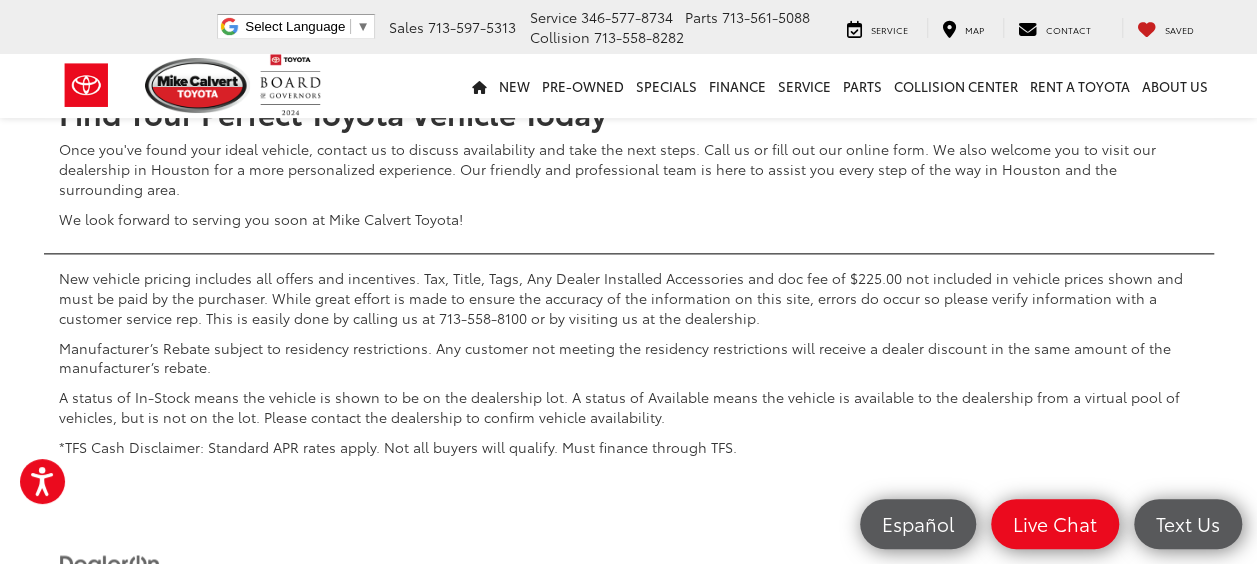 click on "5" at bounding box center [961, -279] 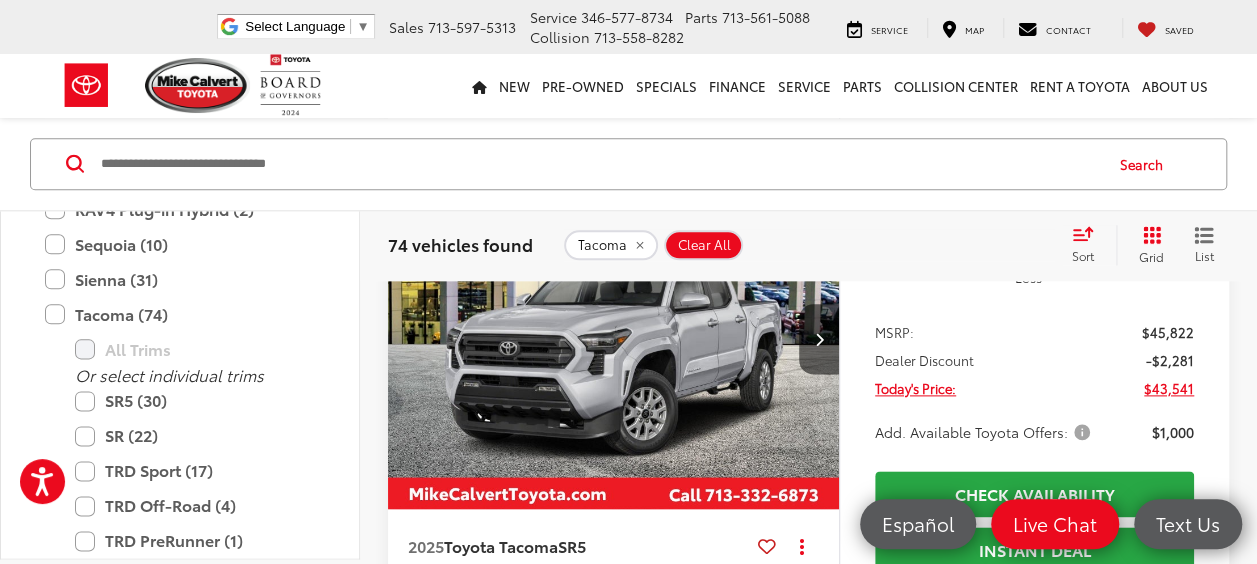 scroll, scrollTop: 1063, scrollLeft: 0, axis: vertical 